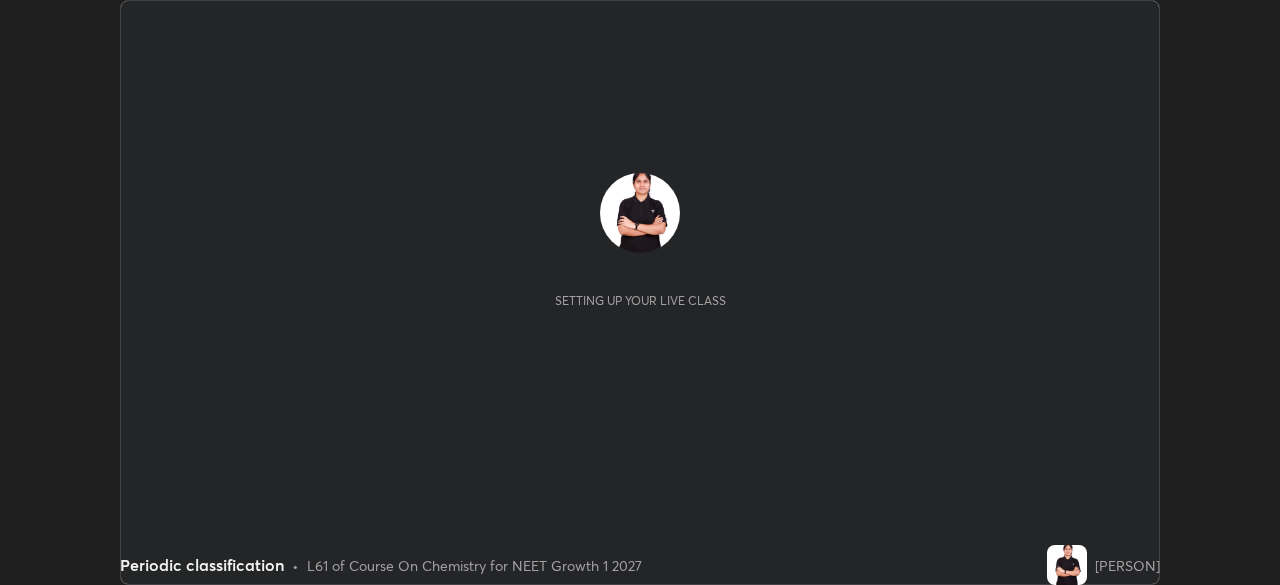 scroll, scrollTop: 0, scrollLeft: 0, axis: both 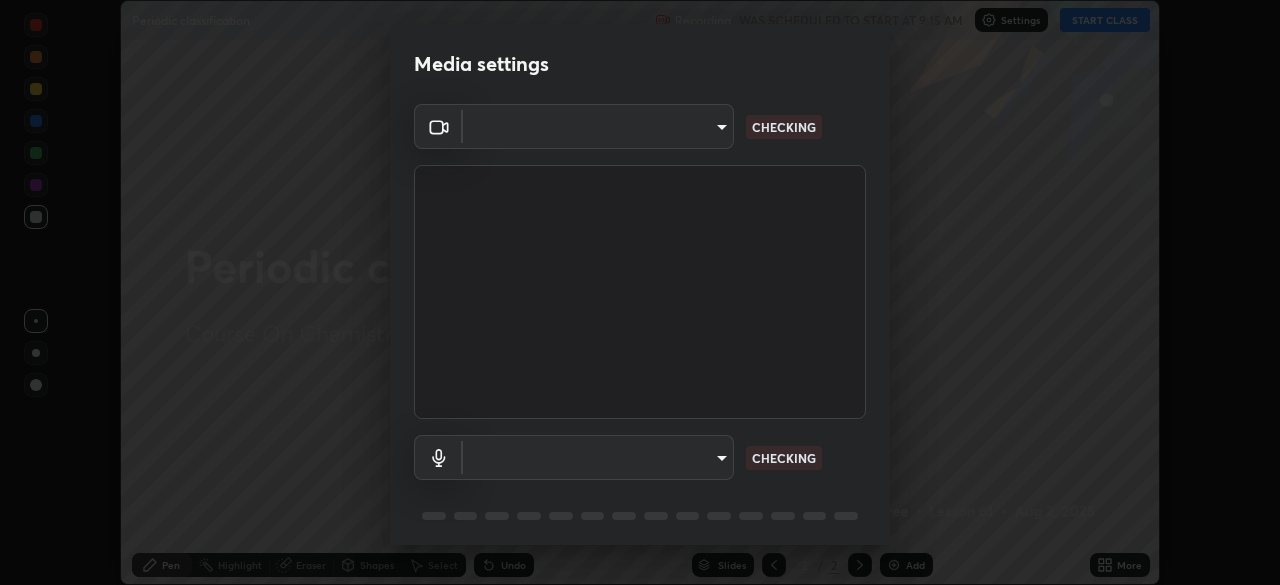 type on "[HASH]" 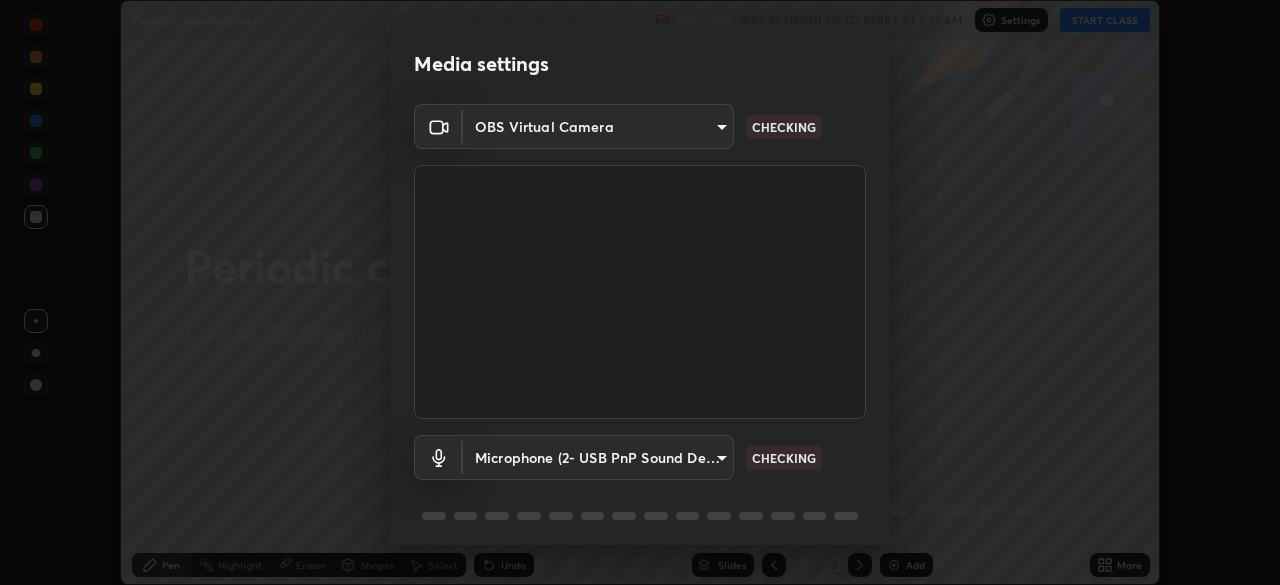 click on "Erase all Periodic classification Recording WAS SCHEDULED TO START AT  9:15 AM Settings START CLASS Setting up your live class Periodic classification • L61 of Course On Chemistry for NEET Growth 1 2027 Bhagyashree Pen Highlight Eraser Shapes Select Undo Slides 2 / 2 Add More No doubts shared Encourage your learners to ask a doubt for better clarity Report an issue Reason for reporting Buffering Chat not working Audio - Video sync issue Educator video quality low ​ Attach an image Report Media settings OBS Virtual Camera 5402053dac797fbd6203b9055fefd71c8703e877445e1219393e3e645ba4b0f2 CHECKING Microphone (2- USB PnP Sound Device) 2d994a1b4a107f827eee57a309d53928e854c3342ab4287f3c504e4b1dc7527f CHECKING 1 / 5 Next" at bounding box center [640, 292] 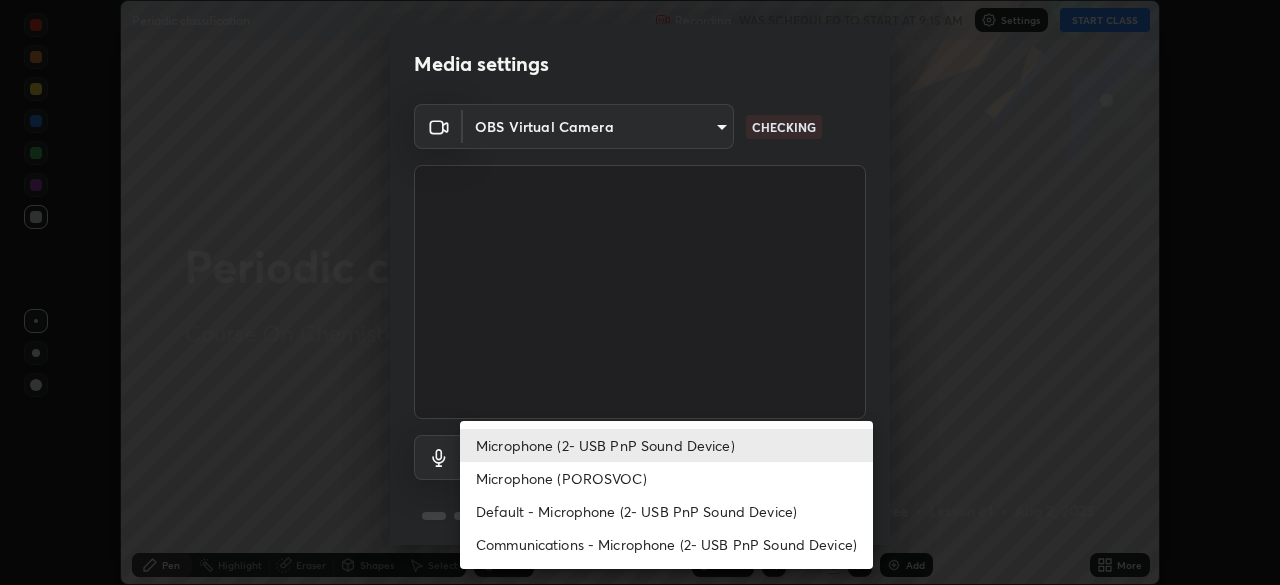 click on "Default - Microphone (2- USB PnP Sound Device)" at bounding box center [666, 511] 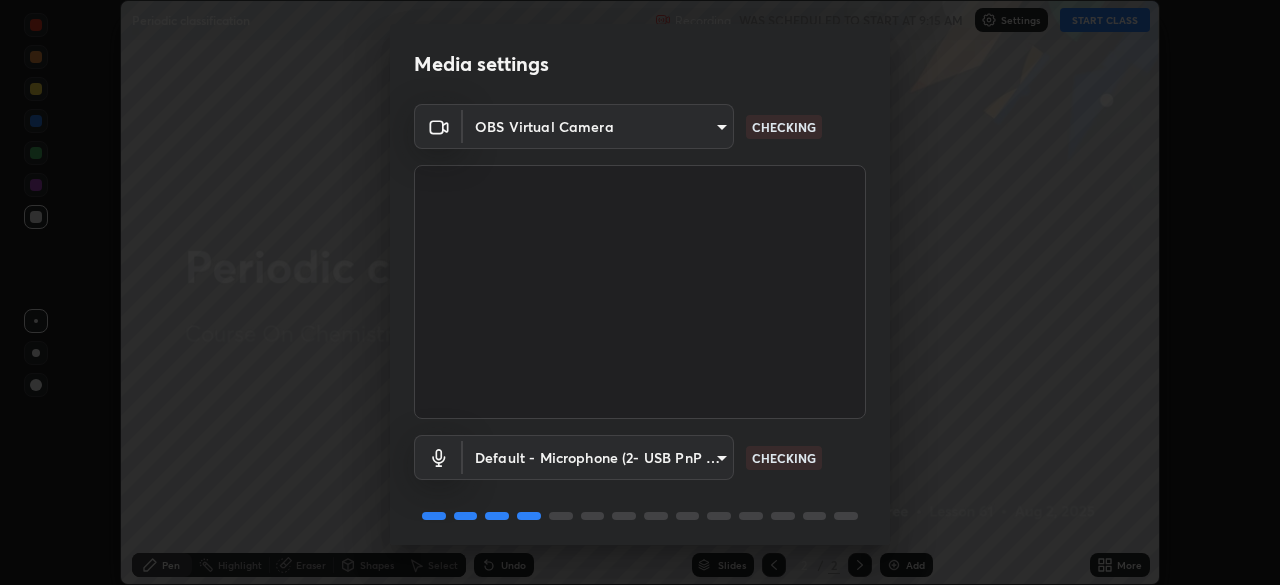 click on "Erase all Periodic classification Recording WAS SCHEDULED TO START AT  9:15 AM Settings START CLASS Setting up your live class Periodic classification • L61 of Course On Chemistry for NEET Growth 1 2027 Bhagyashree Pen Highlight Eraser Shapes Select Undo Slides 2 / 2 Add More No doubts shared Encourage your learners to ask a doubt for better clarity Report an issue Reason for reporting Buffering Chat not working Audio - Video sync issue Educator video quality low ​ Attach an image Report Media settings OBS Virtual Camera 5402053dac797fbd6203b9055fefd71c8703e877445e1219393e3e645ba4b0f2 CHECKING Default - Microphone (2- USB PnP Sound Device) default CHECKING 1 / 5 Next" at bounding box center (640, 292) 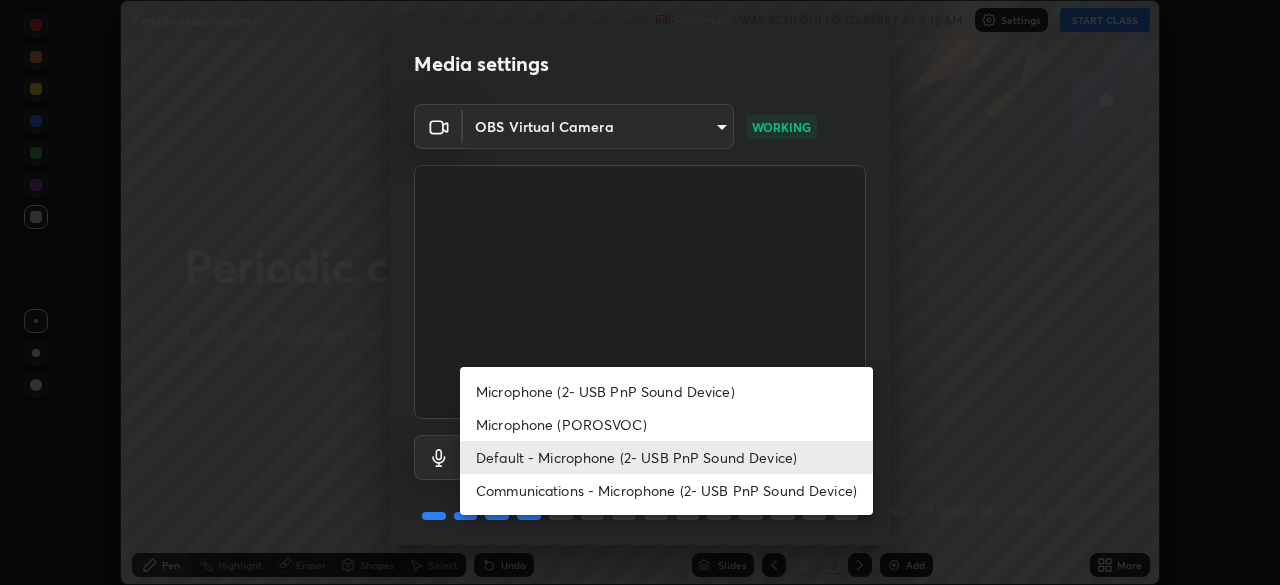click on "Default - Microphone (2- USB PnP Sound Device)" at bounding box center (666, 457) 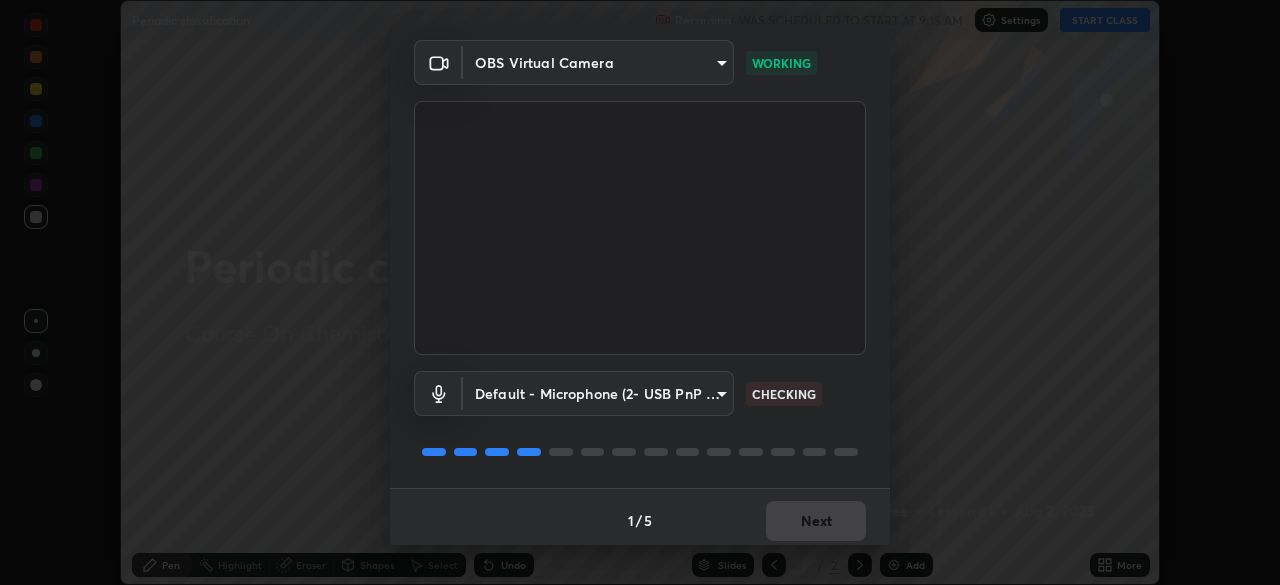scroll, scrollTop: 67, scrollLeft: 0, axis: vertical 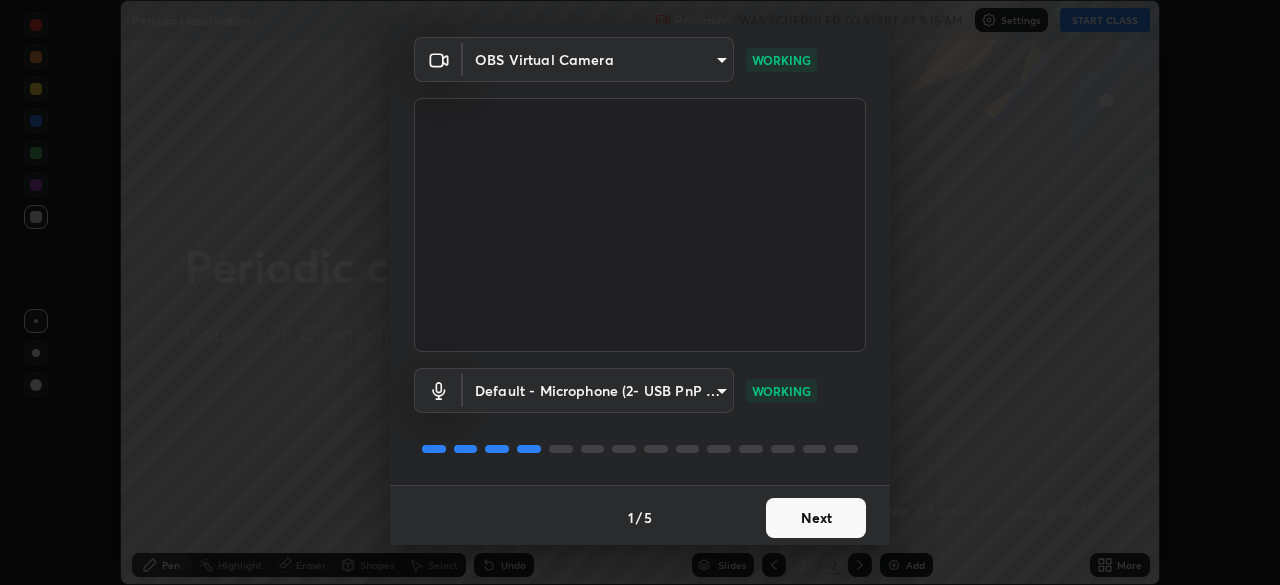click on "Next" at bounding box center (816, 518) 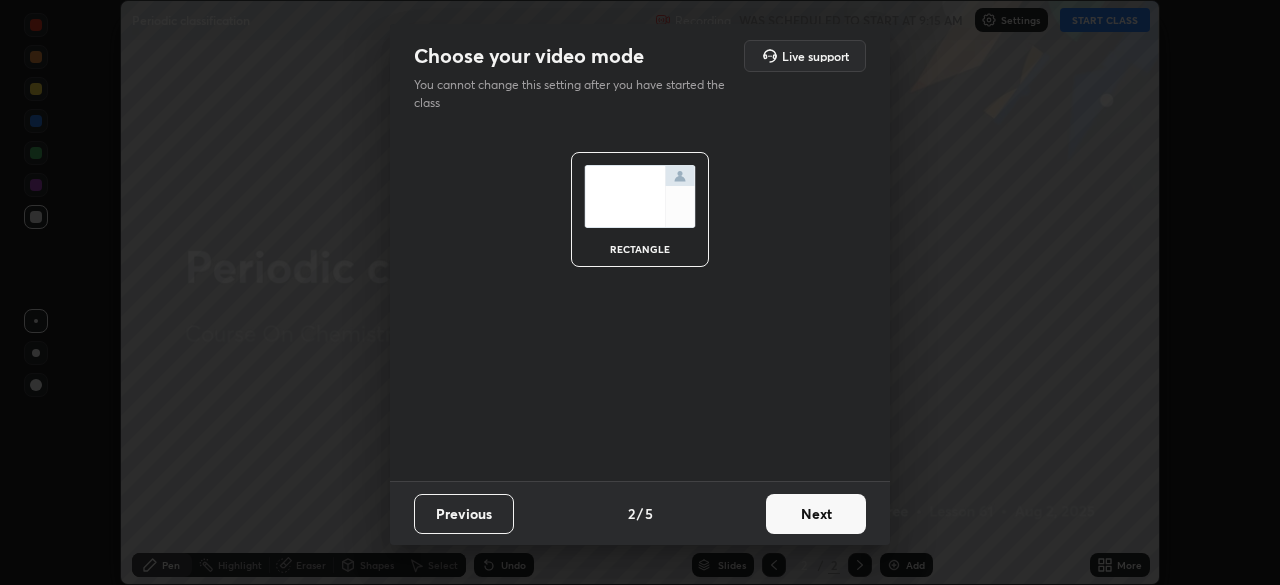 scroll, scrollTop: 0, scrollLeft: 0, axis: both 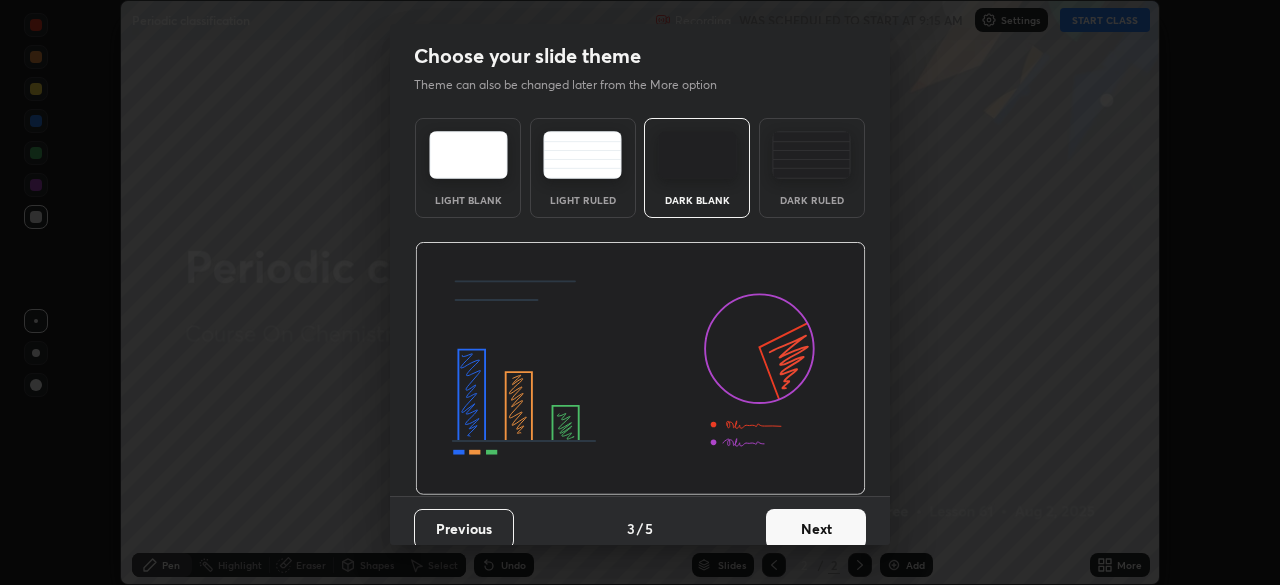 click on "Next" at bounding box center [816, 529] 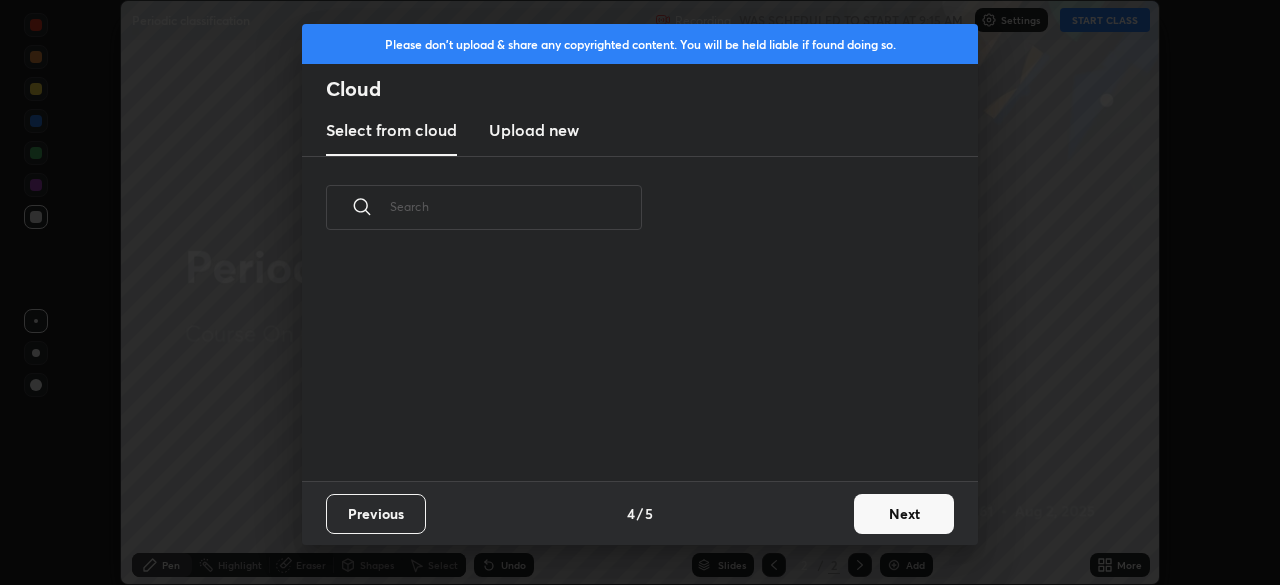 click on "Previous 4 / 5 Next" at bounding box center (640, 513) 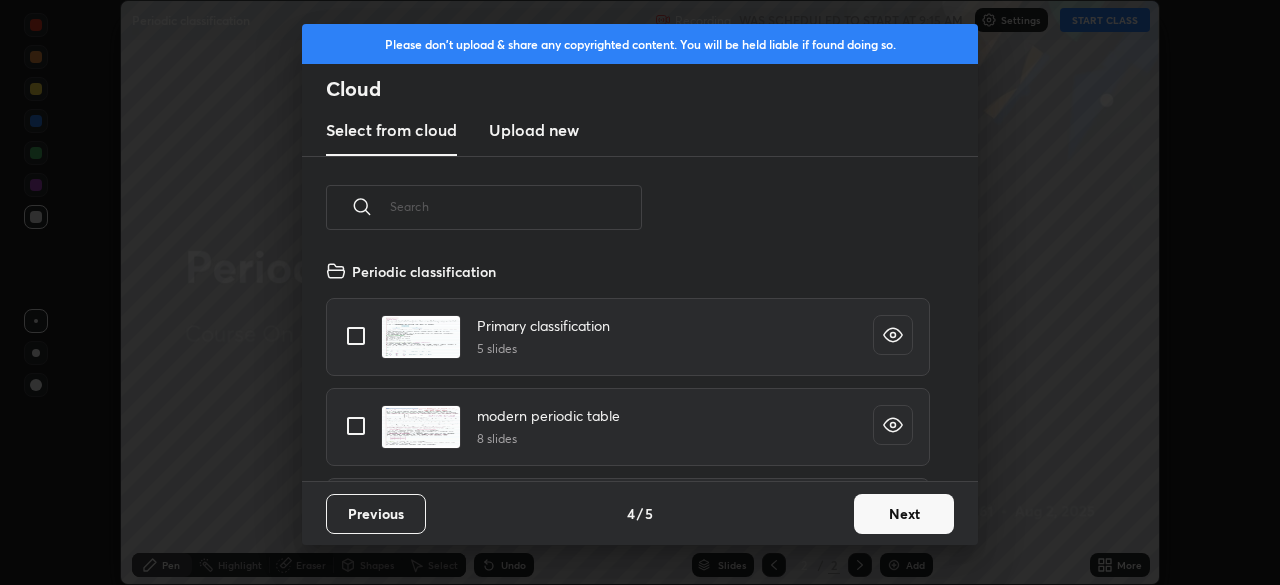 scroll, scrollTop: 7, scrollLeft: 11, axis: both 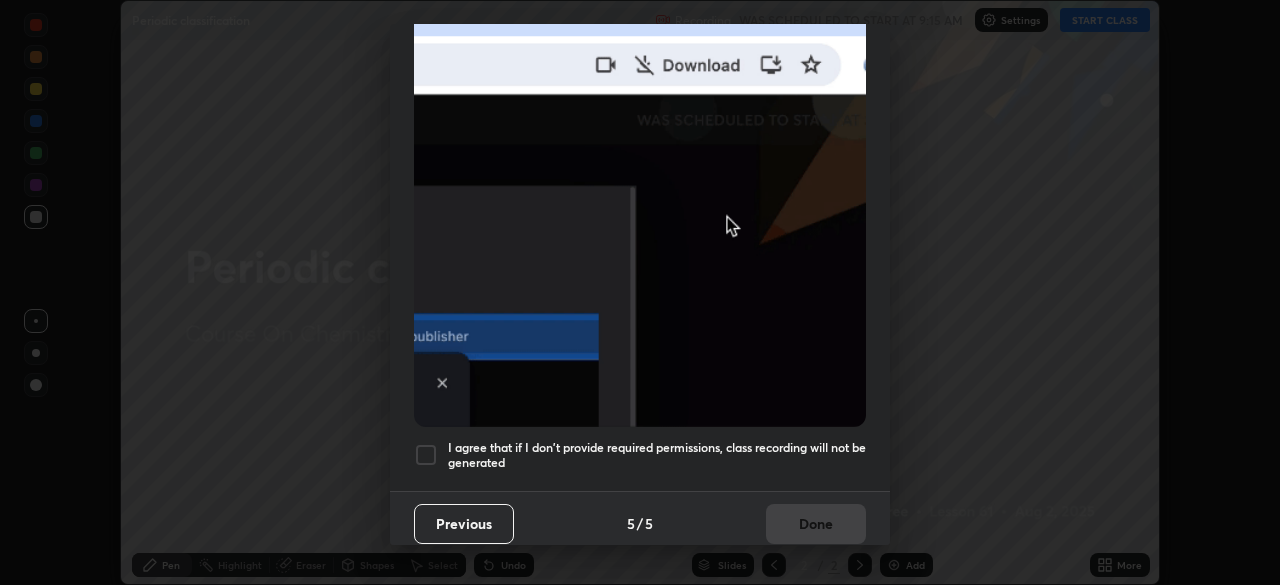 click at bounding box center (426, 455) 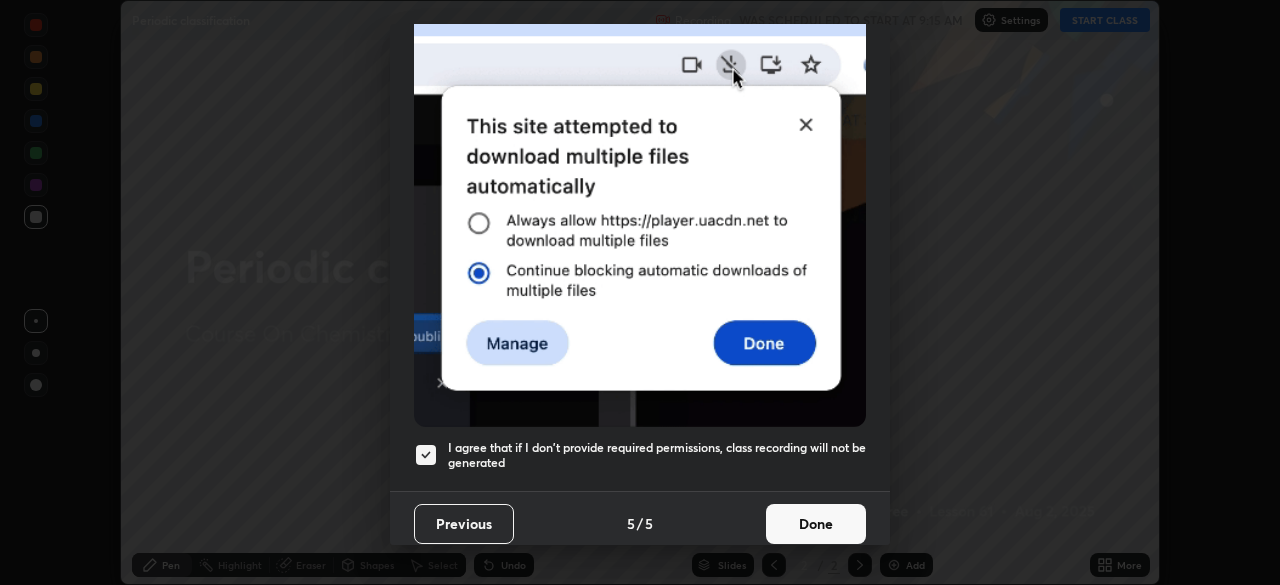 click on "Done" at bounding box center [816, 524] 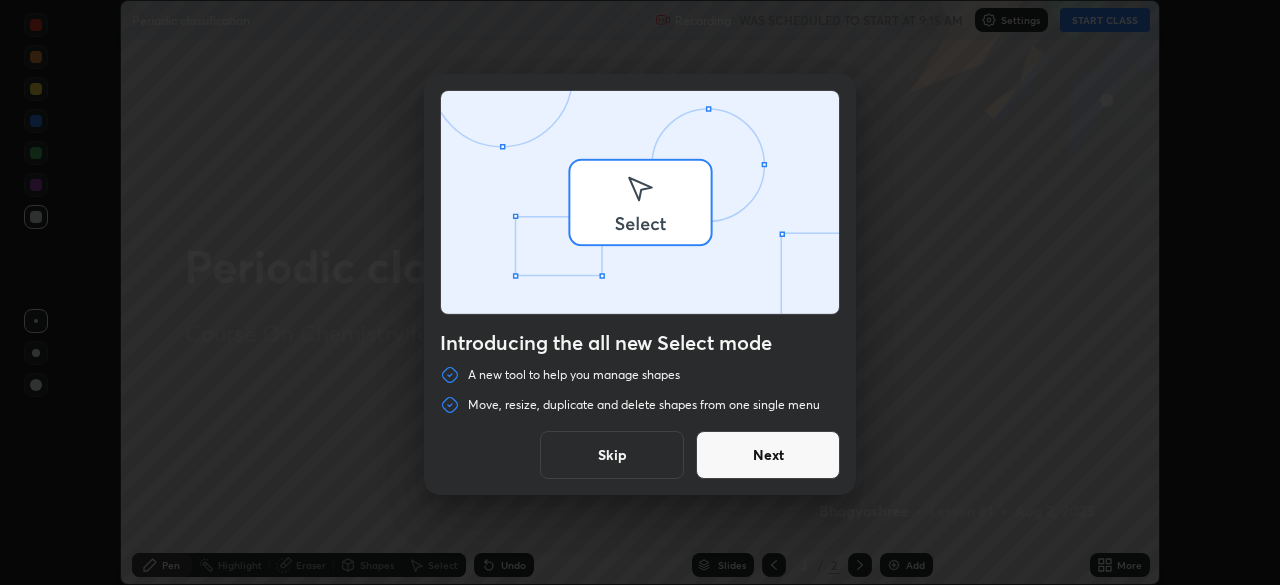click on "Introducing the all new Select mode A new tool to help you manage shapes Move, resize, duplicate and delete shapes from one single menu Skip Next" at bounding box center [640, 292] 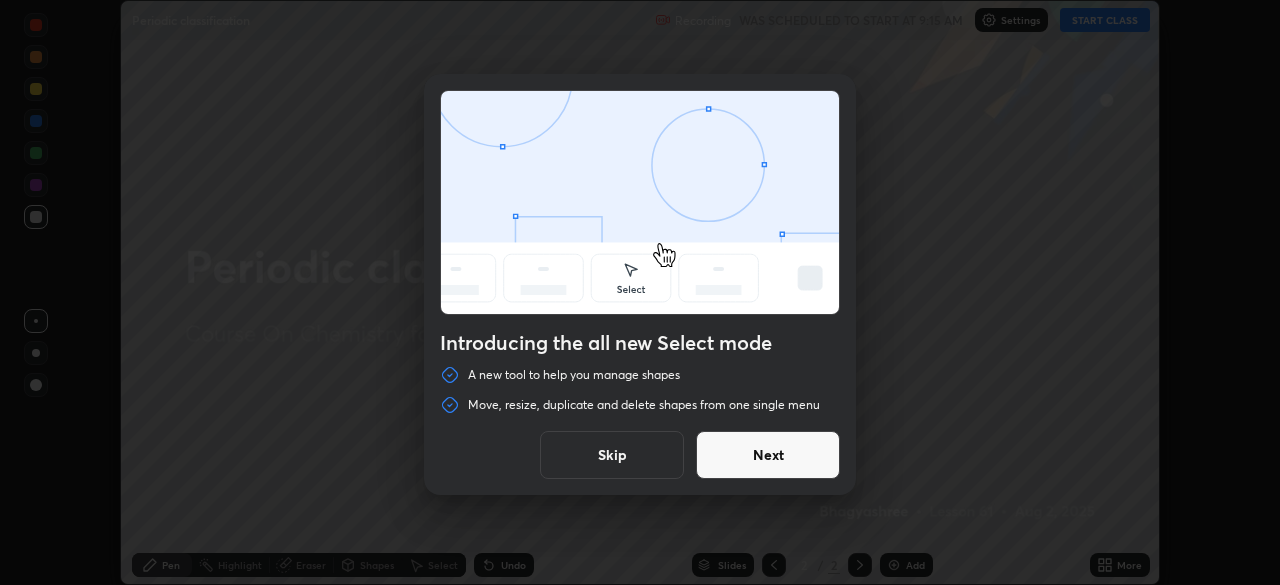 click on "Next" at bounding box center [768, 455] 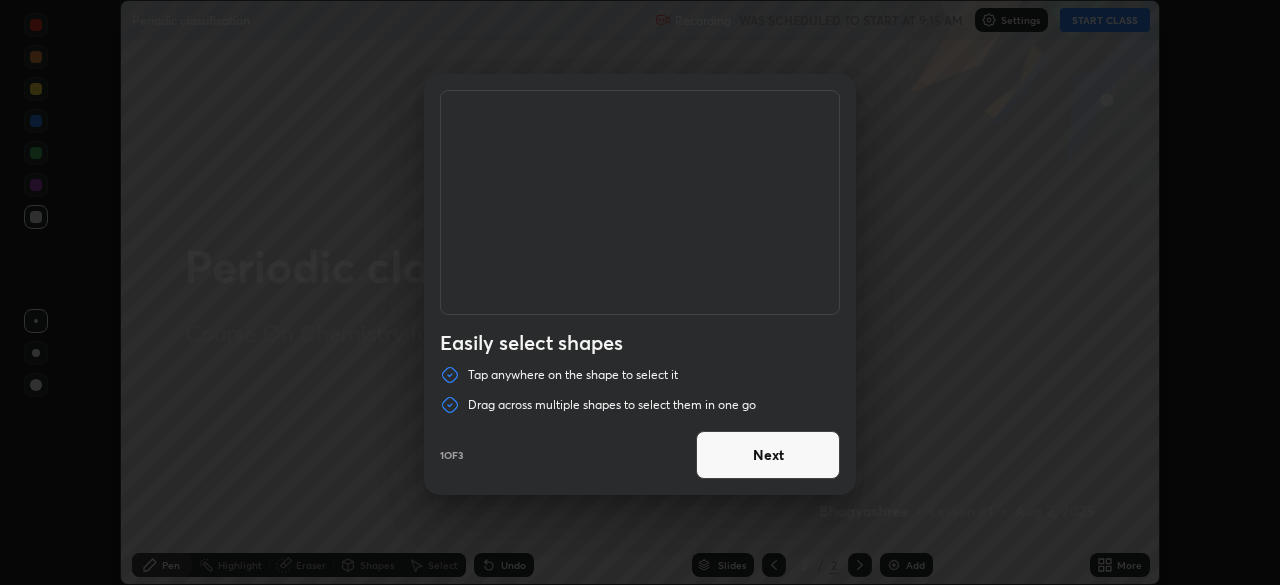 click on "Next" at bounding box center [768, 455] 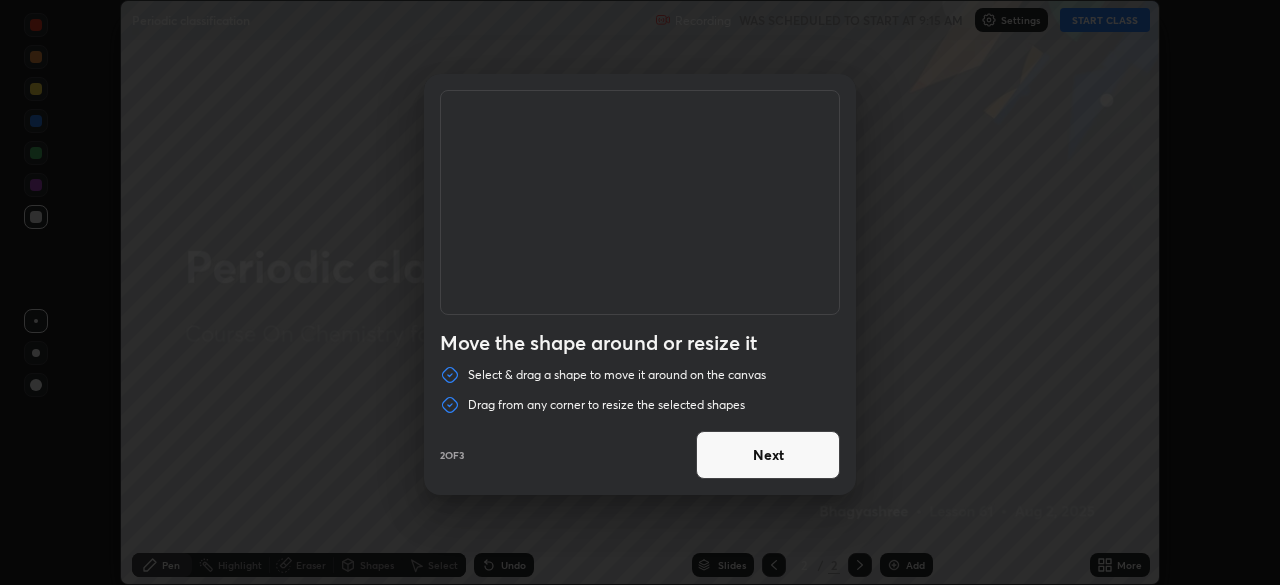click on "Next" at bounding box center [768, 455] 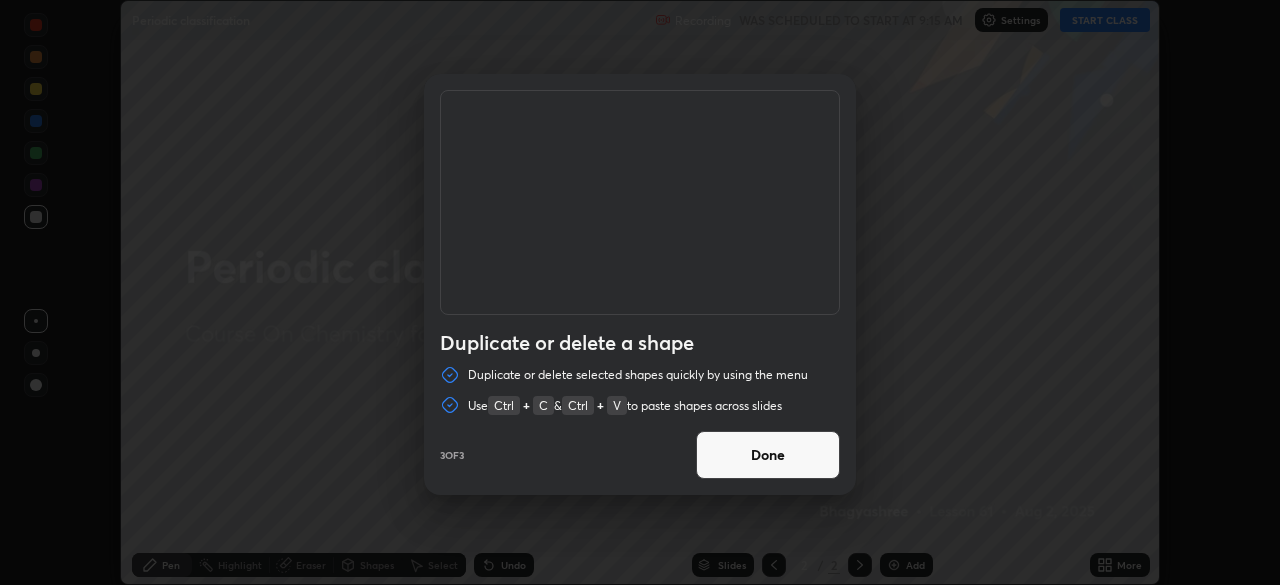 click on "Done" at bounding box center [768, 455] 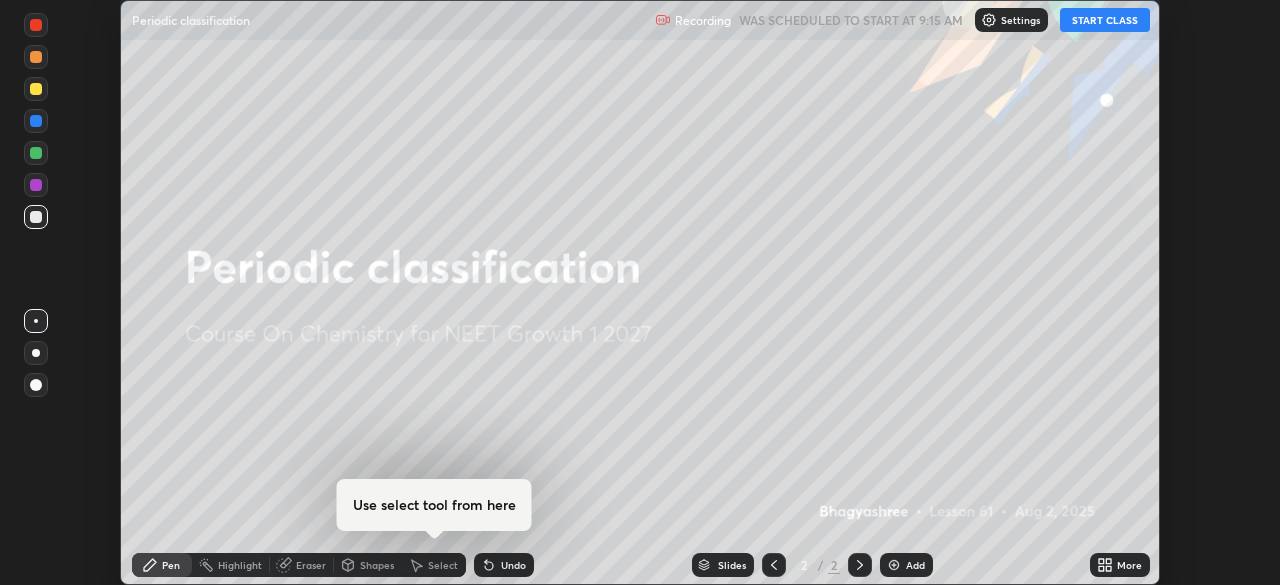 click on "START CLASS" at bounding box center [1105, 20] 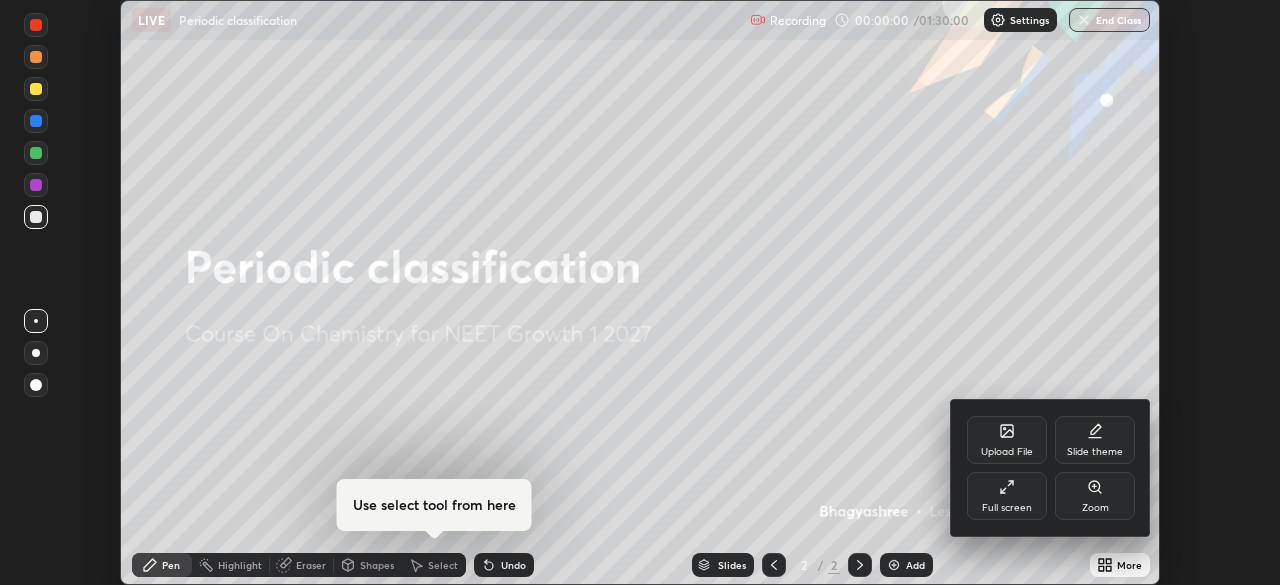 click on "Full screen" at bounding box center (1007, 508) 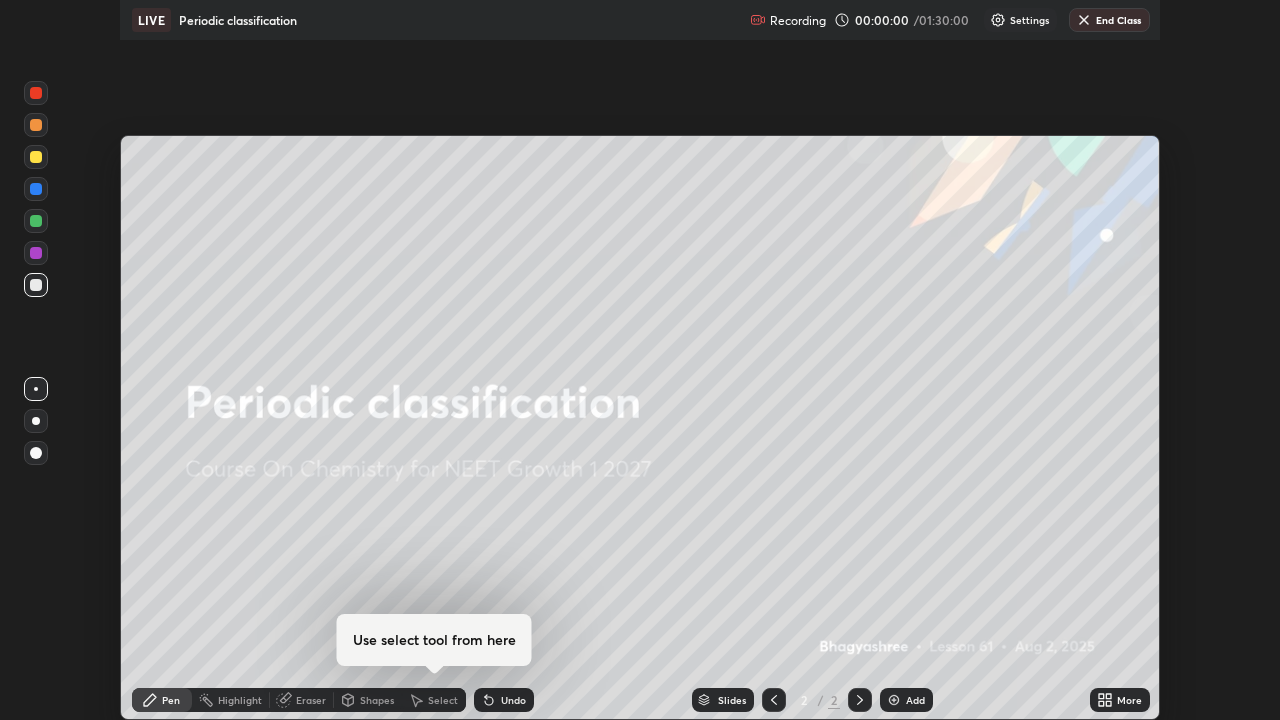 scroll, scrollTop: 99280, scrollLeft: 98720, axis: both 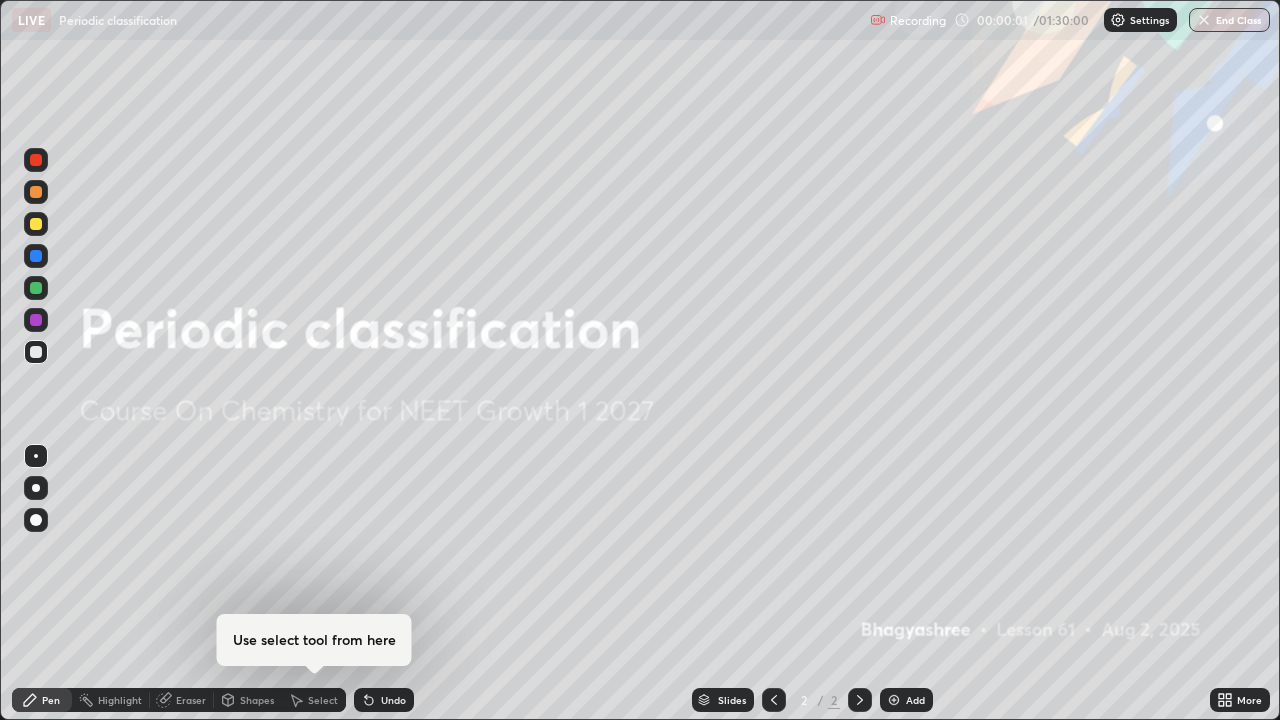 click on "Add" at bounding box center (906, 700) 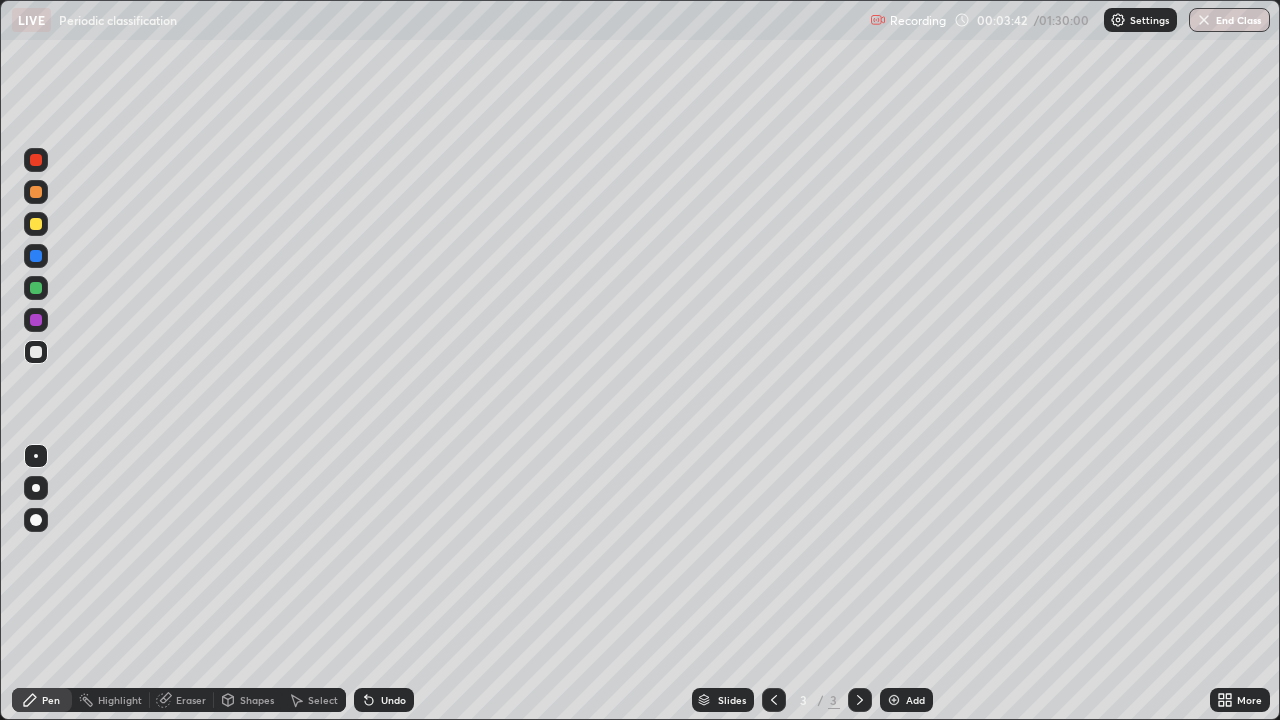 click on "Undo" at bounding box center [384, 700] 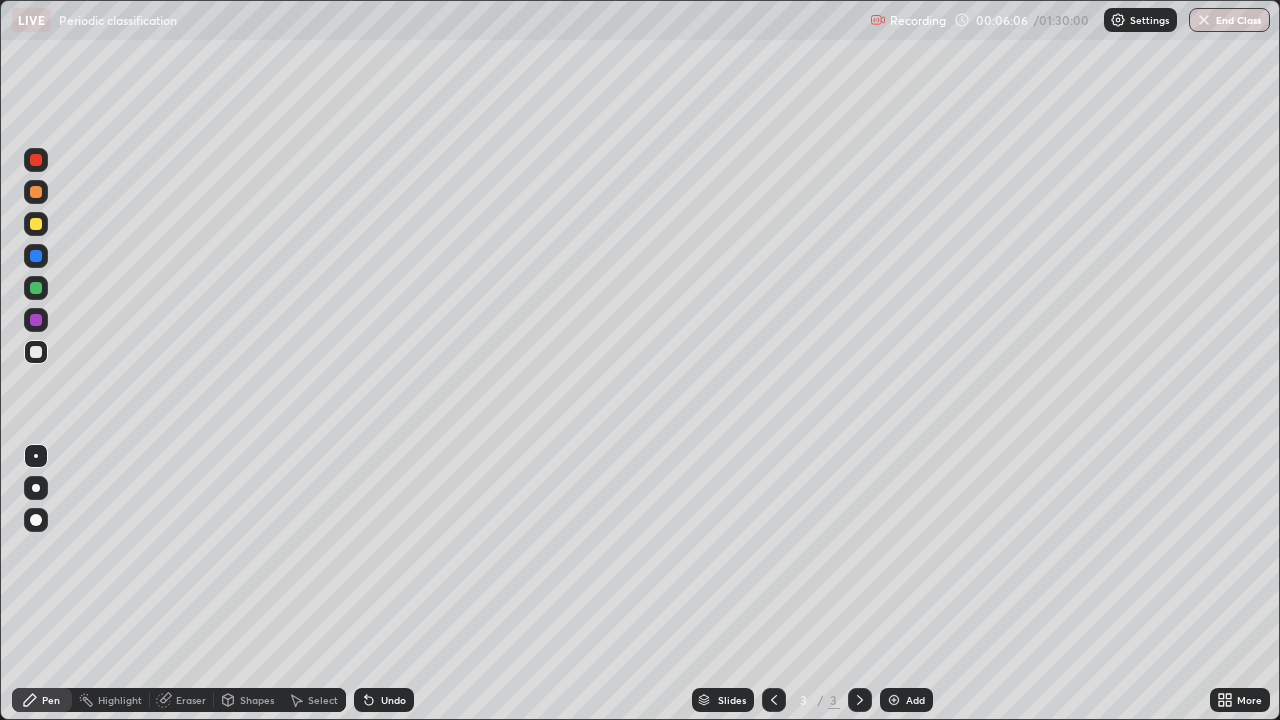 click at bounding box center (36, 320) 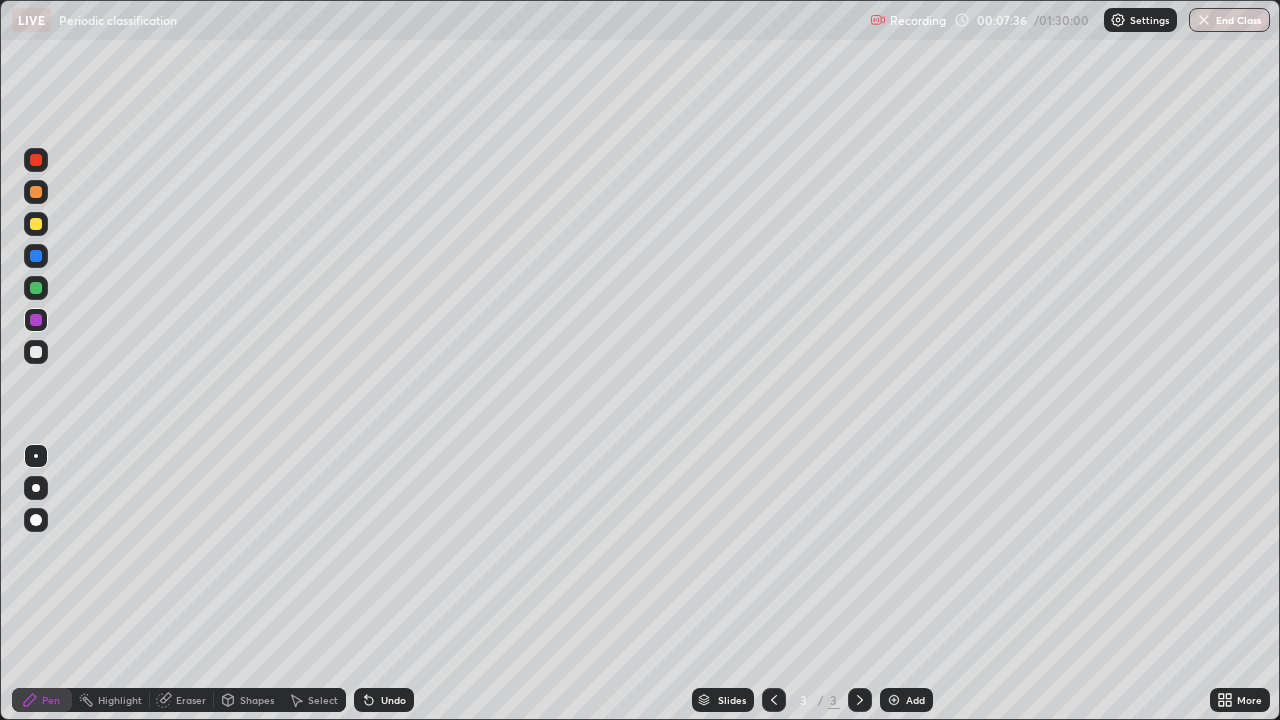 click at bounding box center [36, 320] 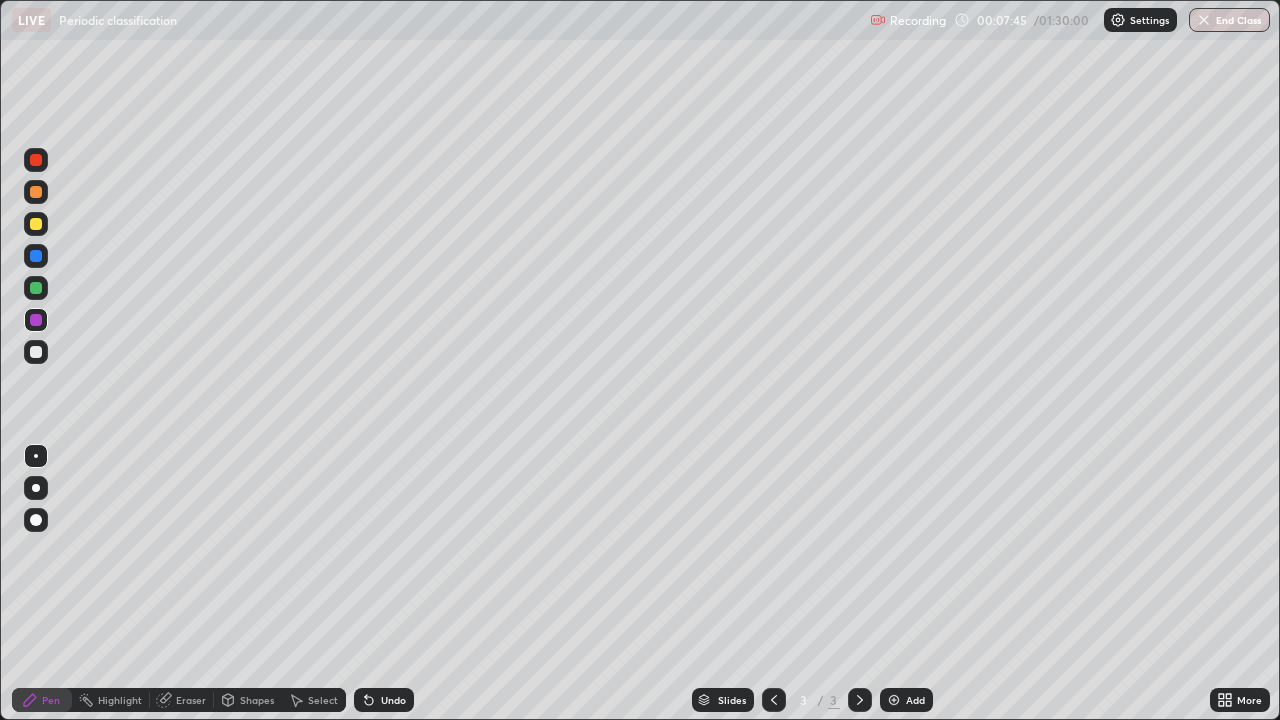 click at bounding box center (36, 256) 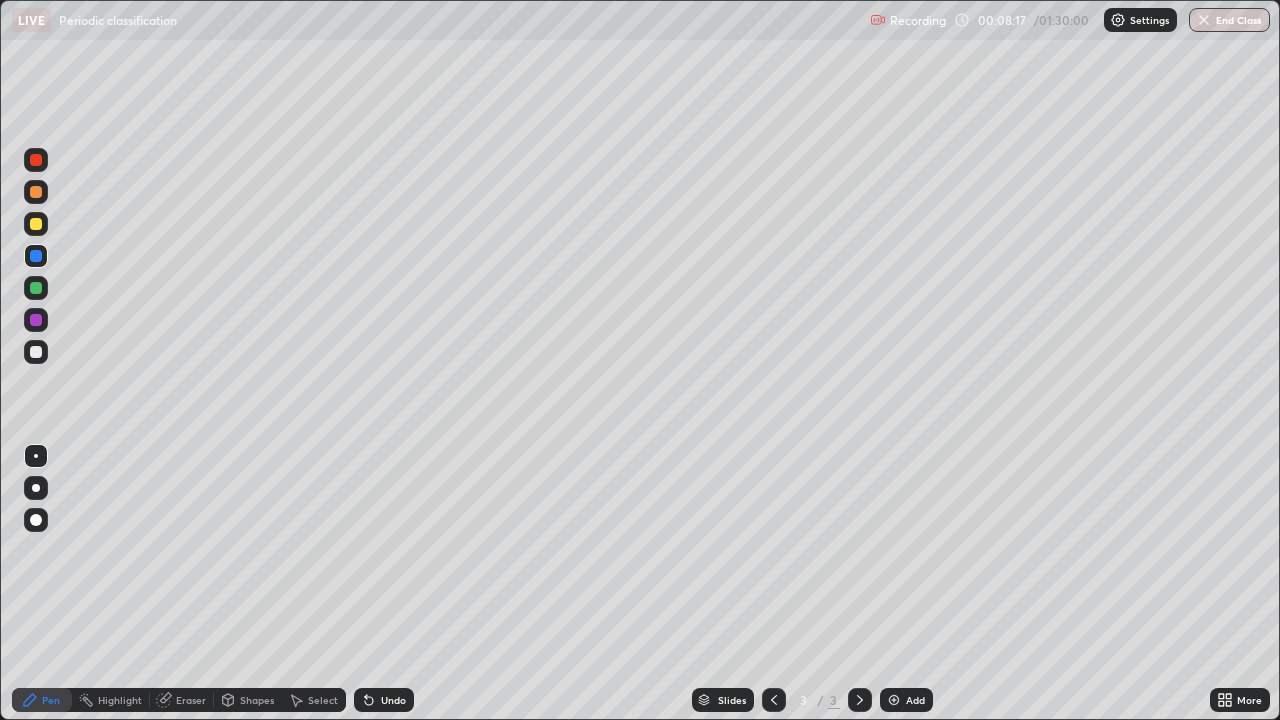 click at bounding box center [894, 700] 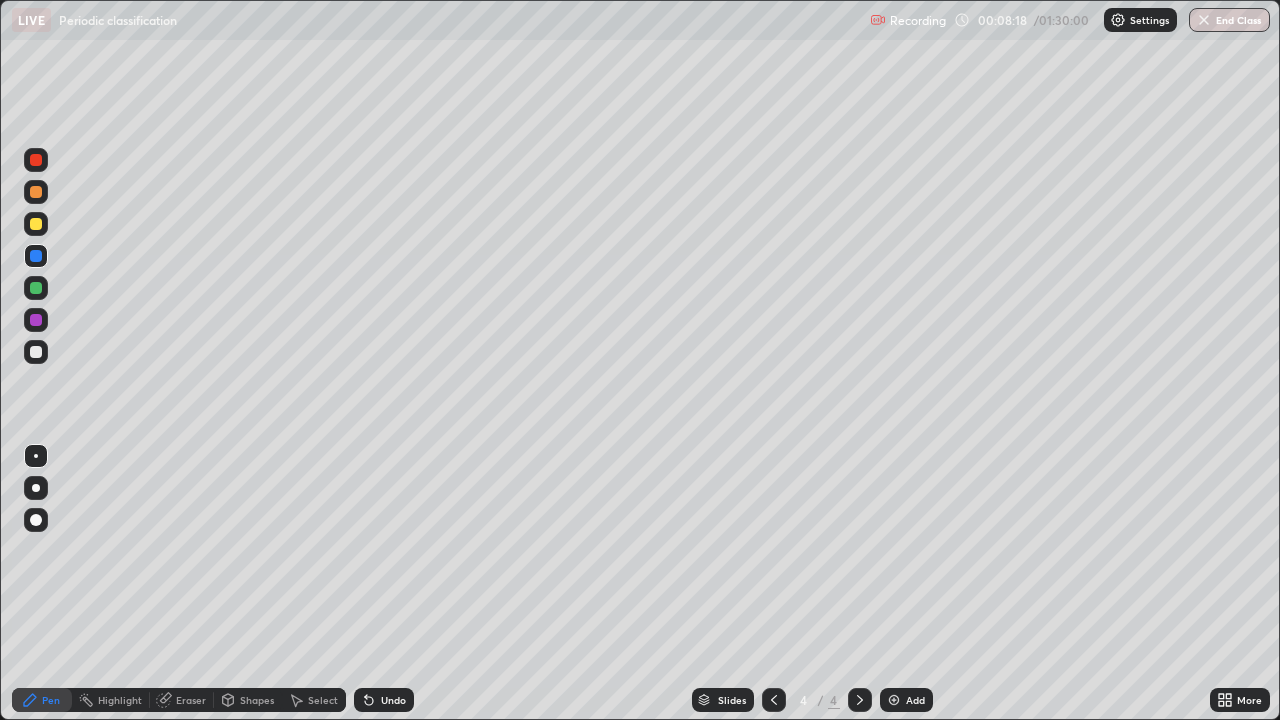 click at bounding box center (36, 352) 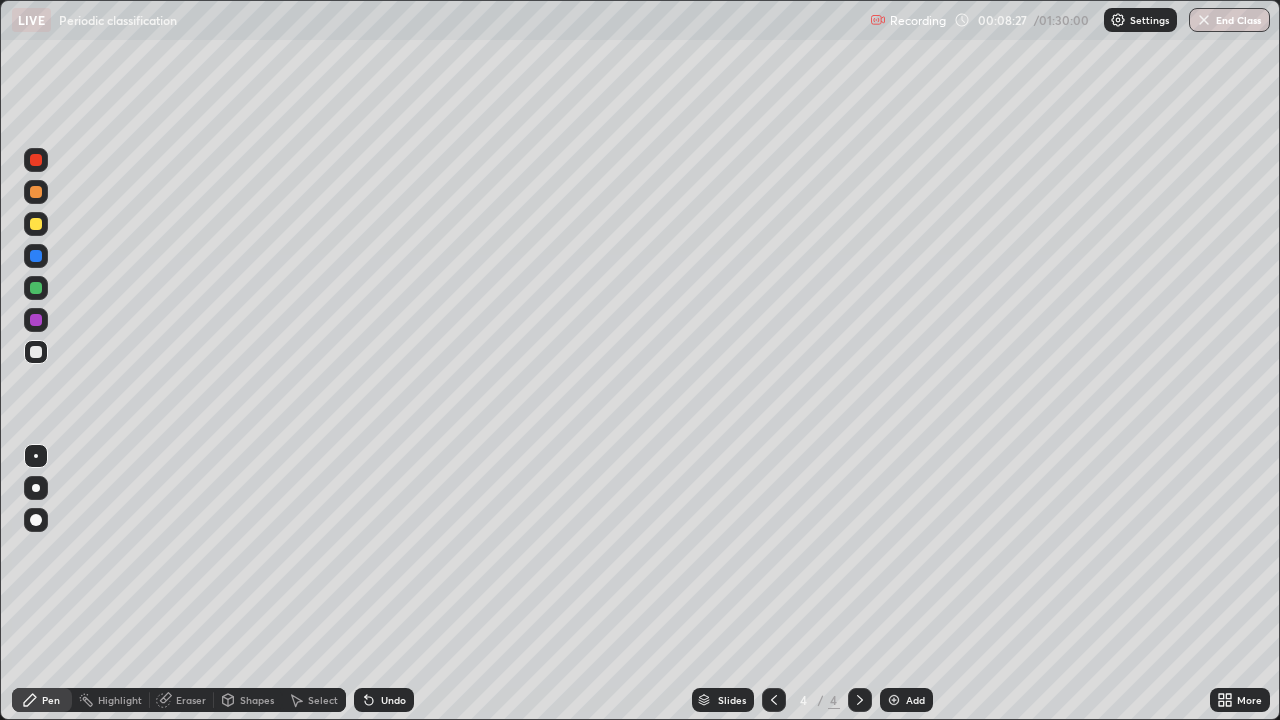 click at bounding box center (36, 256) 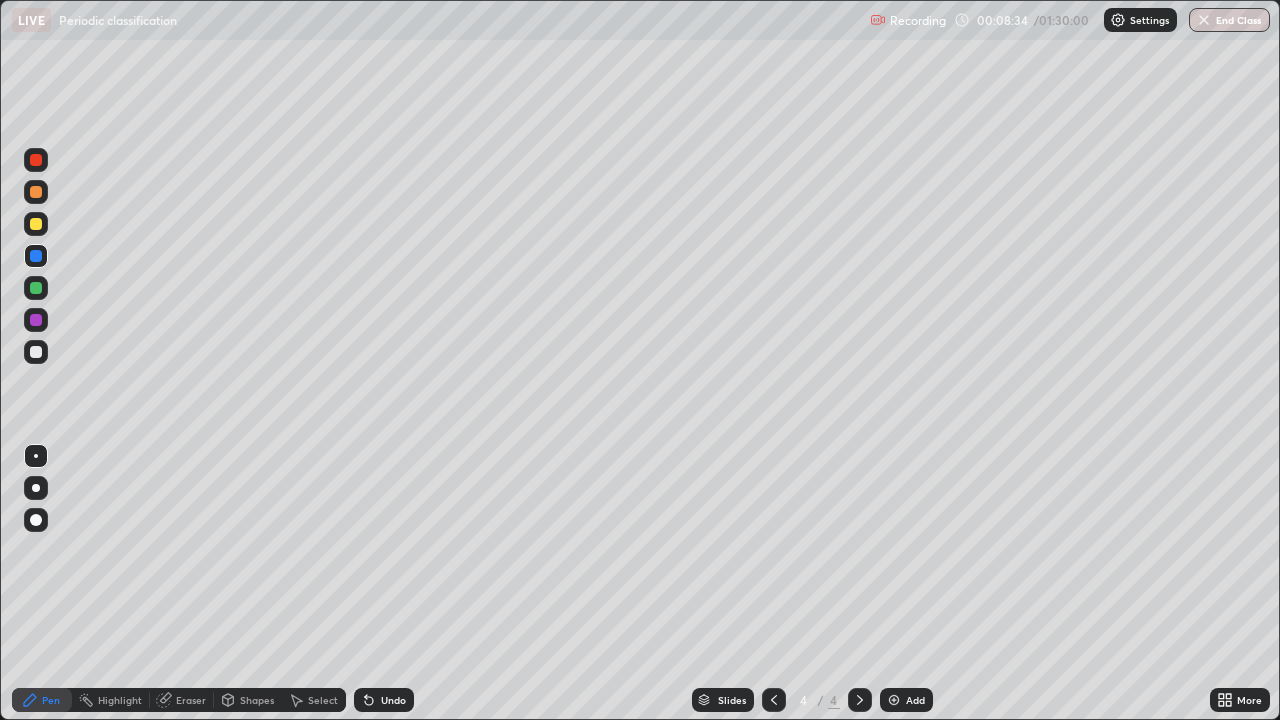 click at bounding box center (36, 352) 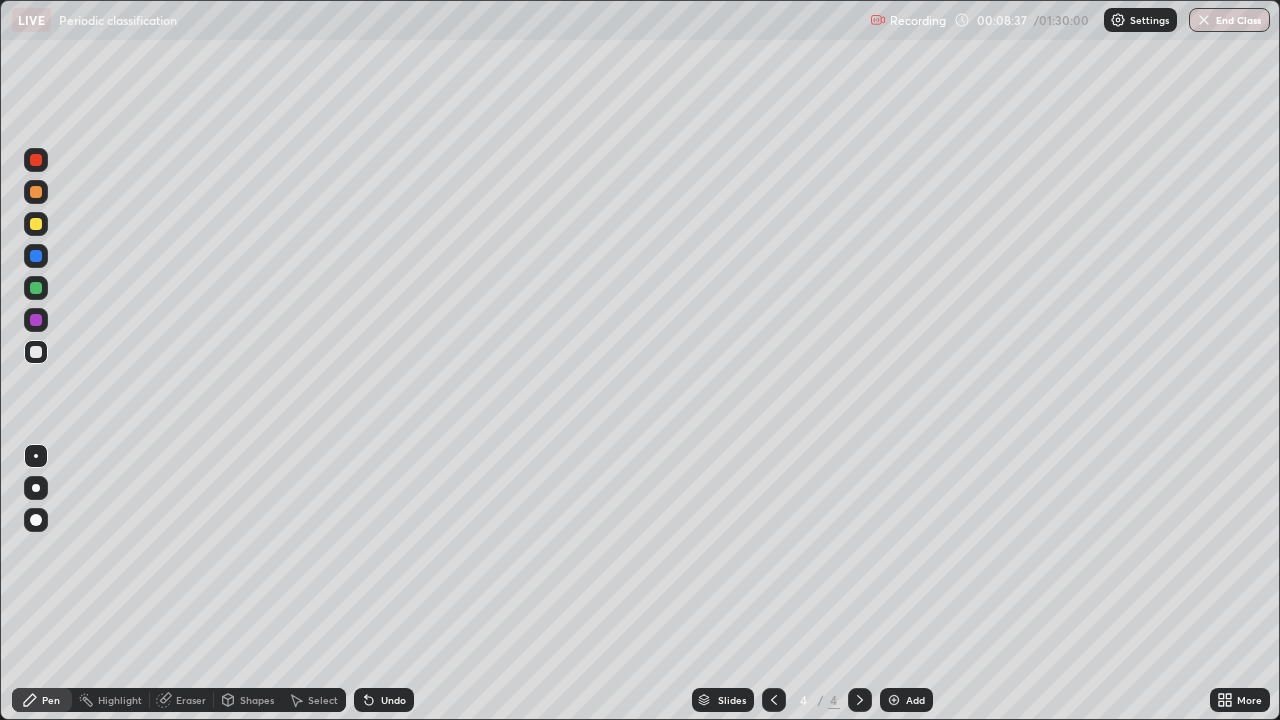click at bounding box center (36, 224) 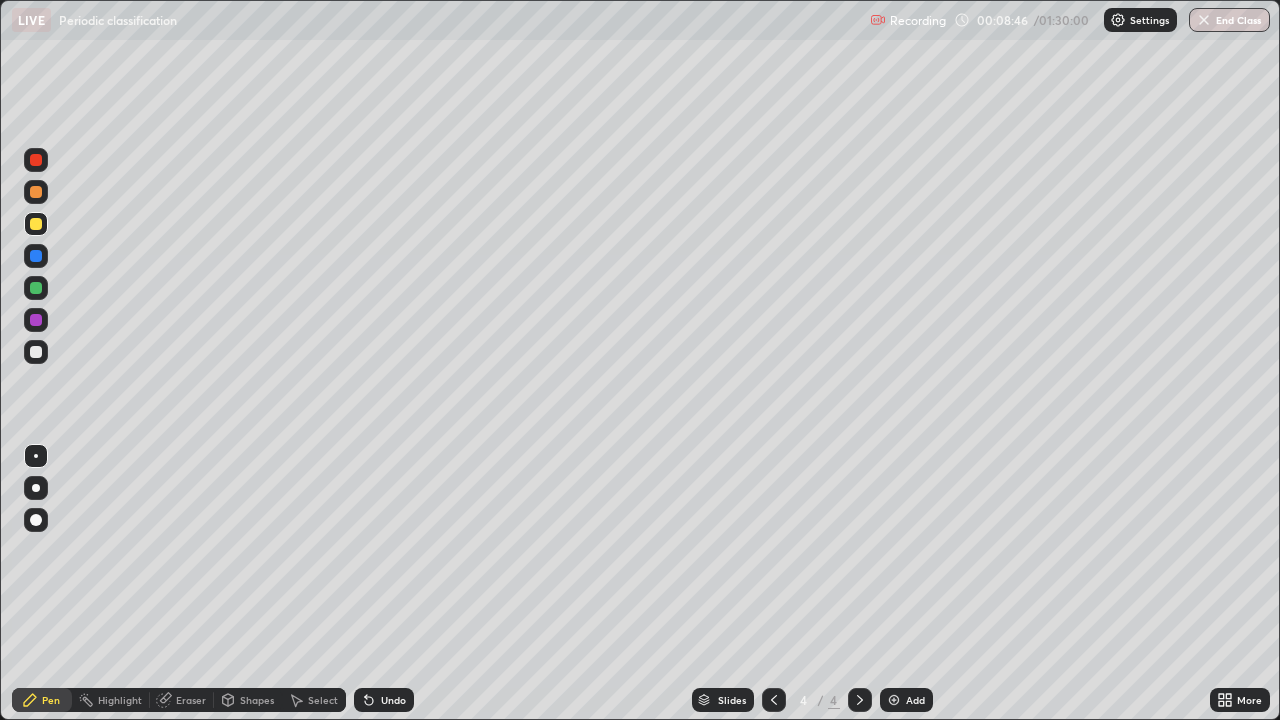 click at bounding box center (36, 320) 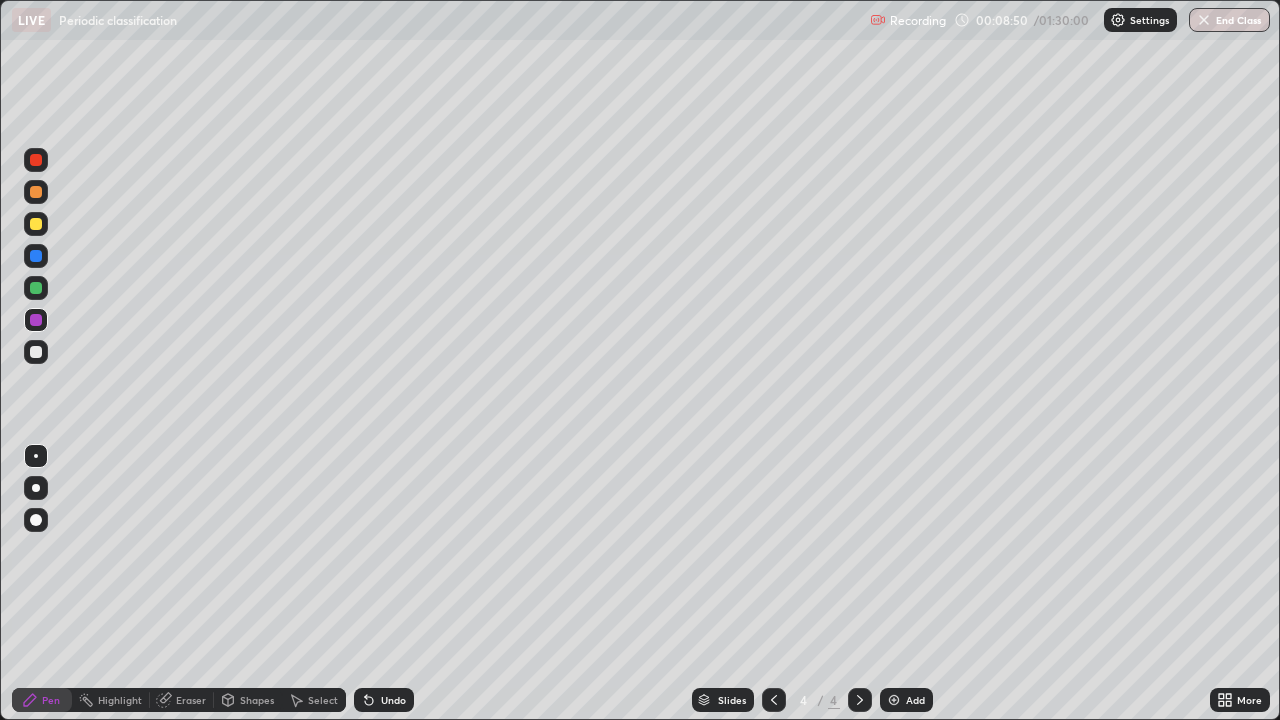 click at bounding box center (36, 288) 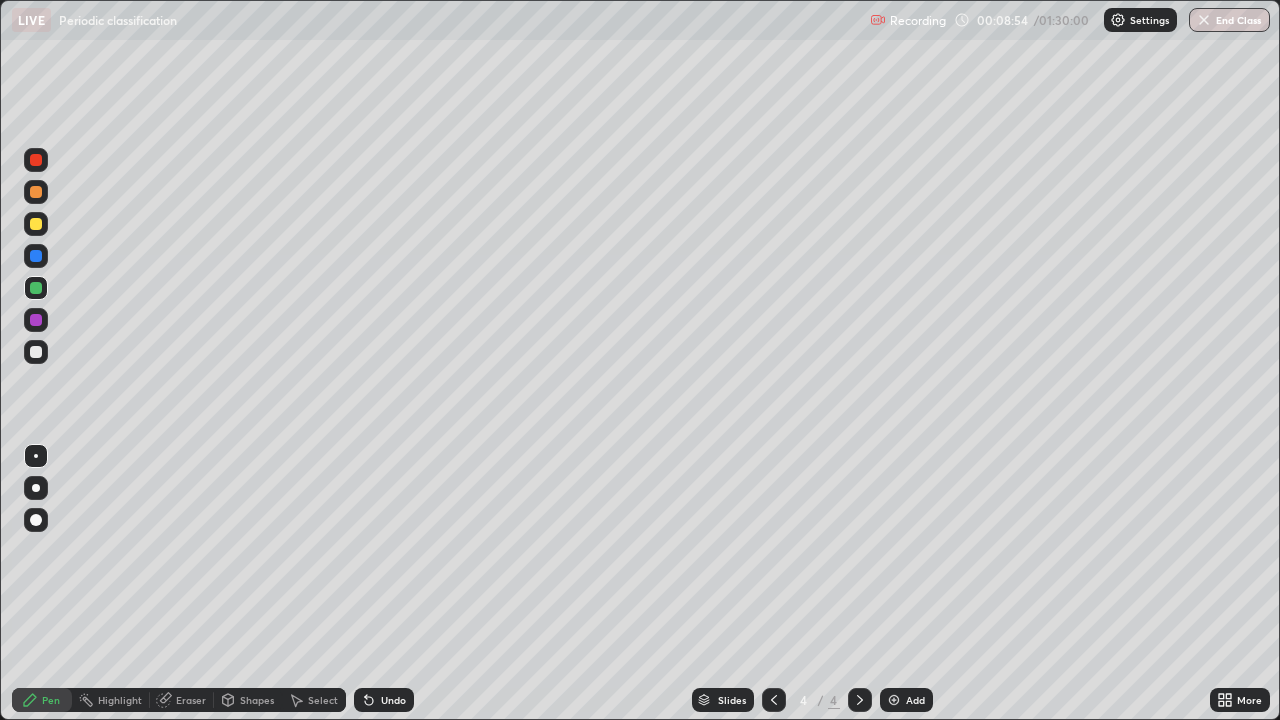 click at bounding box center (36, 320) 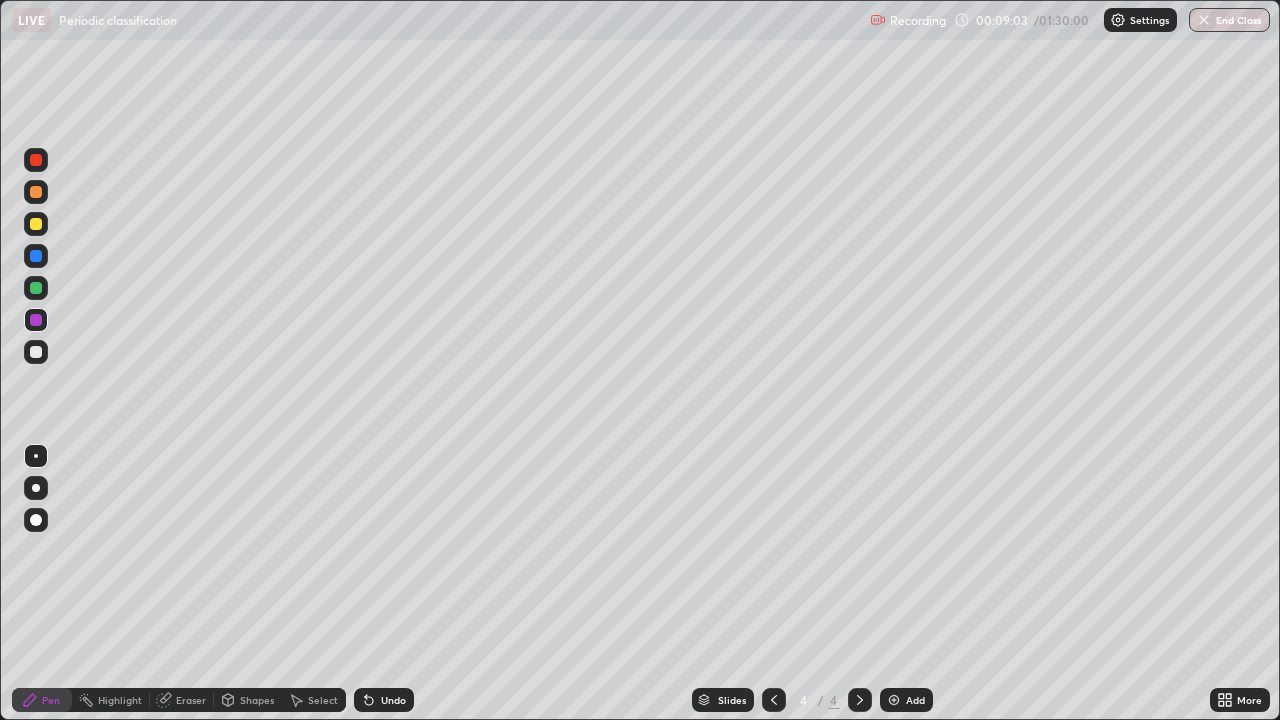 click at bounding box center [36, 320] 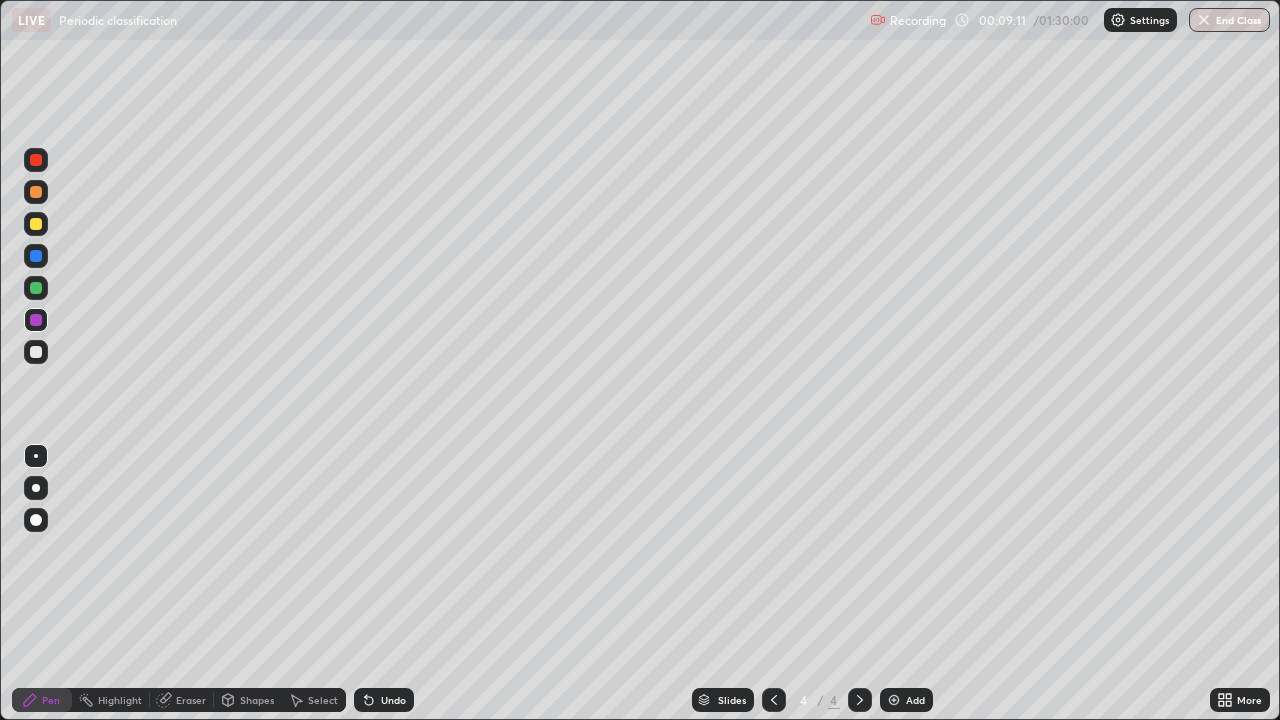click at bounding box center [774, 700] 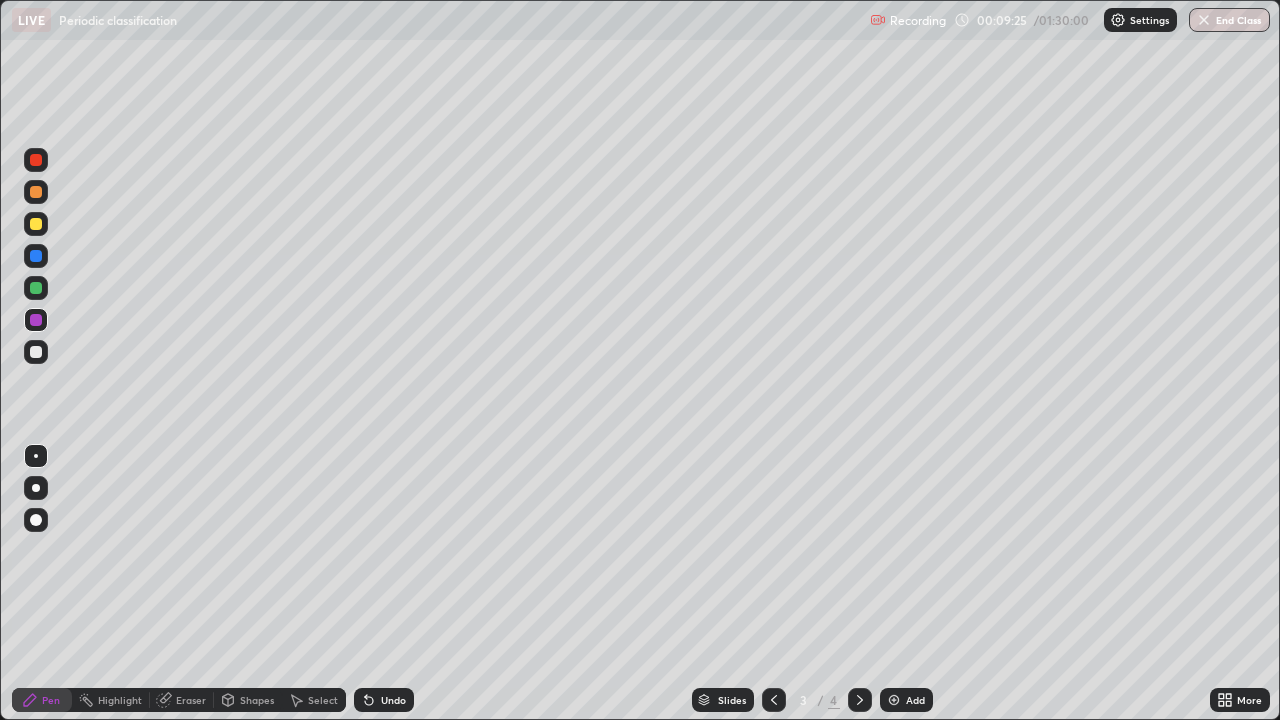 click 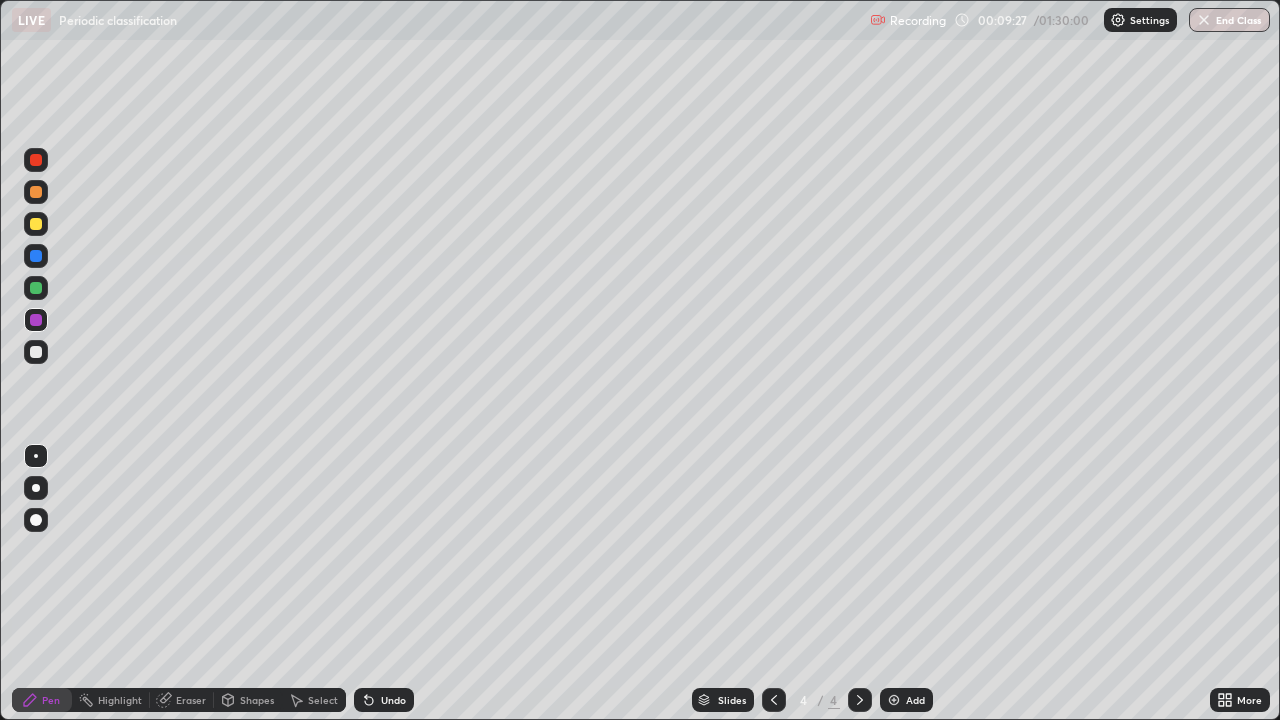 click at bounding box center (36, 352) 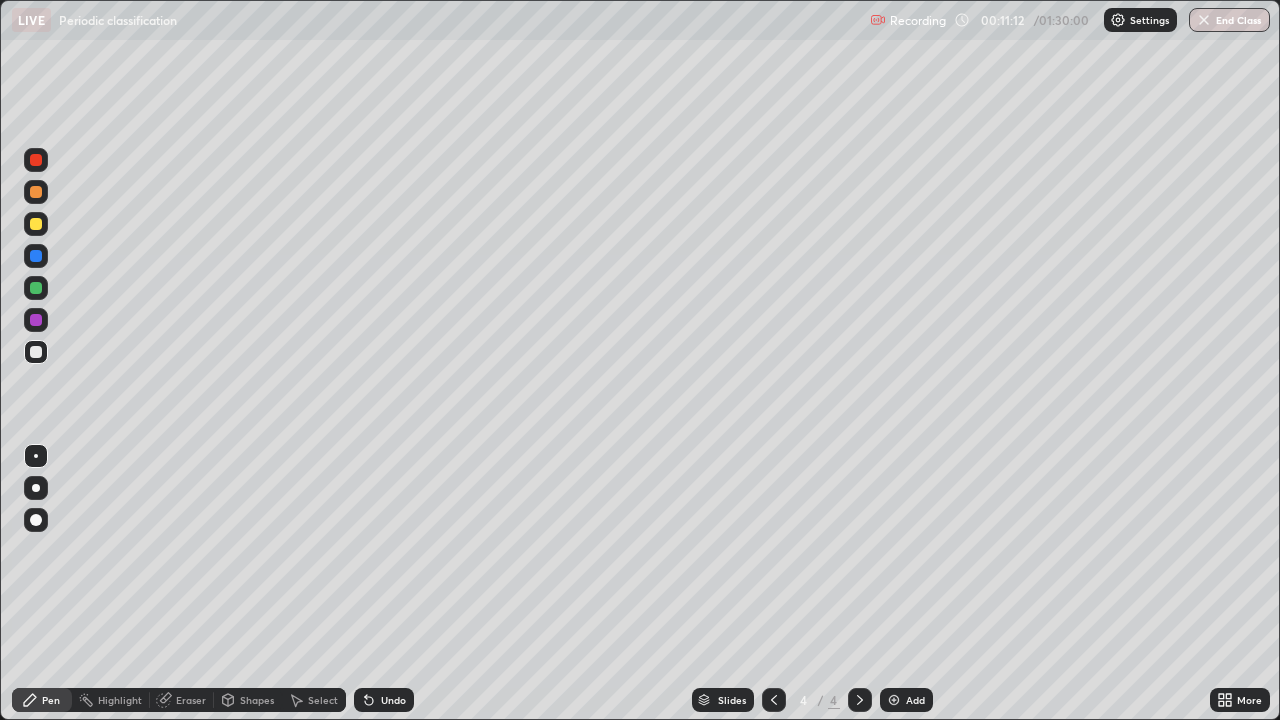 click at bounding box center [36, 320] 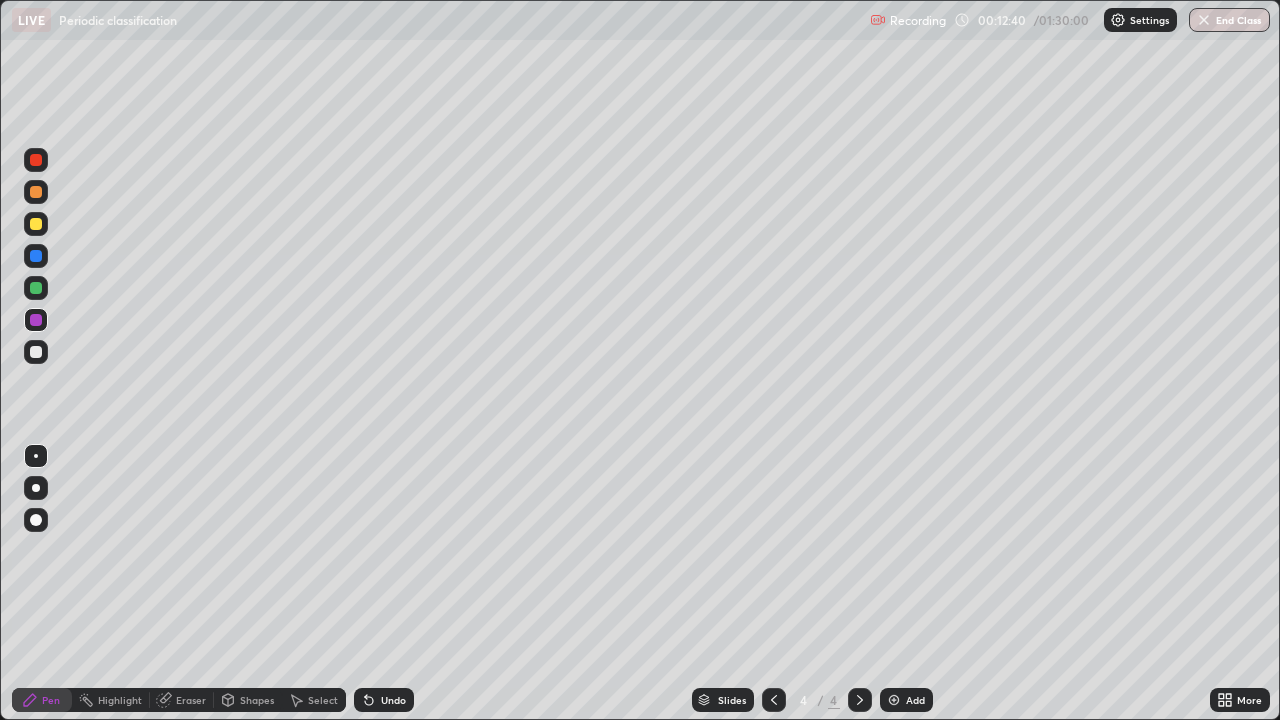 click at bounding box center [36, 352] 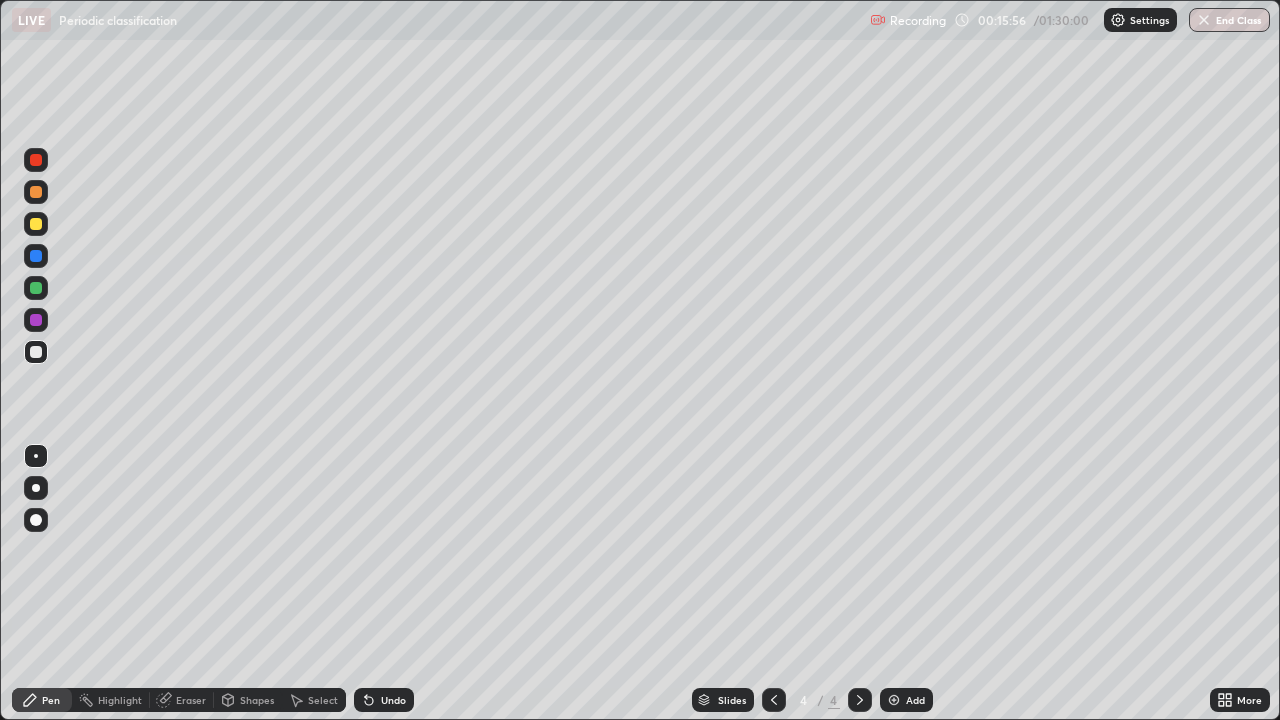 click on "Add" at bounding box center (906, 700) 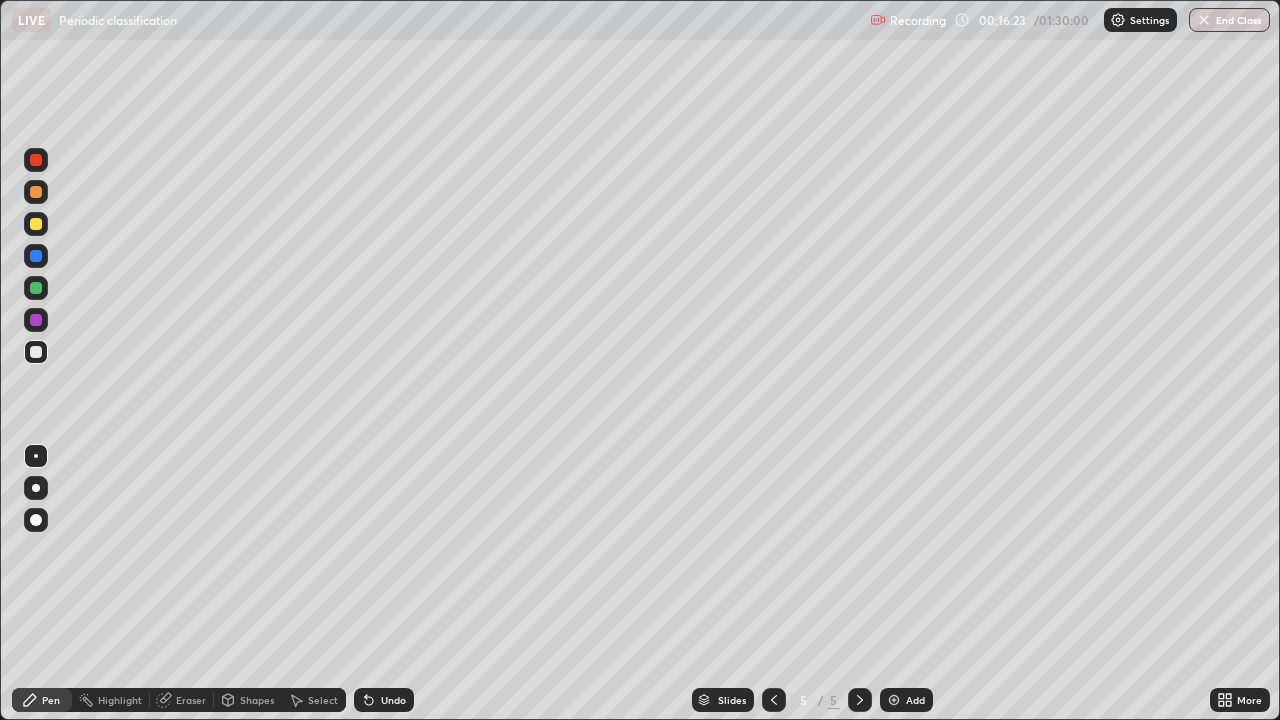 click at bounding box center (36, 224) 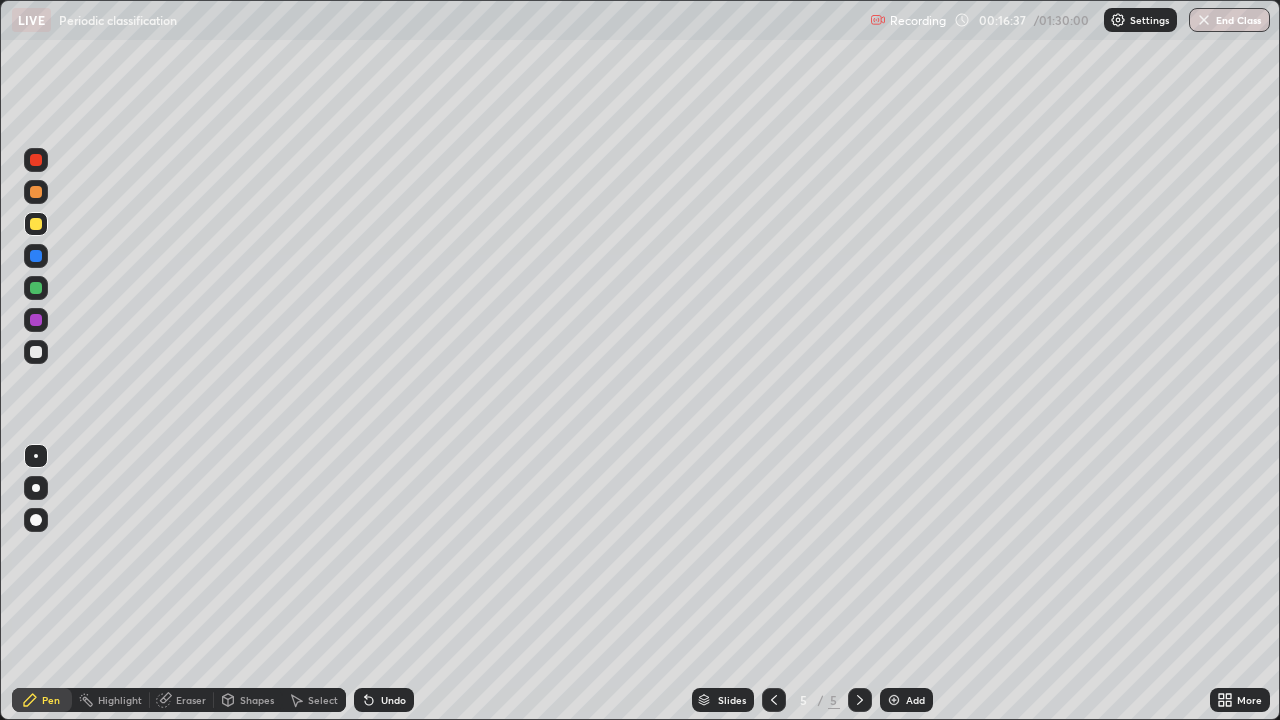 click at bounding box center [36, 320] 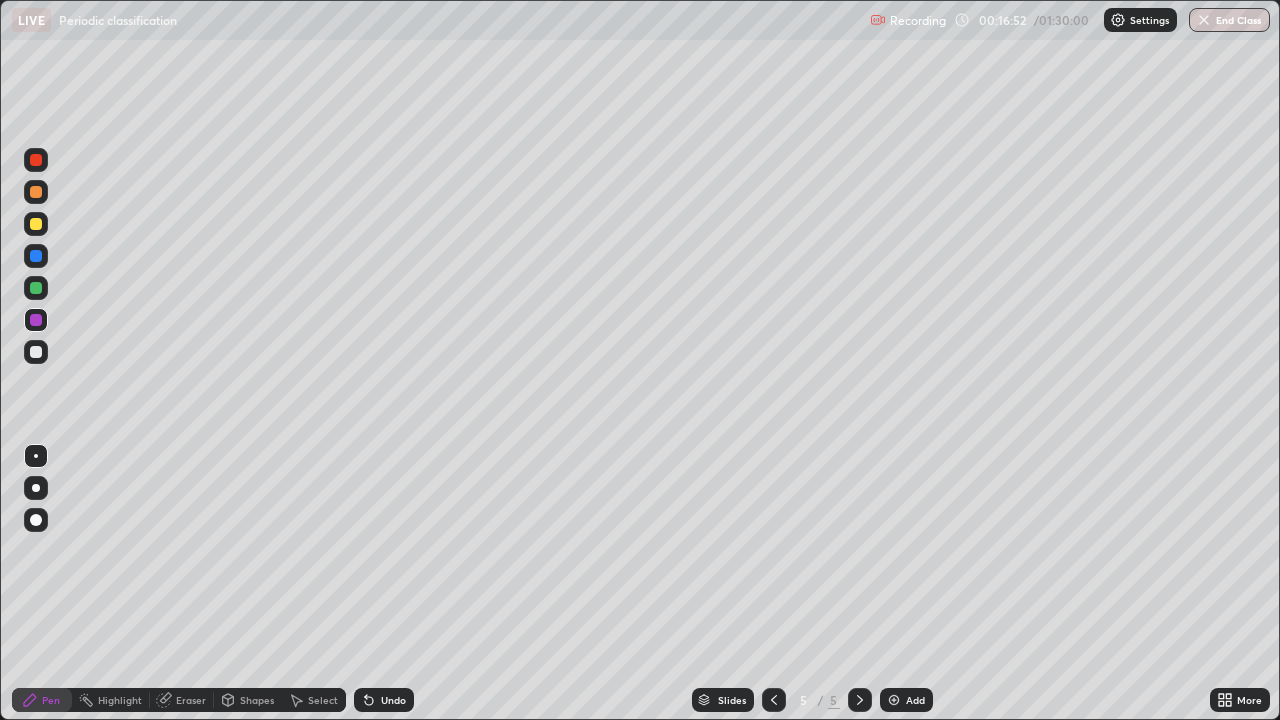 click at bounding box center [36, 352] 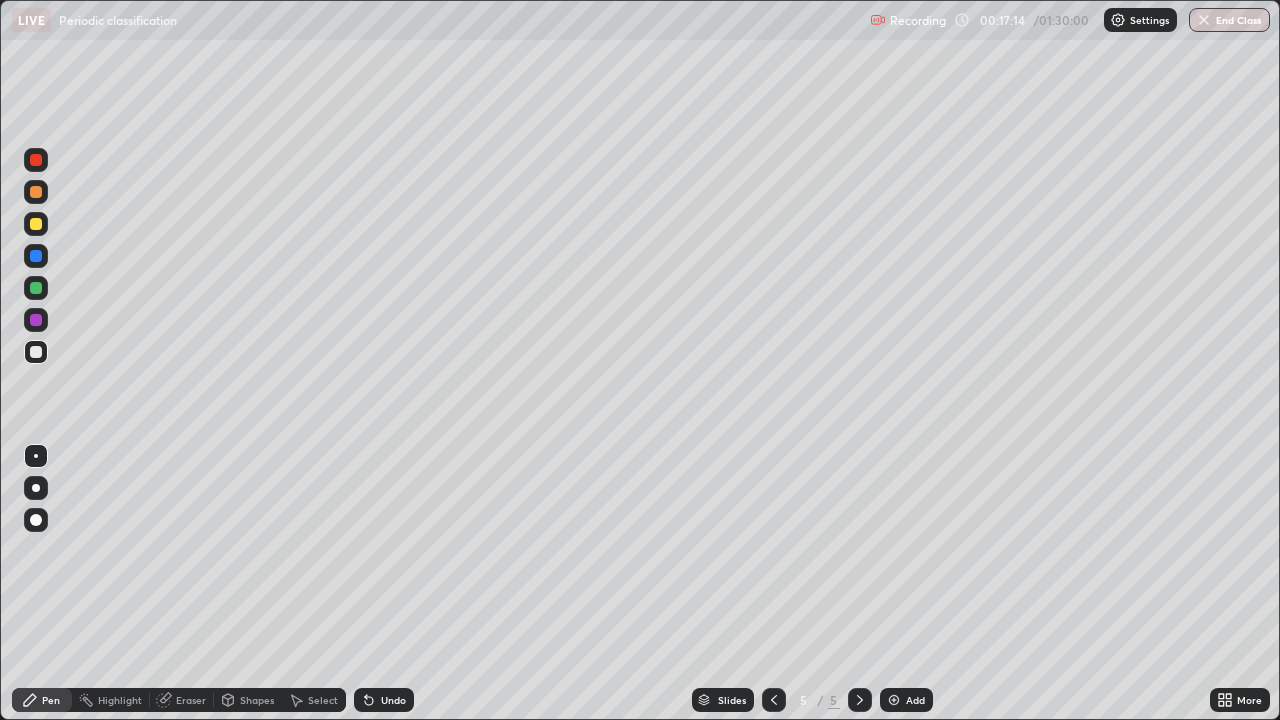 click at bounding box center (36, 256) 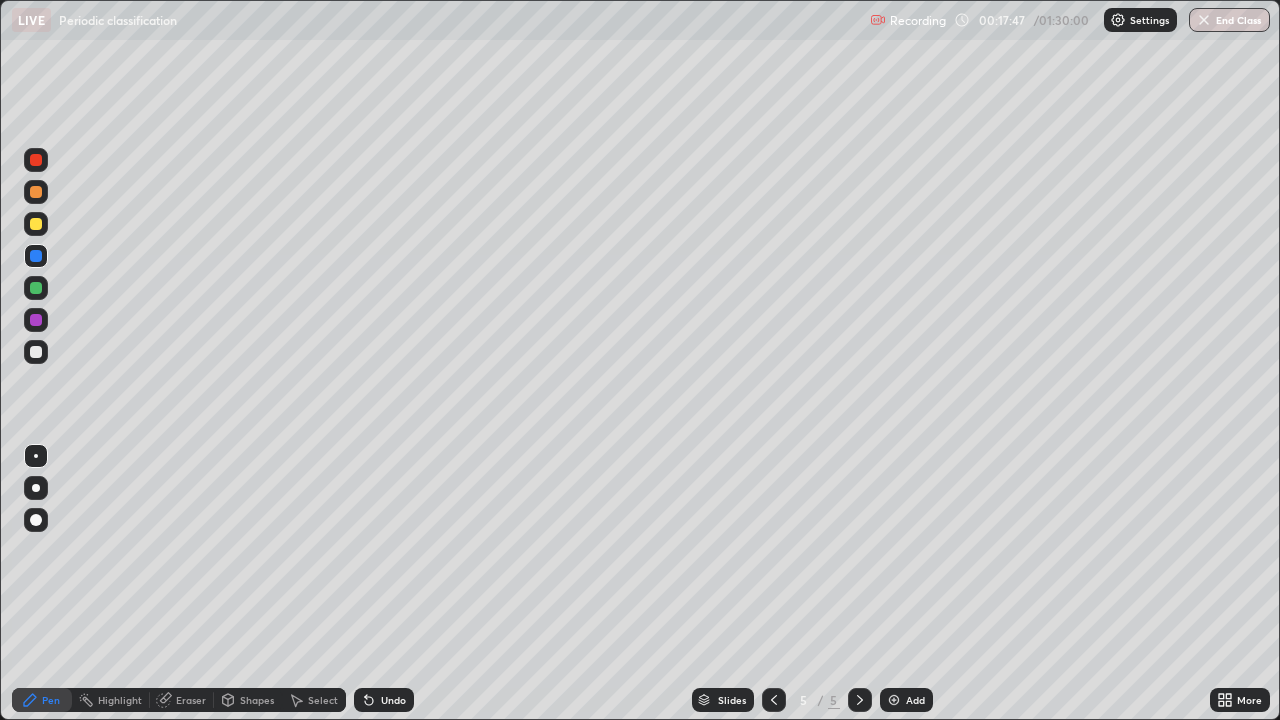 click at bounding box center (36, 320) 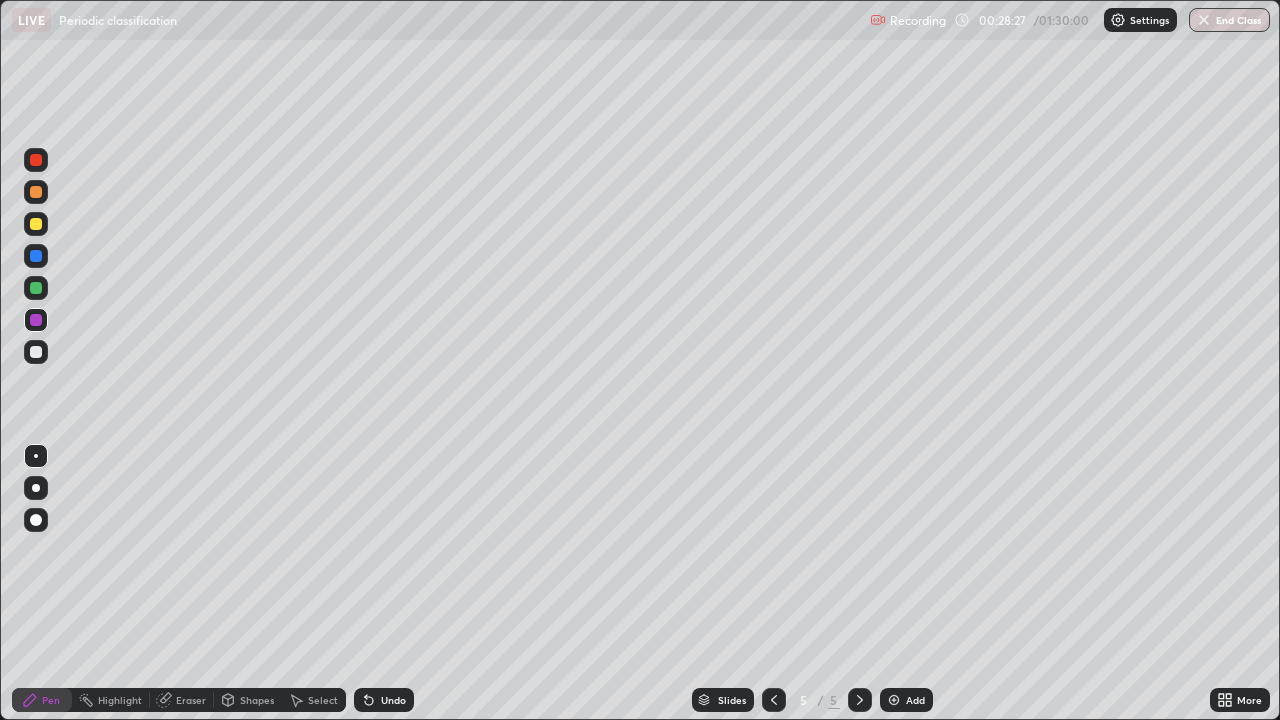 click on "Add" at bounding box center (915, 700) 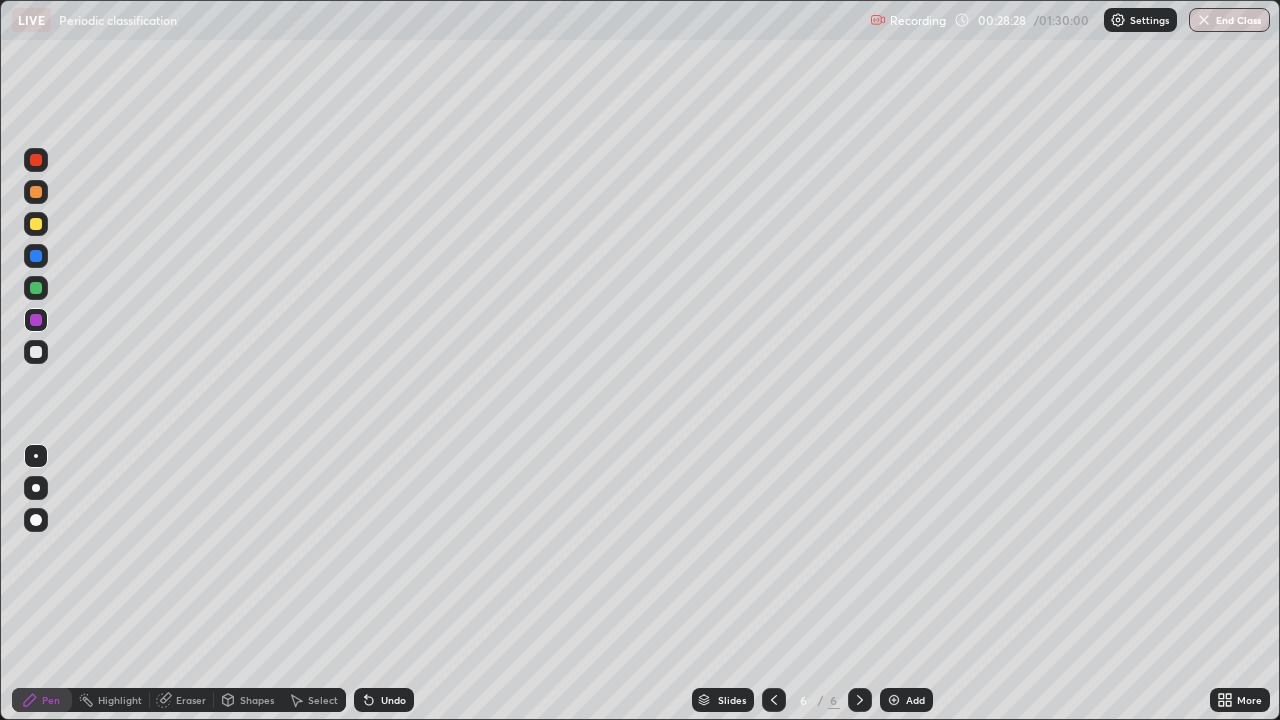 click at bounding box center [36, 320] 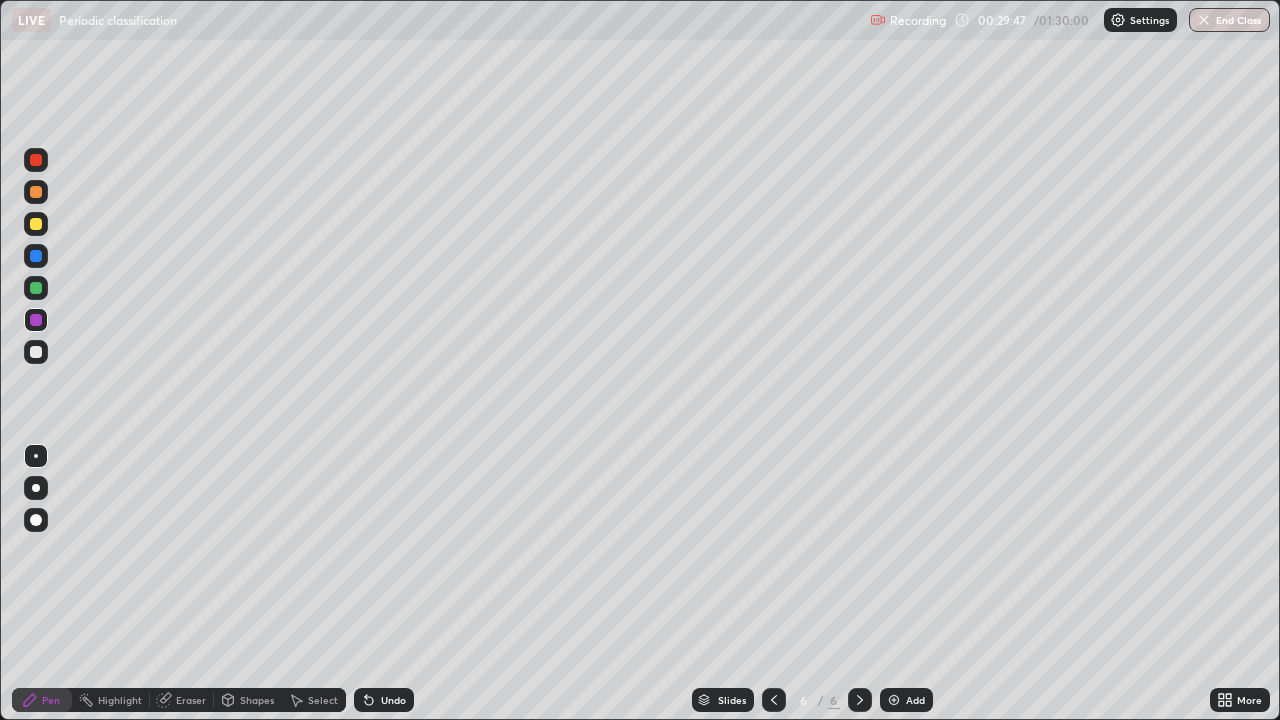 click at bounding box center [36, 352] 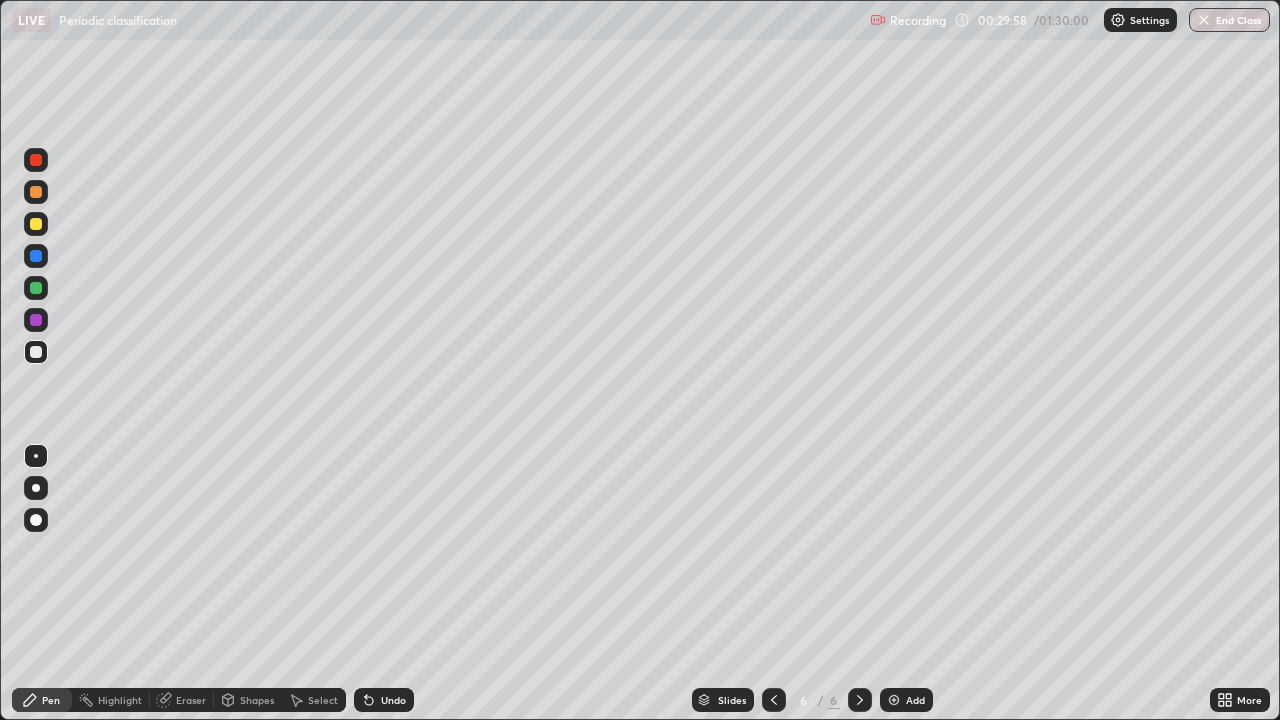 click at bounding box center (36, 192) 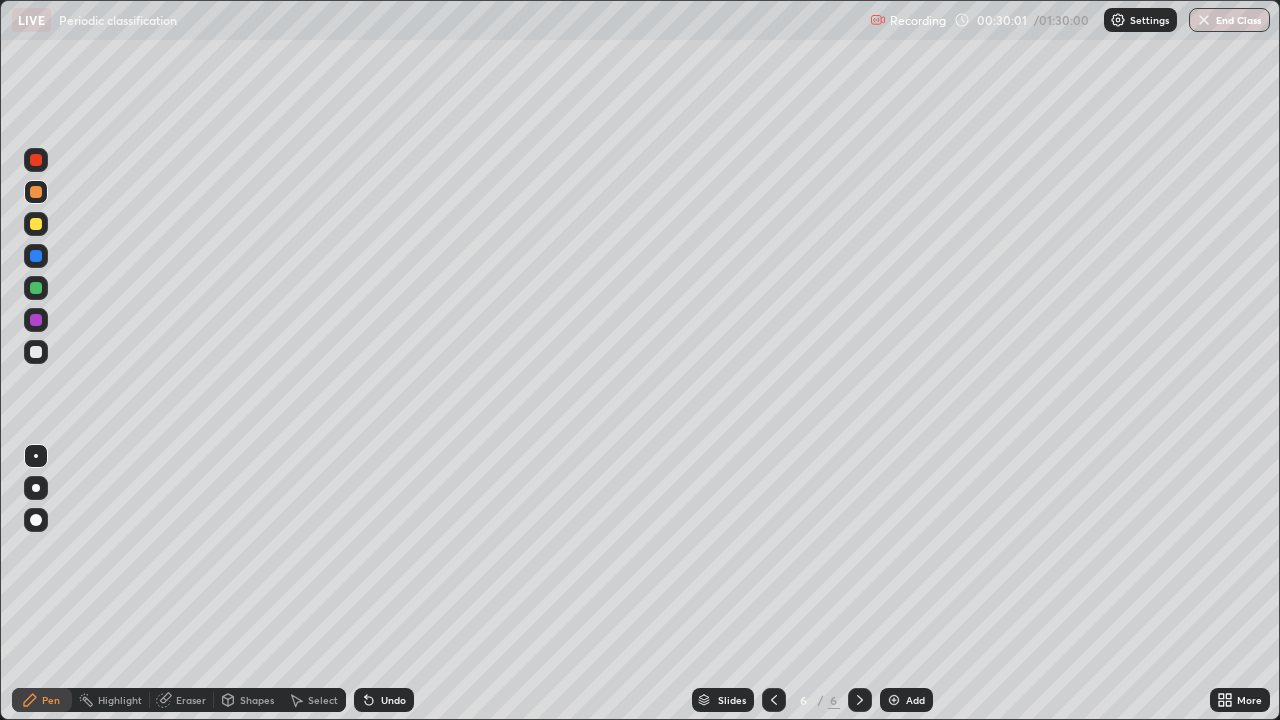 click at bounding box center (36, 352) 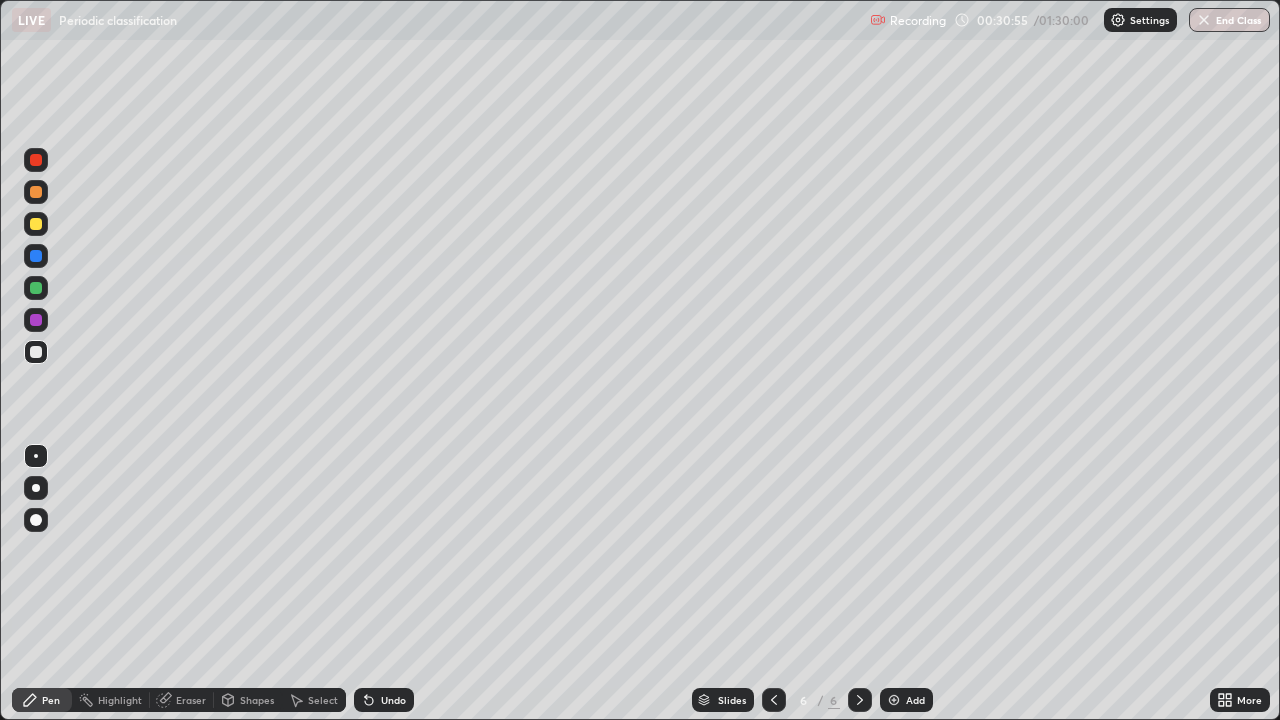 click at bounding box center [36, 320] 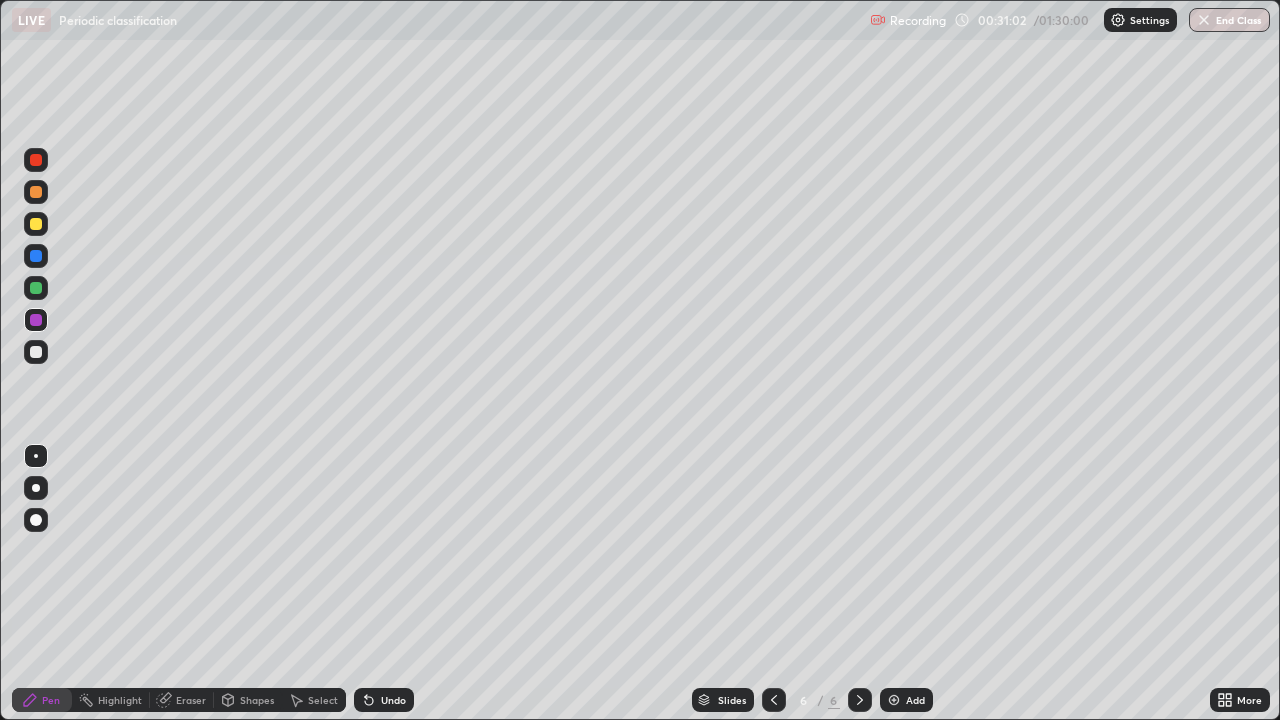 click at bounding box center [36, 352] 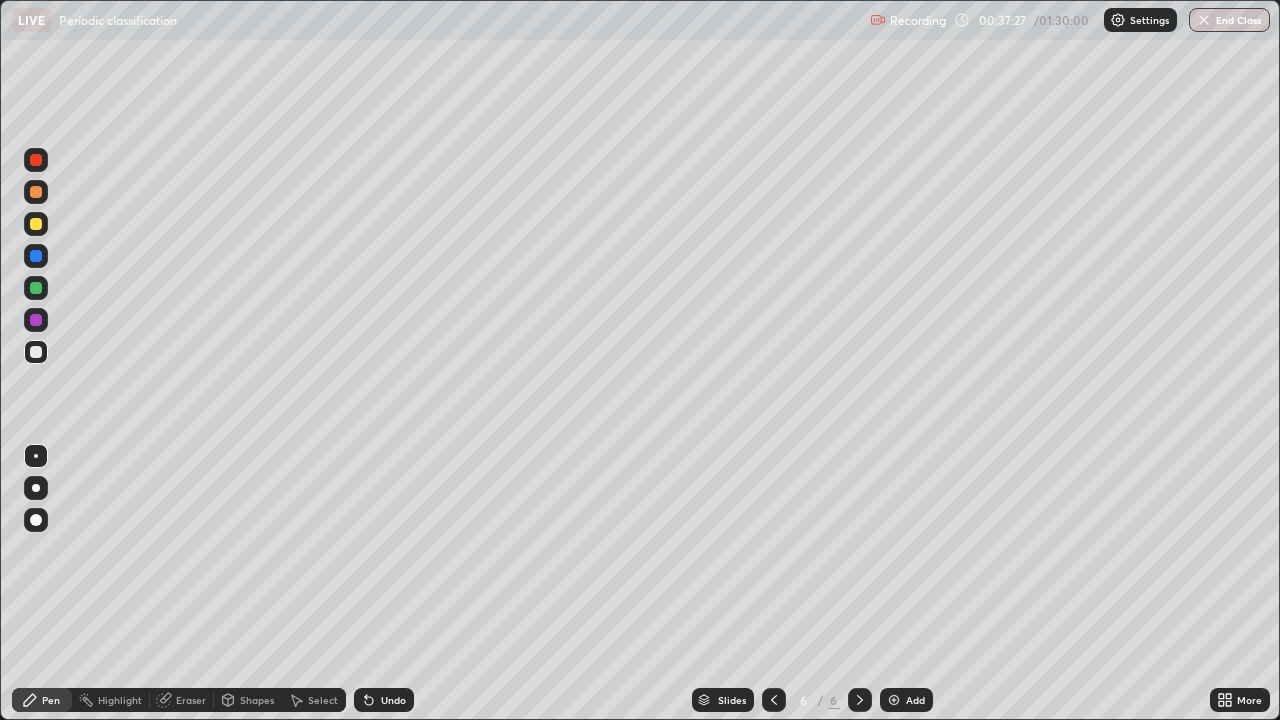 click 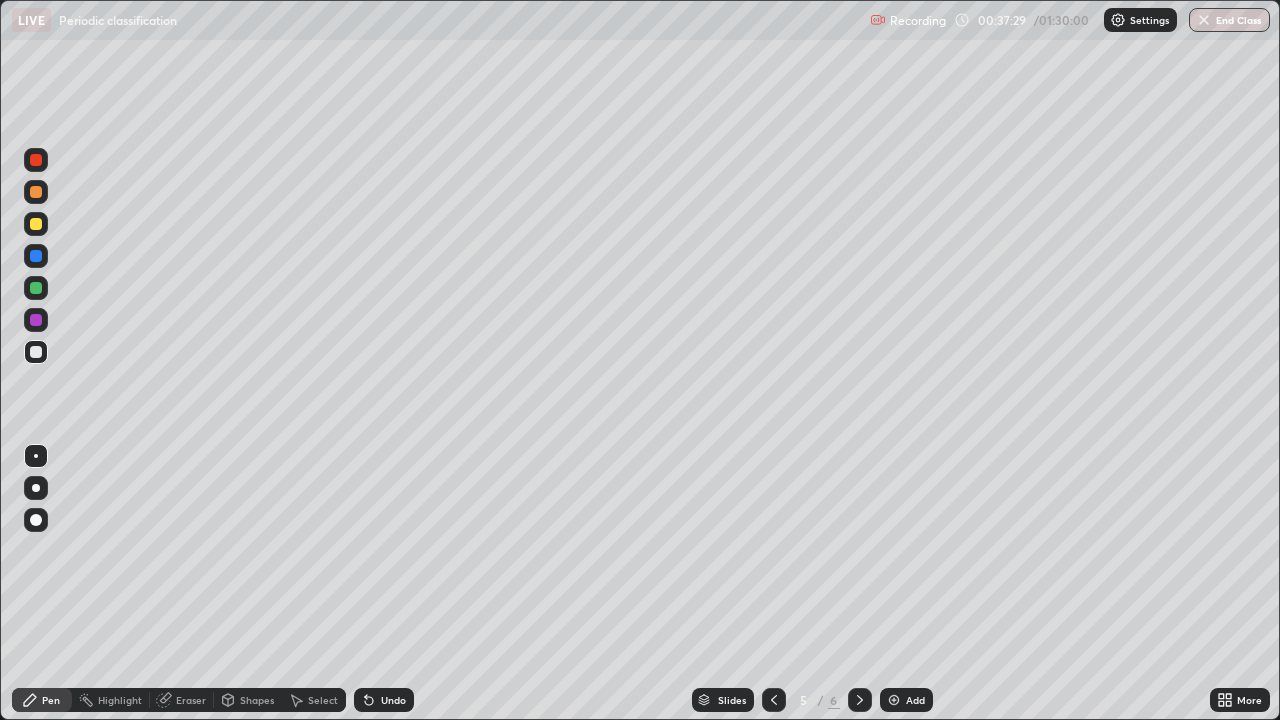 click 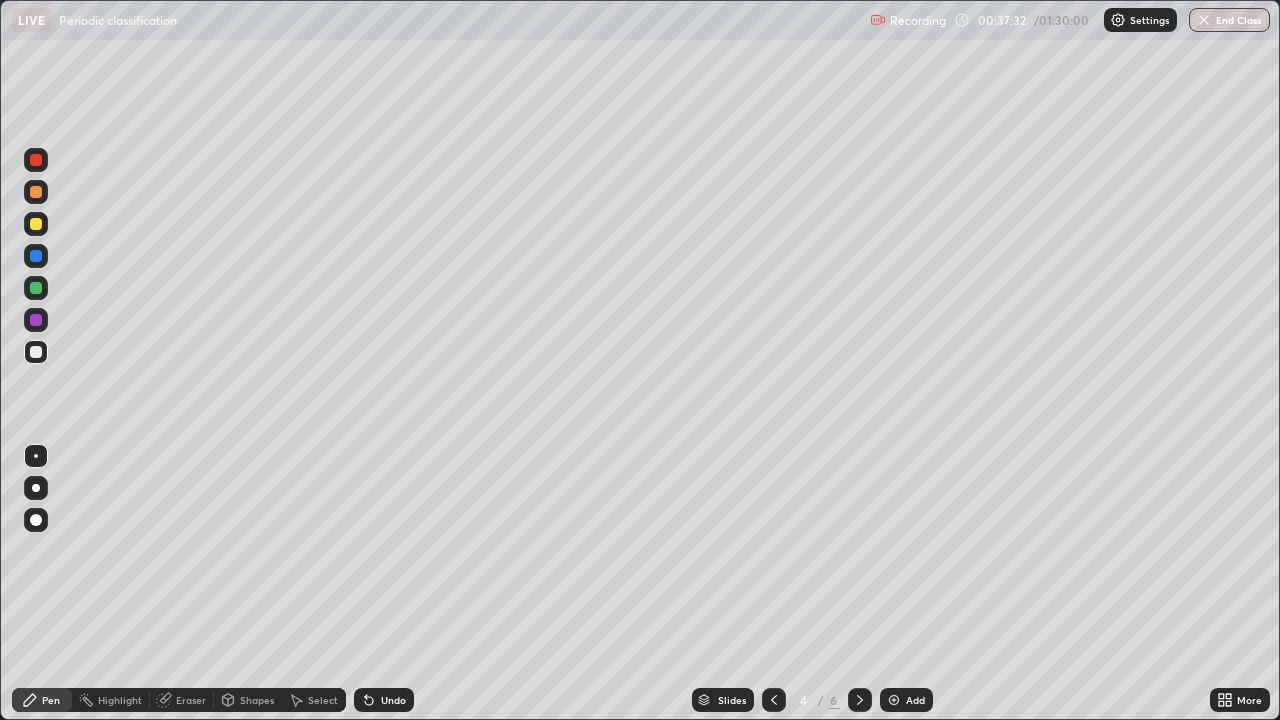 click 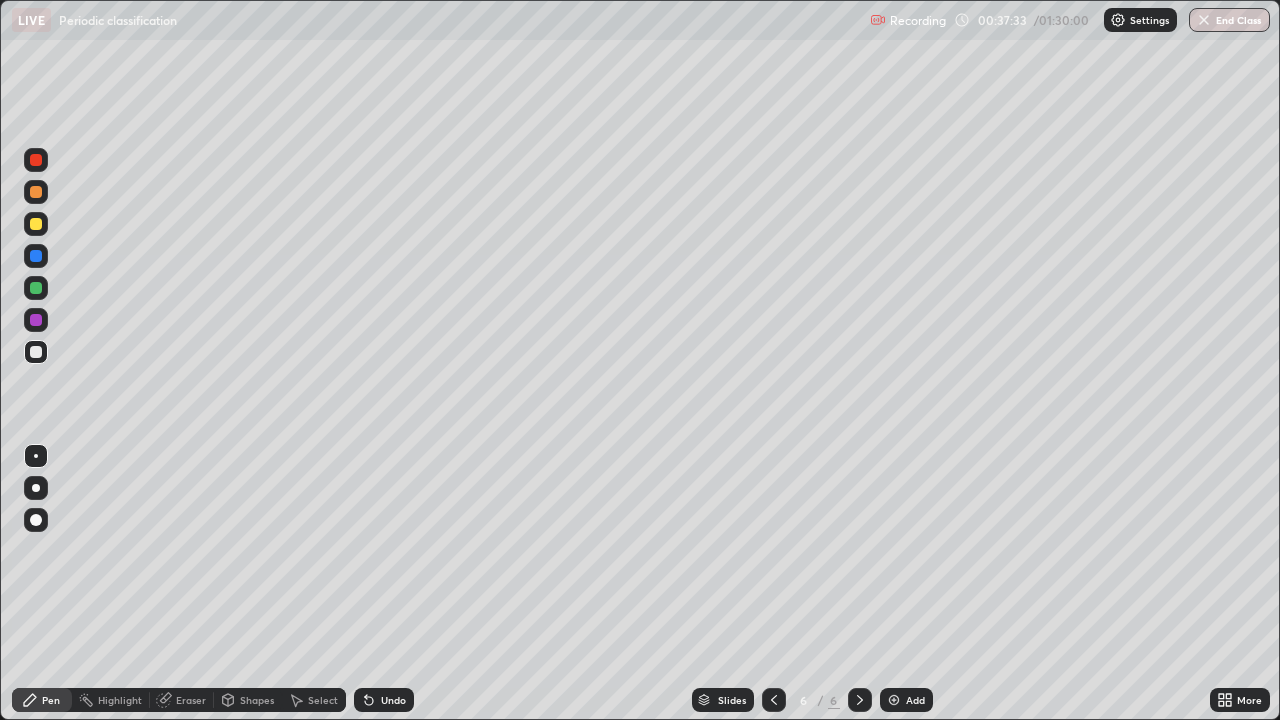 click at bounding box center (860, 700) 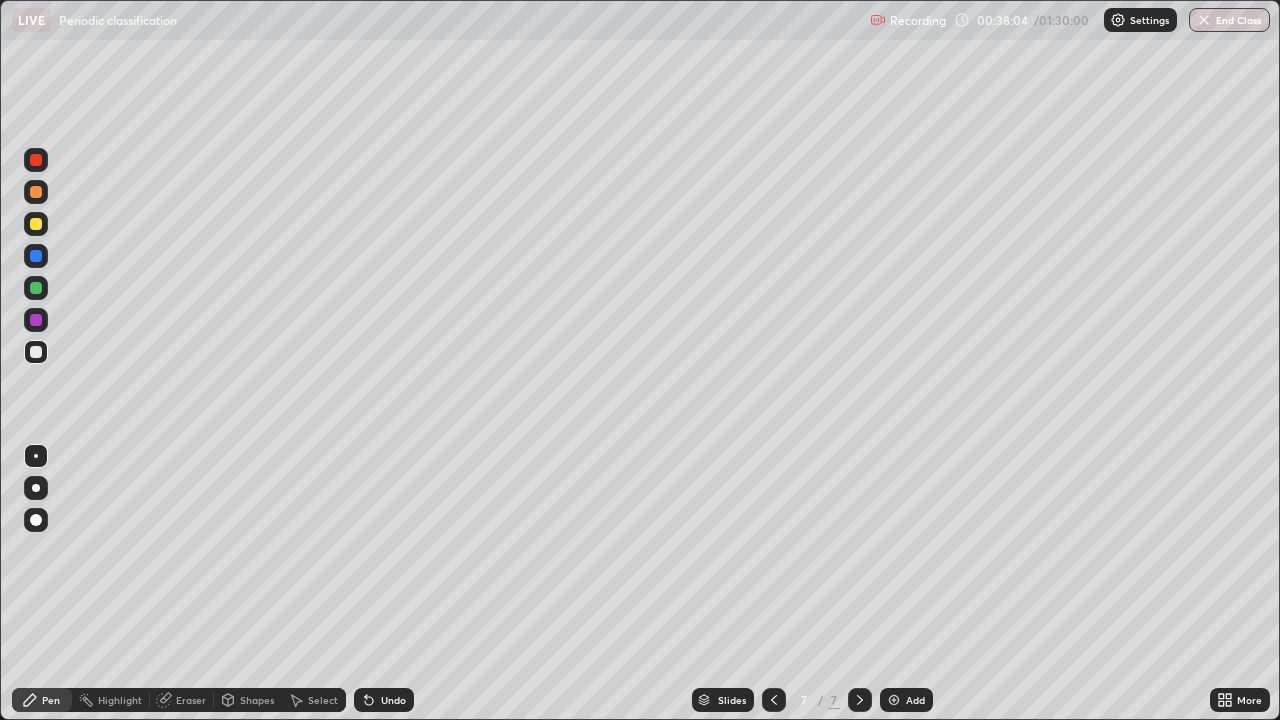 click at bounding box center [36, 192] 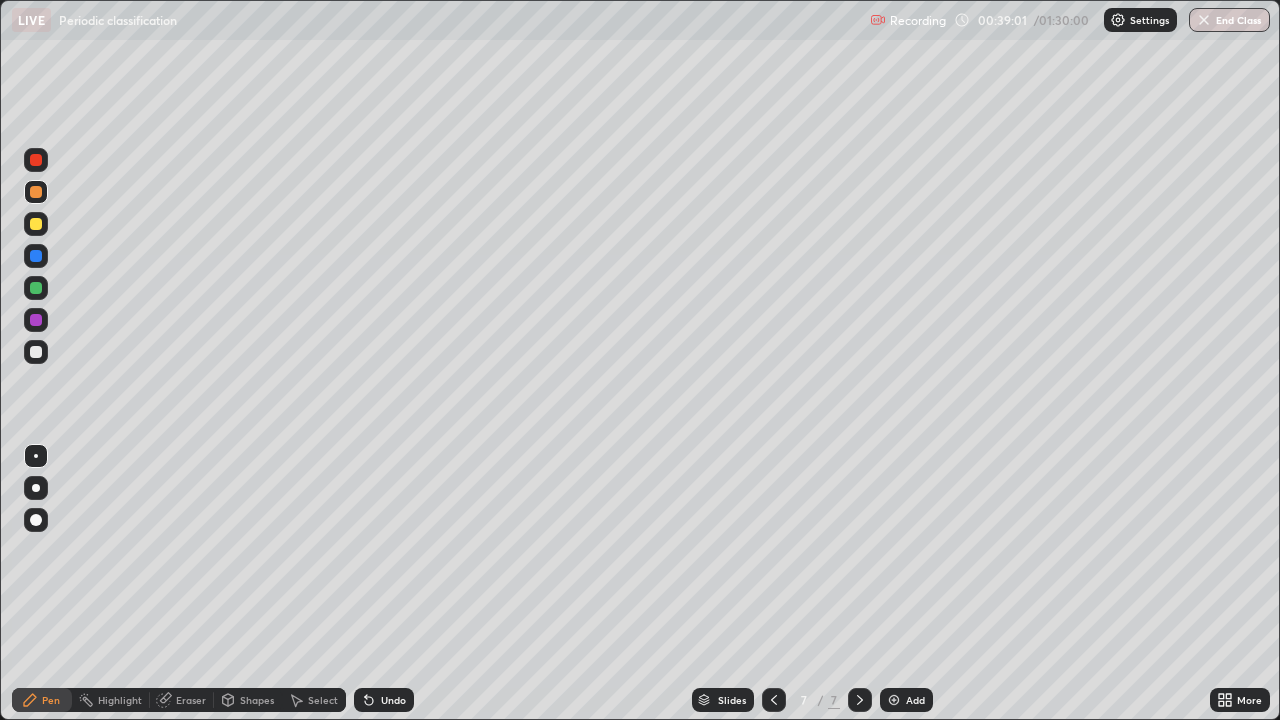click at bounding box center [36, 256] 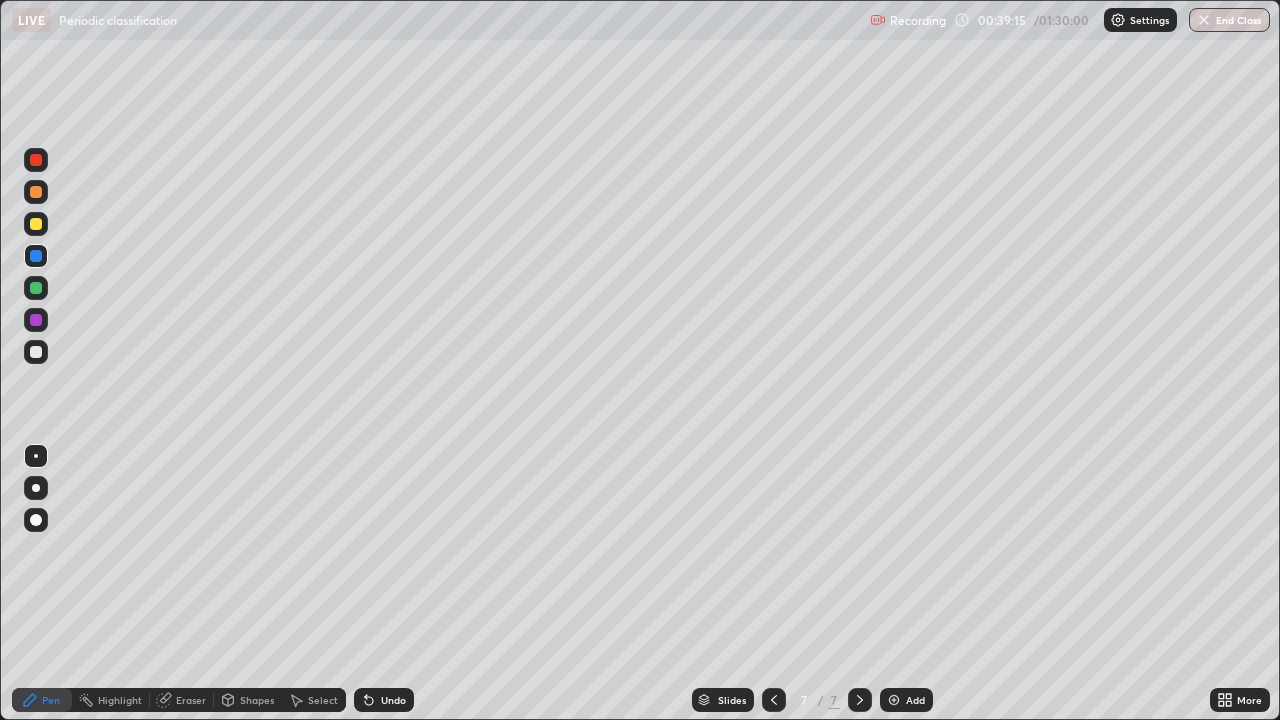 click at bounding box center [36, 288] 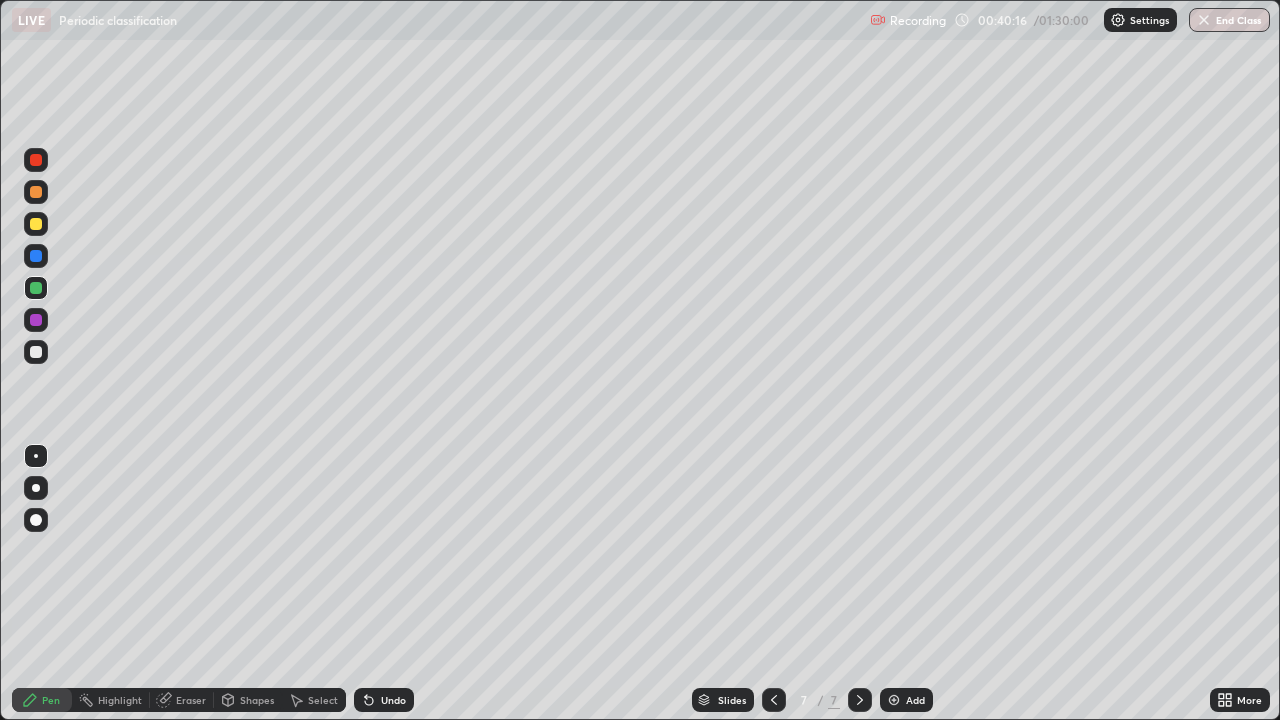 click at bounding box center [36, 320] 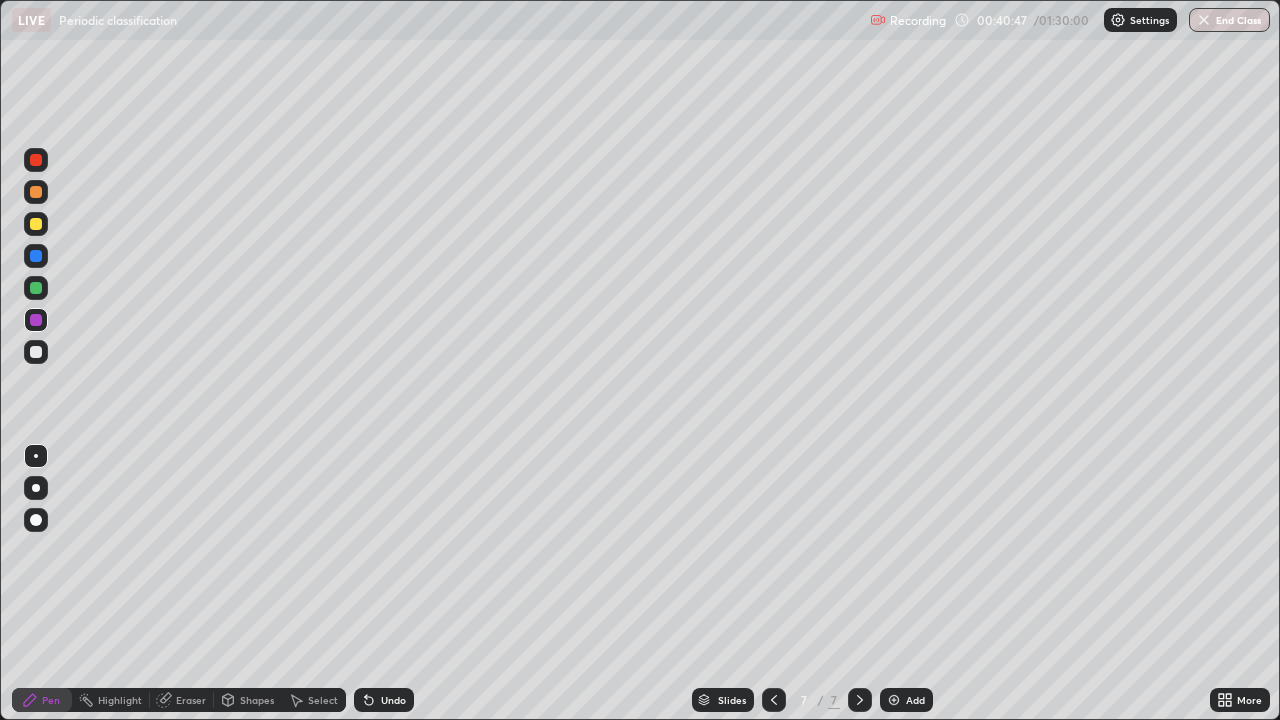 click at bounding box center (36, 288) 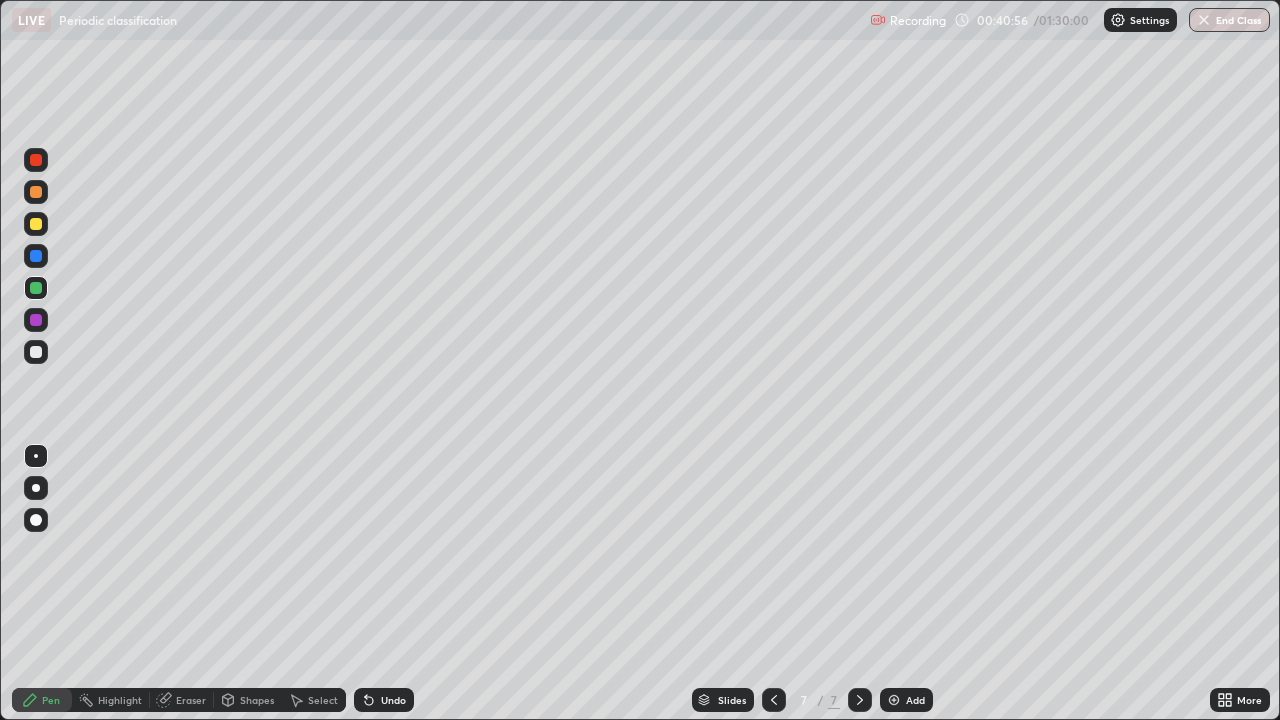 click at bounding box center [36, 192] 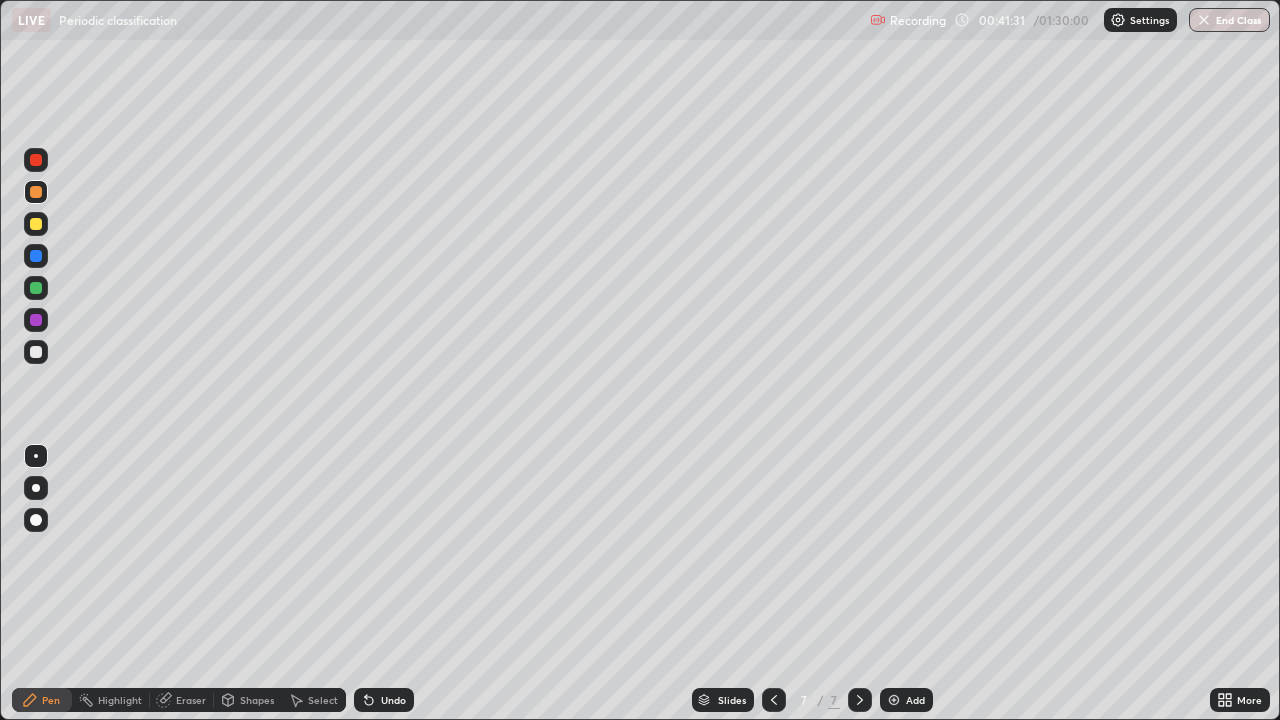 click on "Pen" at bounding box center (51, 700) 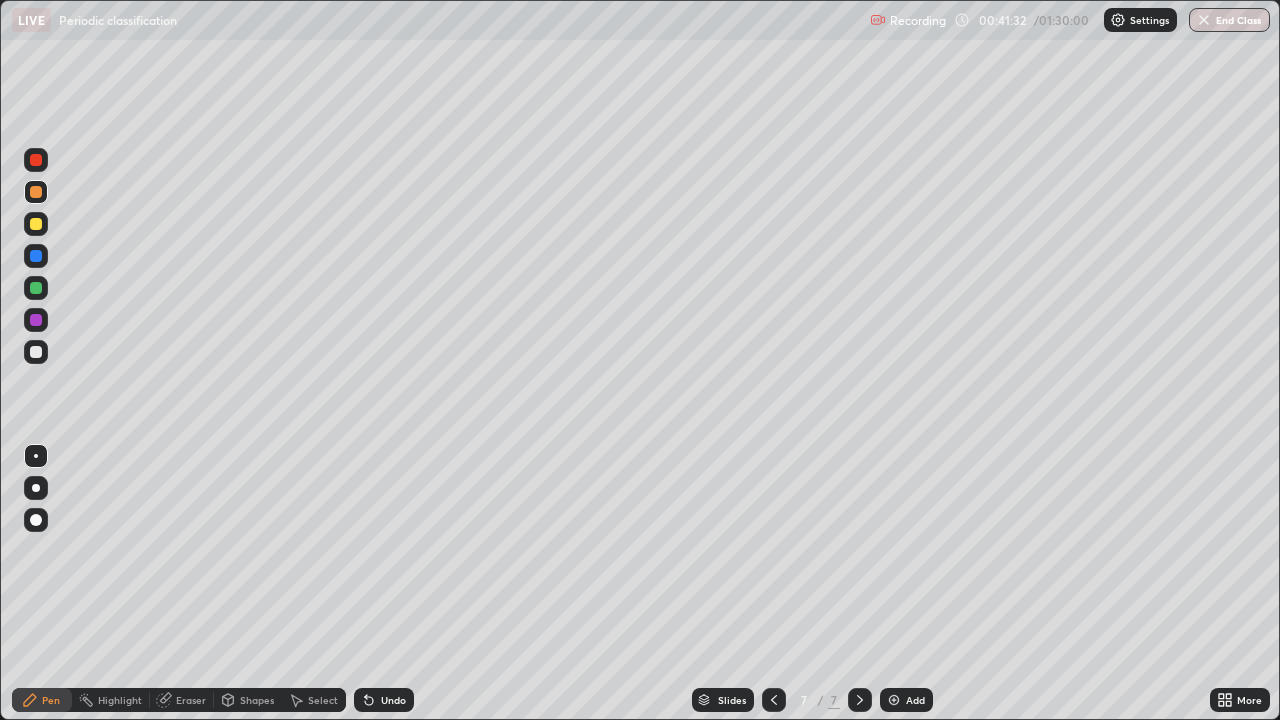 click at bounding box center [36, 256] 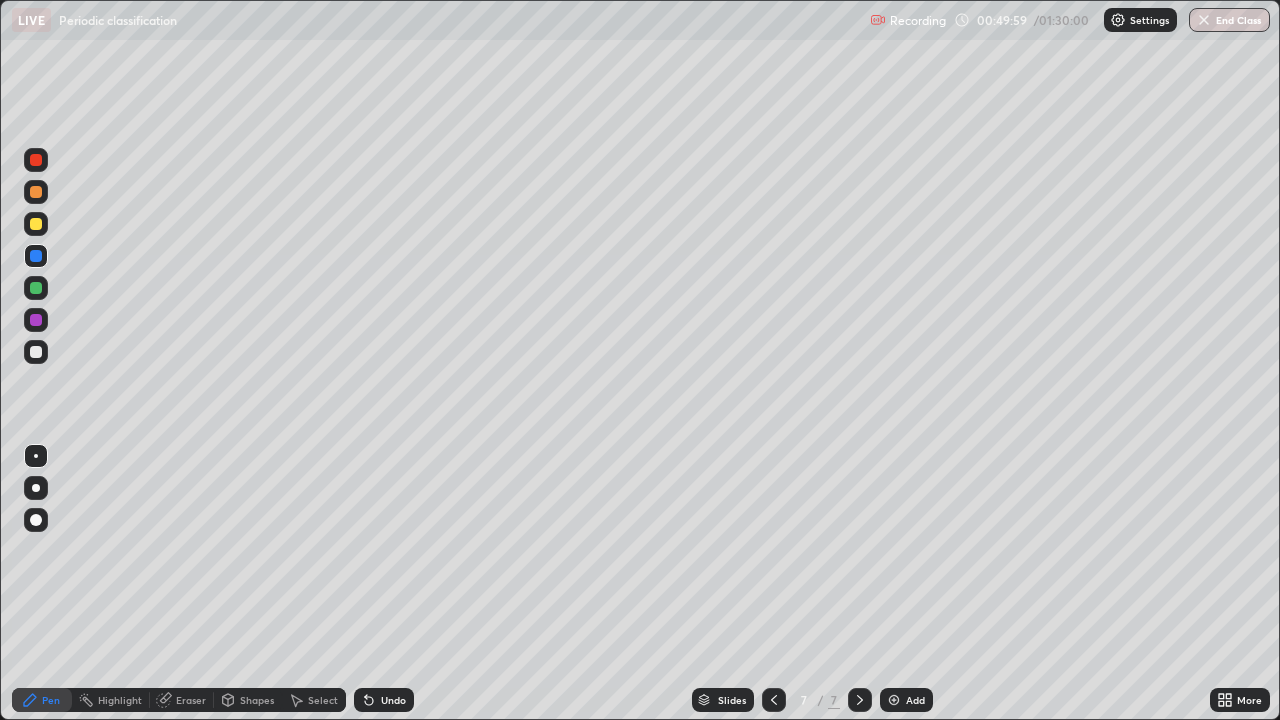 click on "Add" at bounding box center (906, 700) 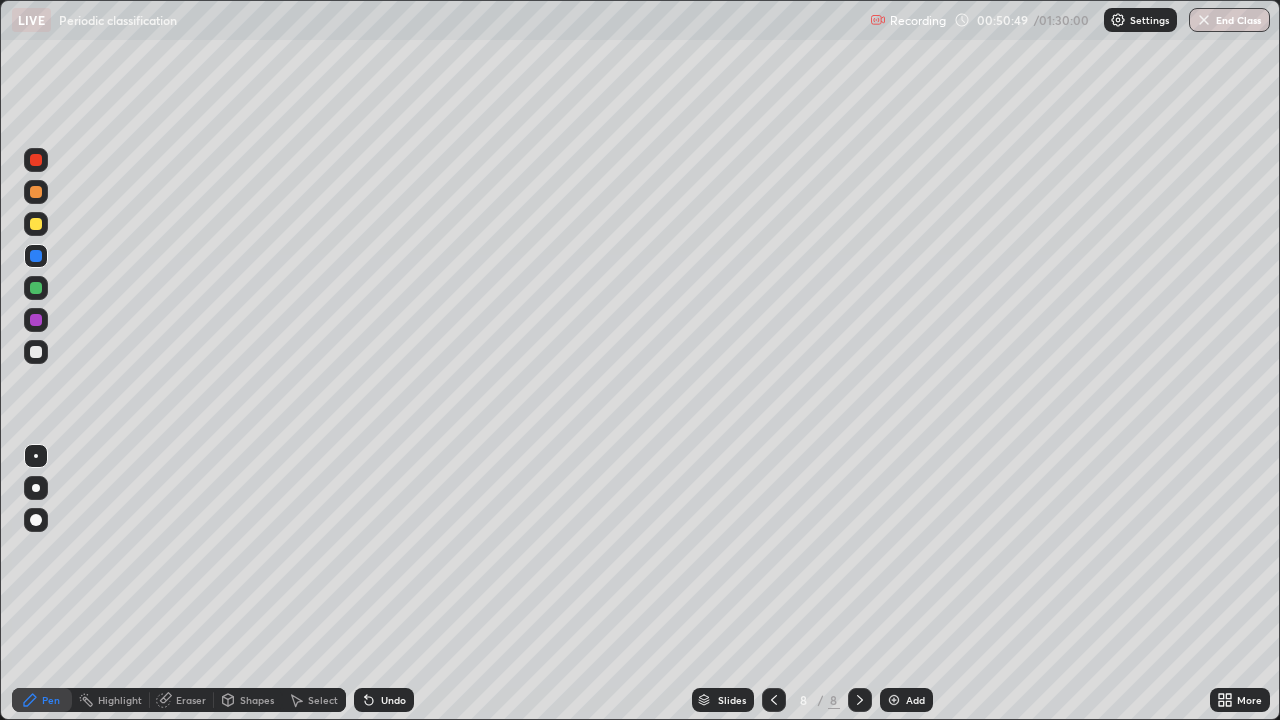 click at bounding box center [36, 160] 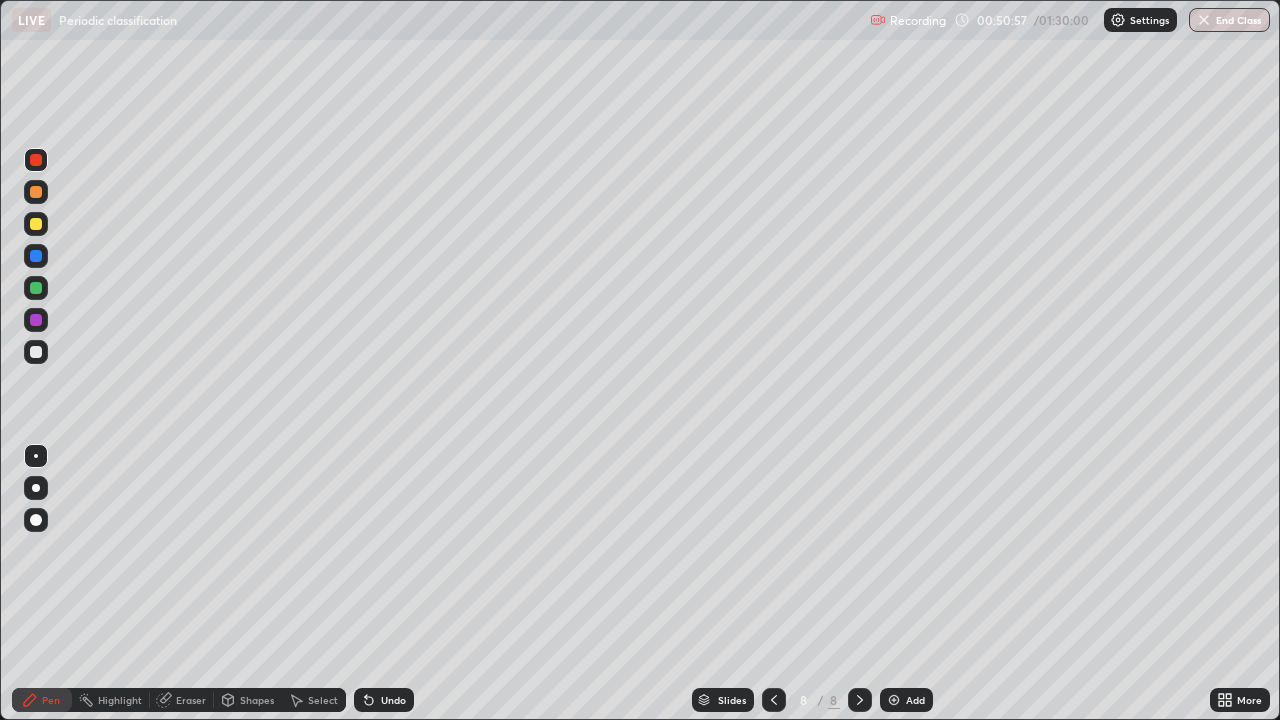 click 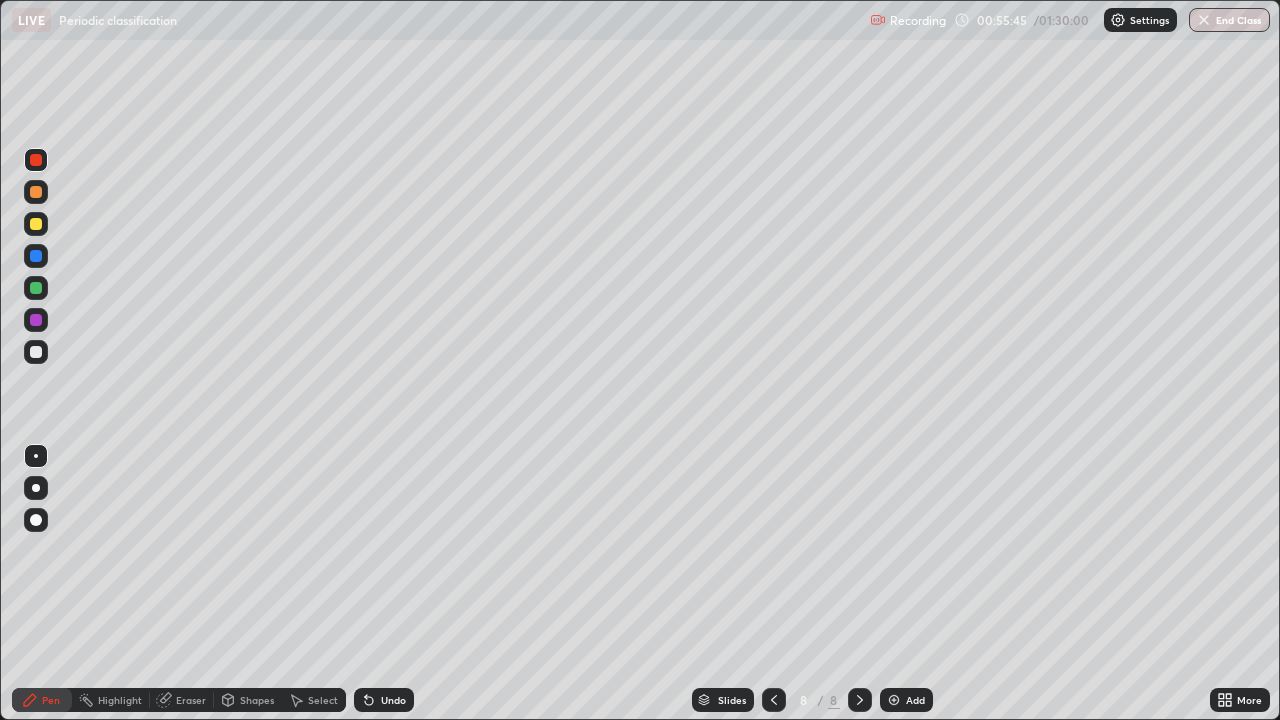 click 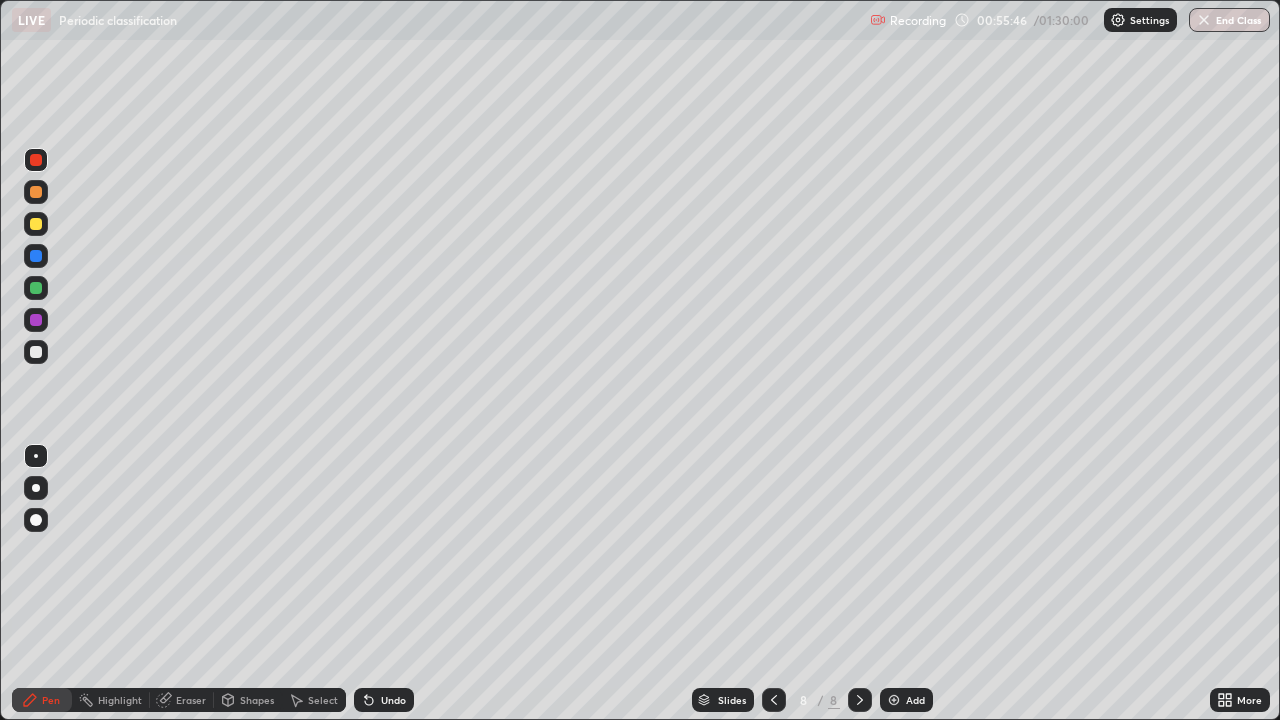 click on "Undo" at bounding box center [384, 700] 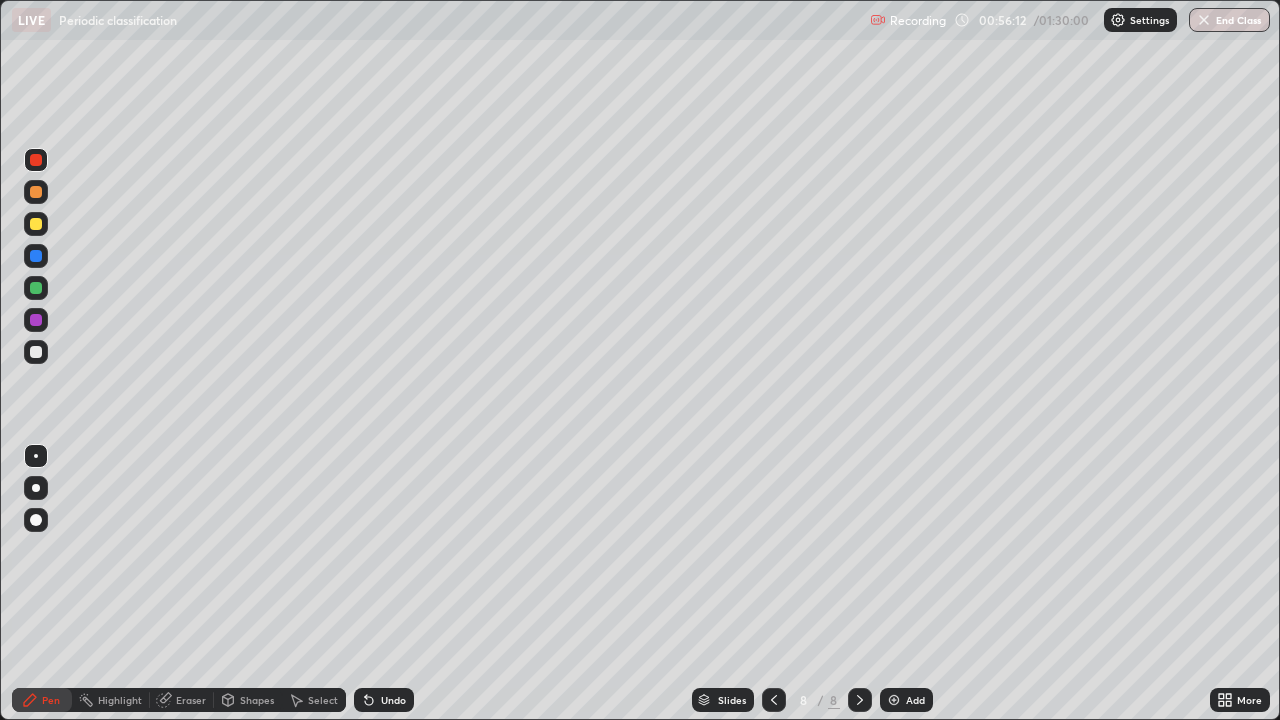 click at bounding box center [36, 256] 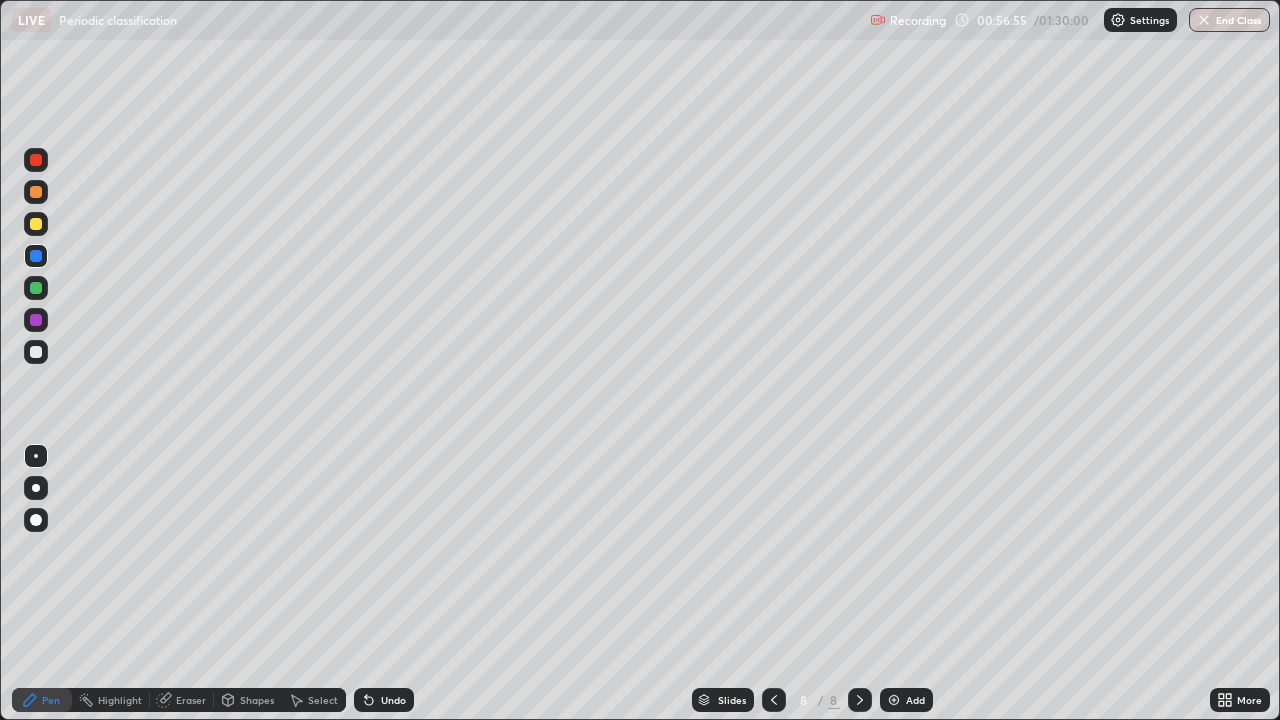 click 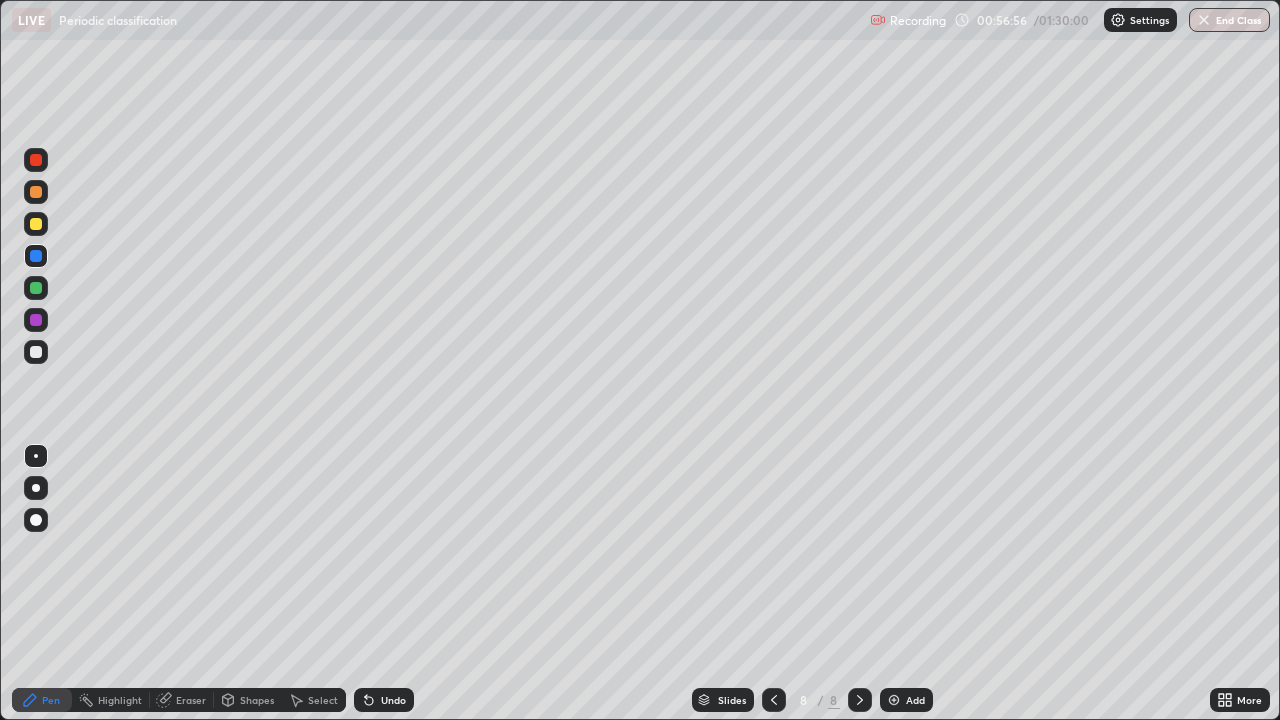 click 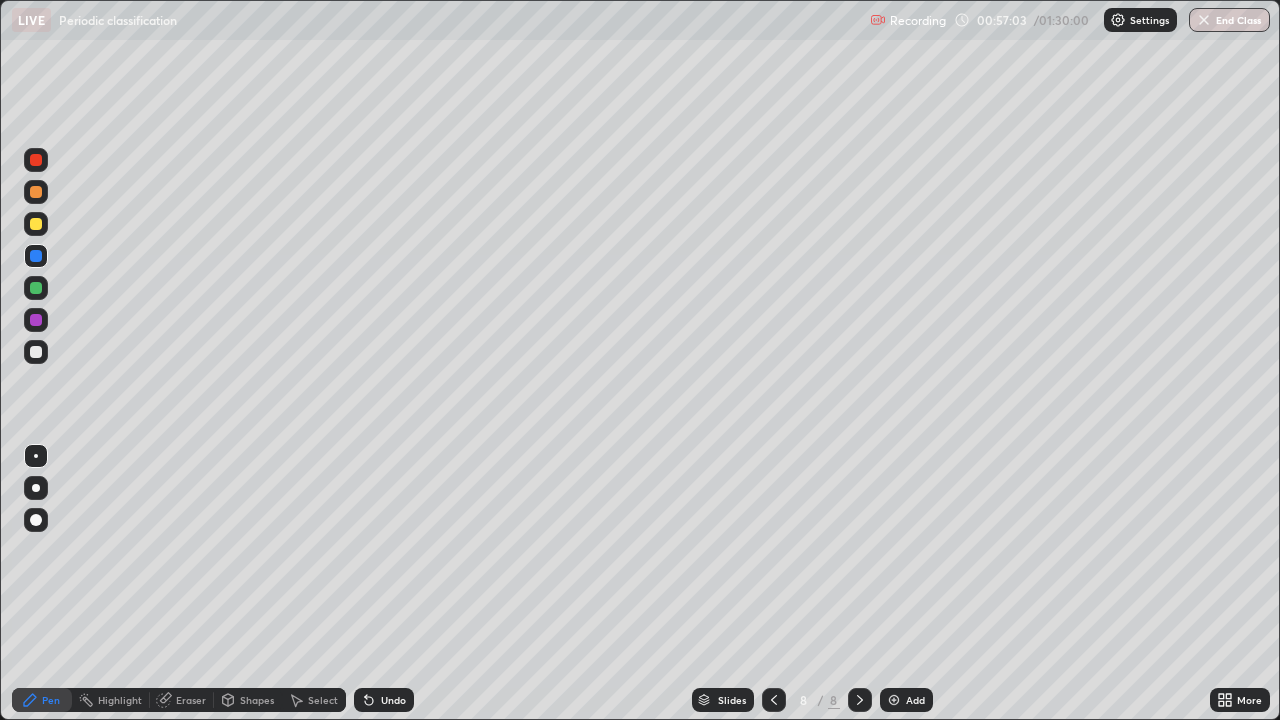 click on "Eraser" at bounding box center (191, 700) 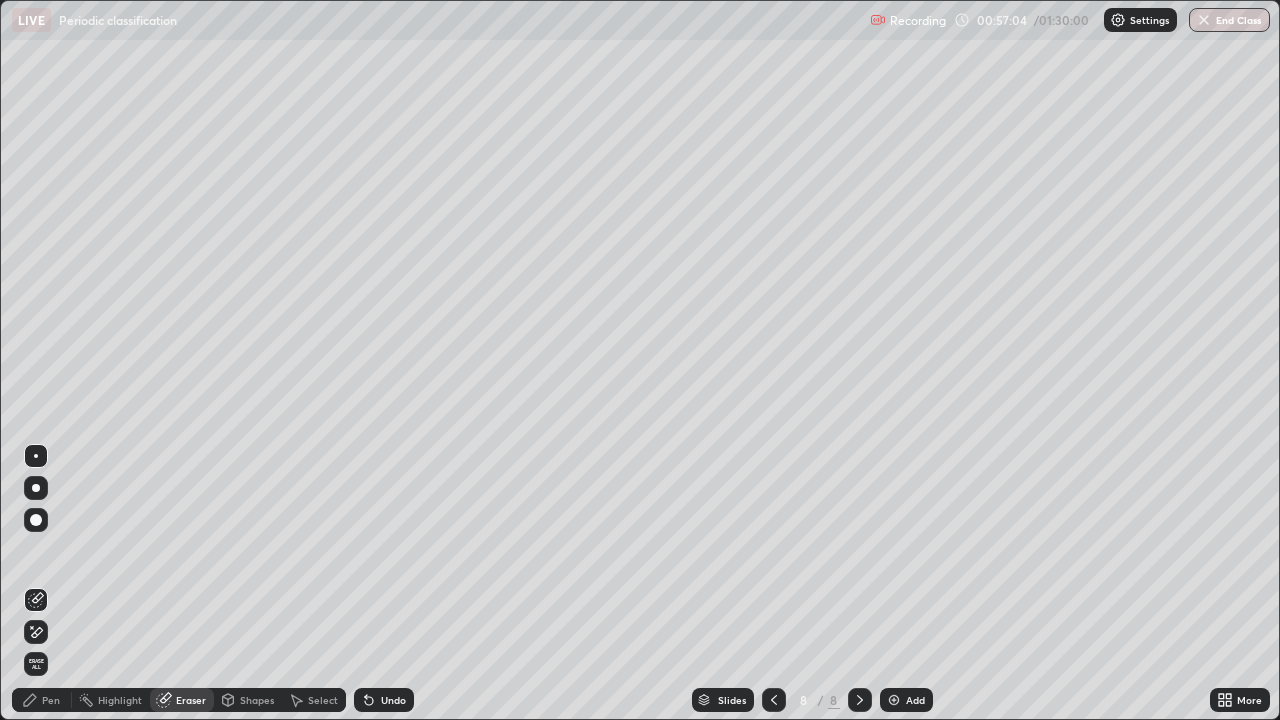 click on "Pen" at bounding box center [51, 700] 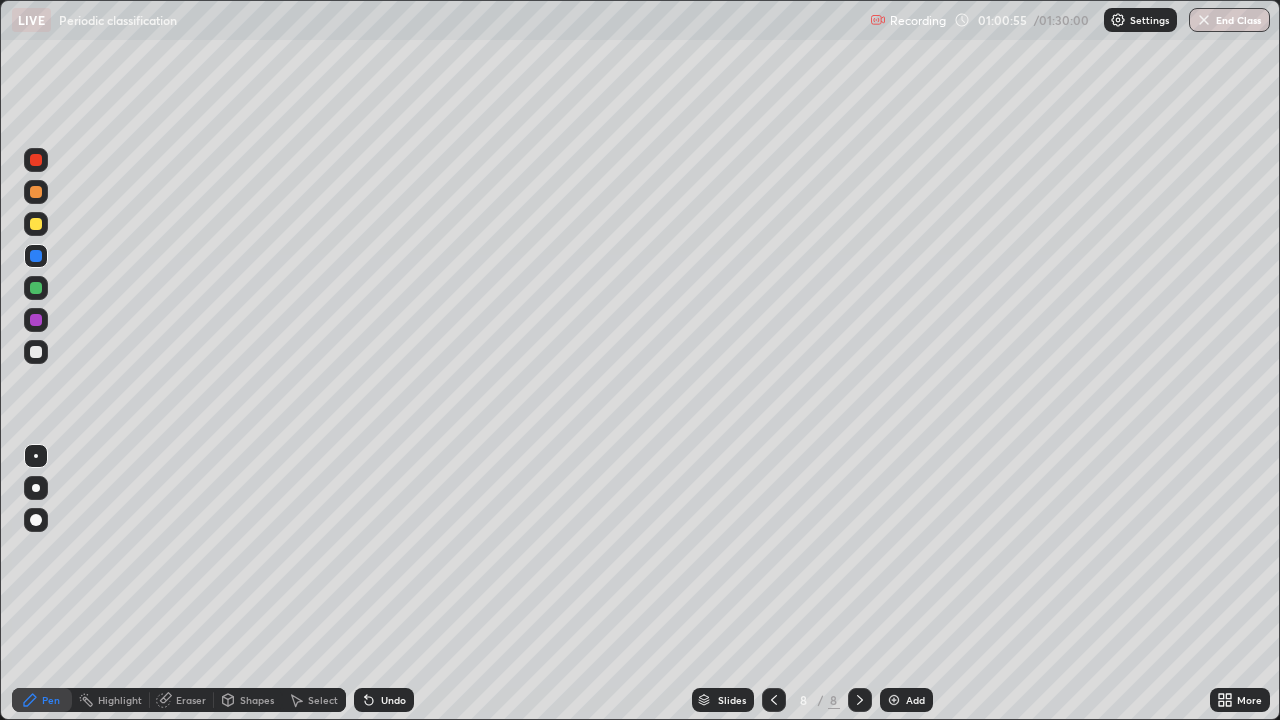 click at bounding box center [36, 352] 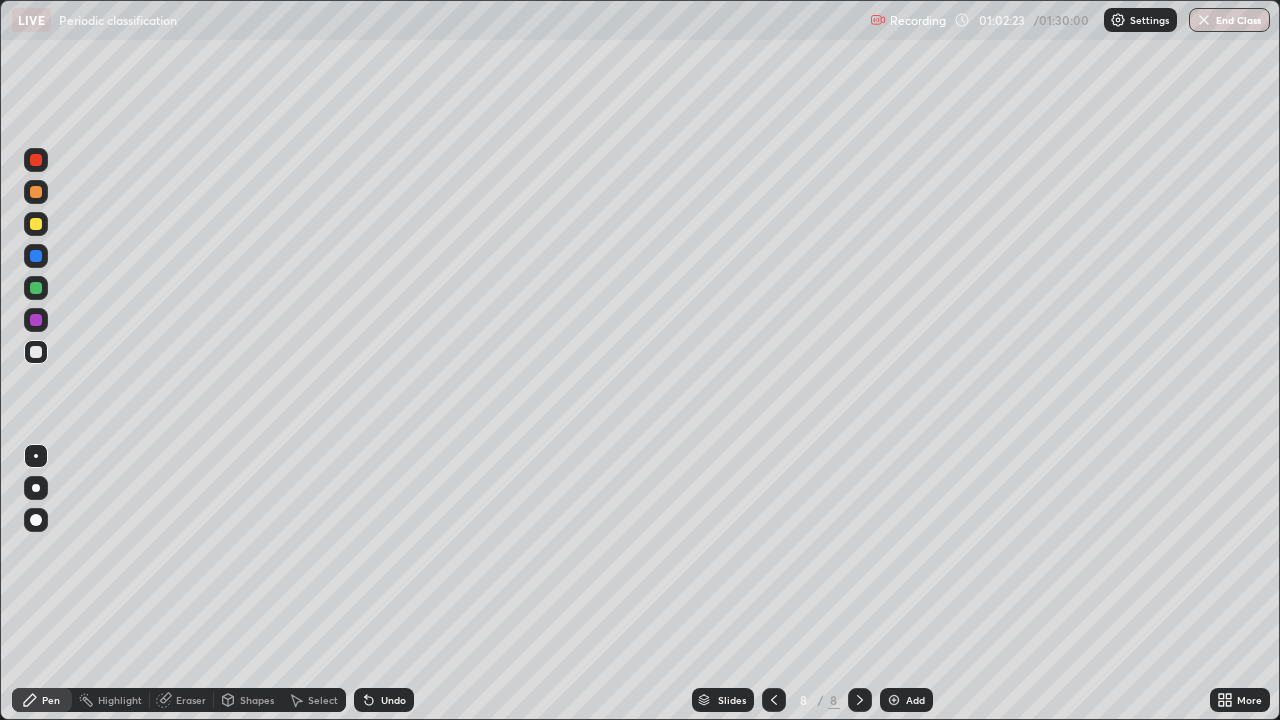 click at bounding box center (36, 320) 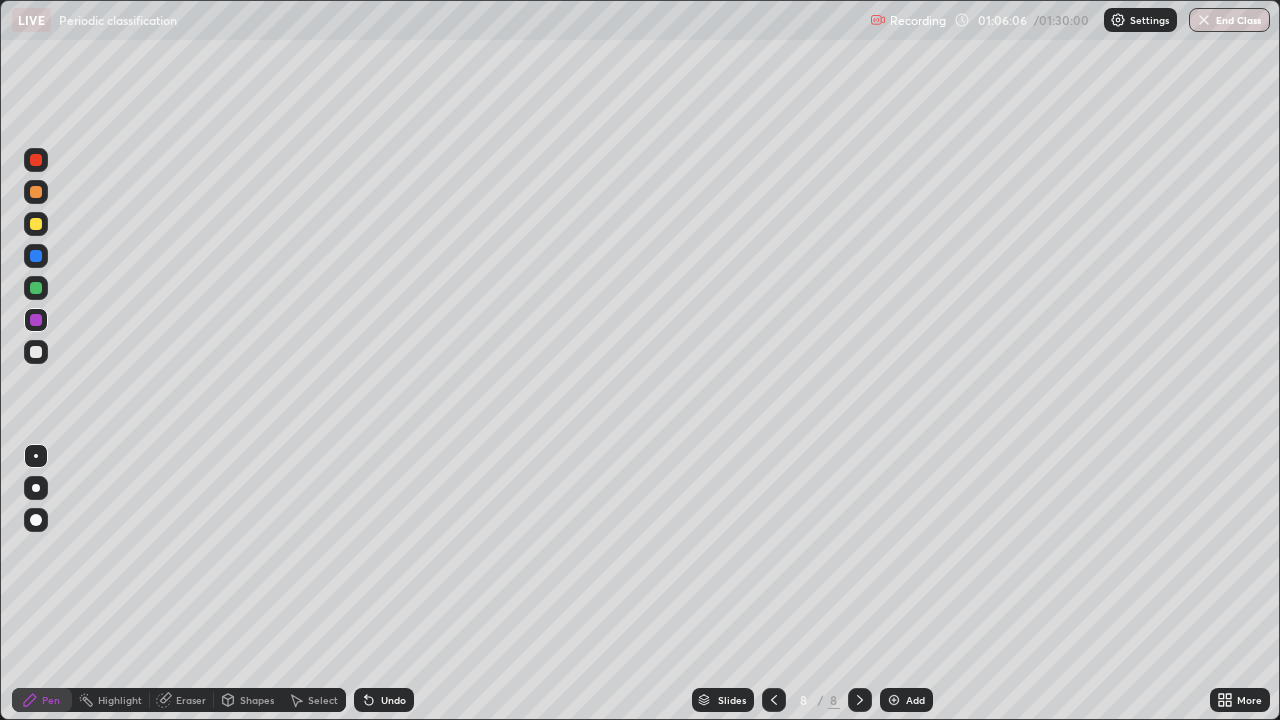 click on "Add" at bounding box center (906, 700) 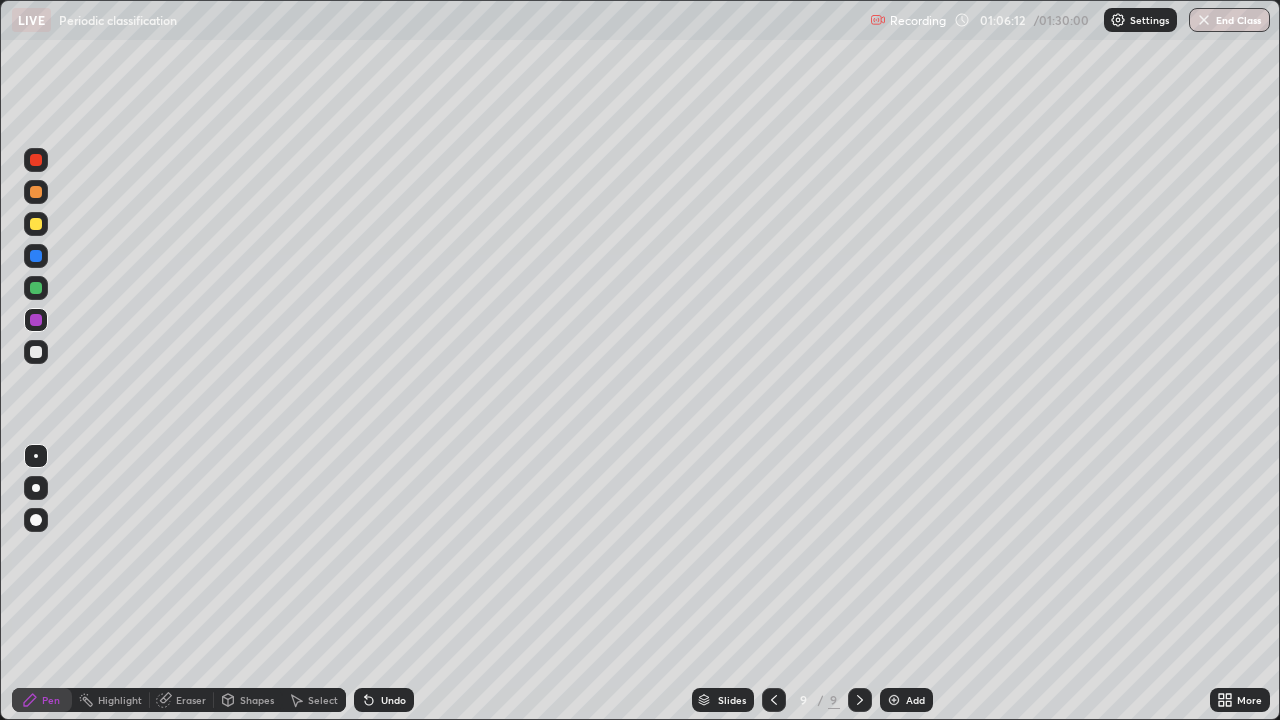 click at bounding box center [36, 160] 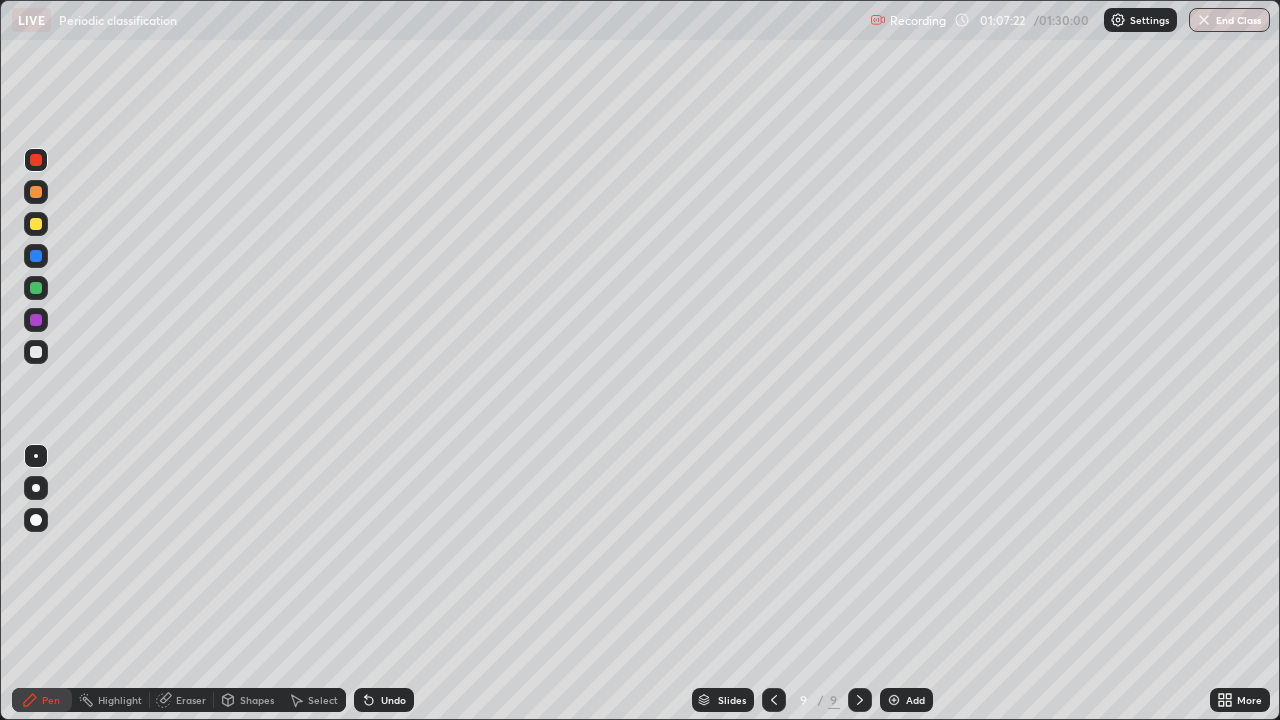 click at bounding box center (36, 352) 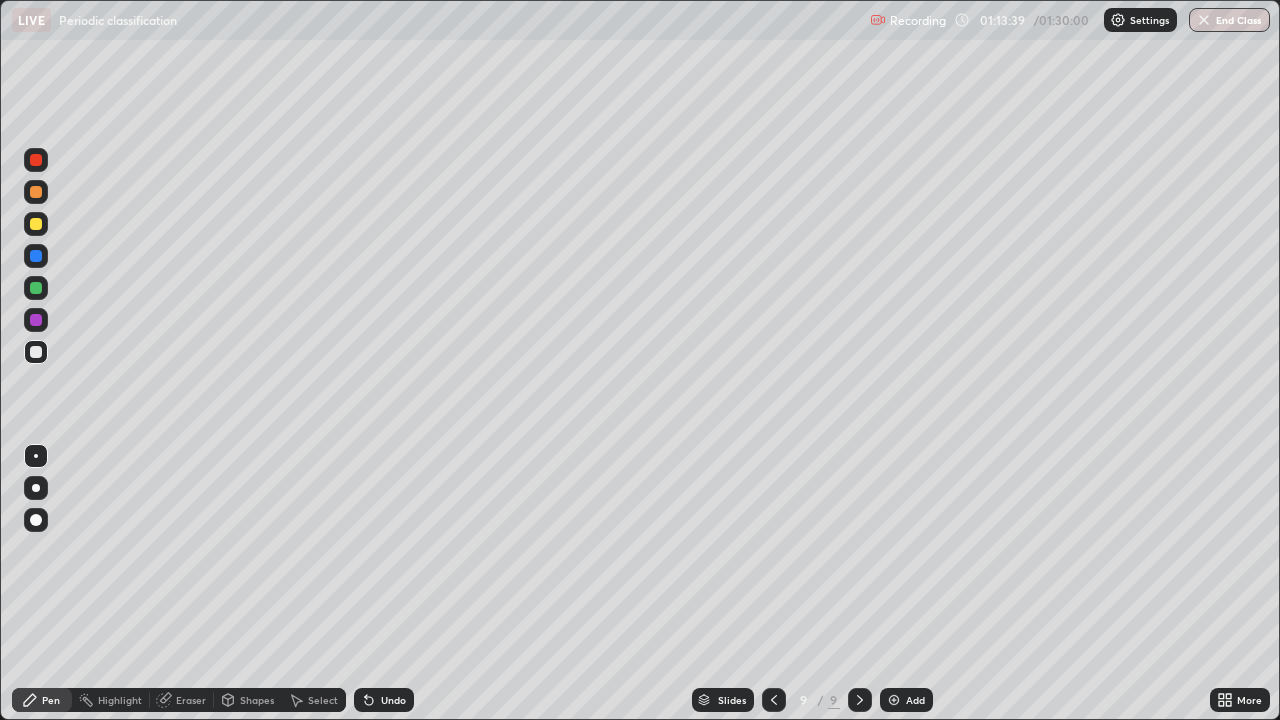 click at bounding box center (36, 320) 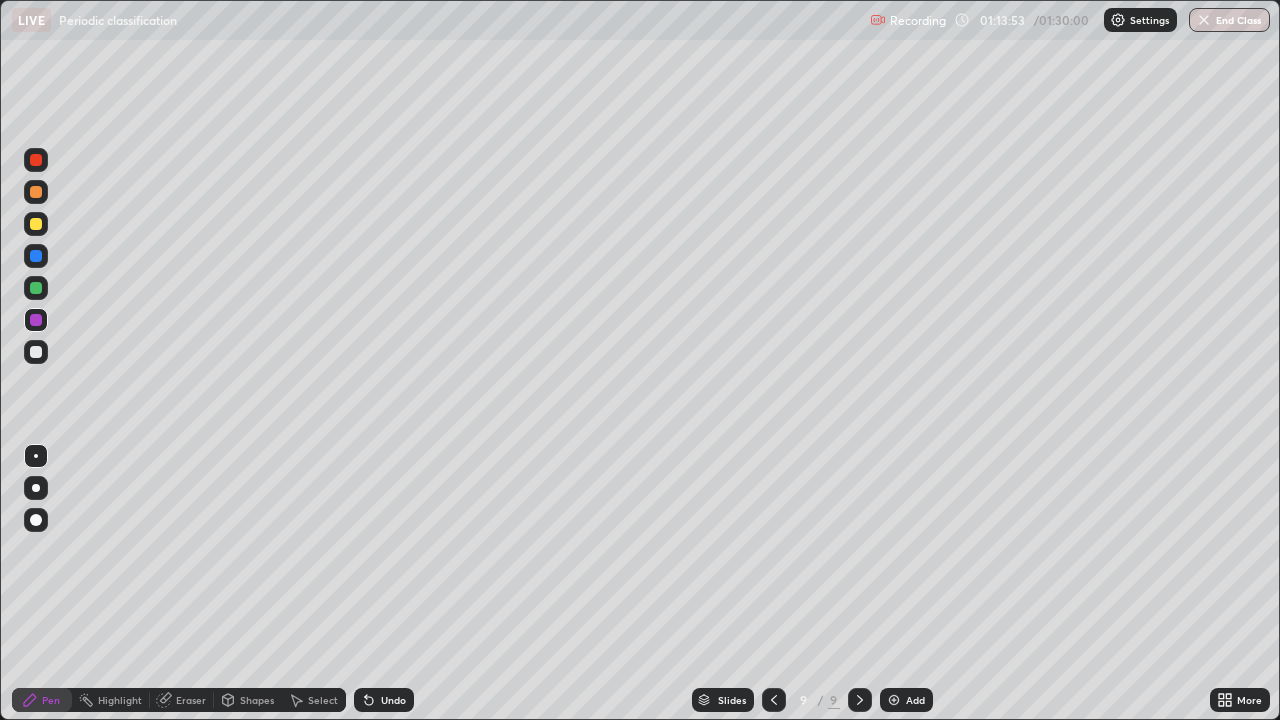 click on "Undo" at bounding box center [384, 700] 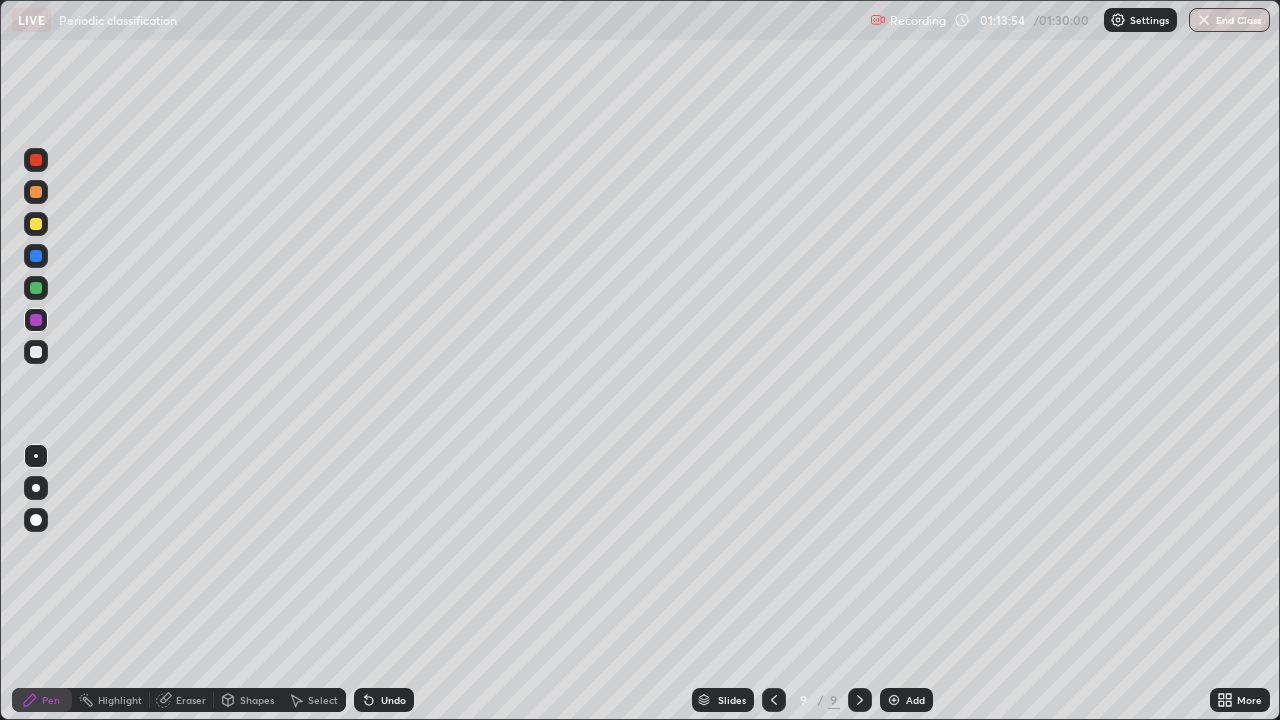 click 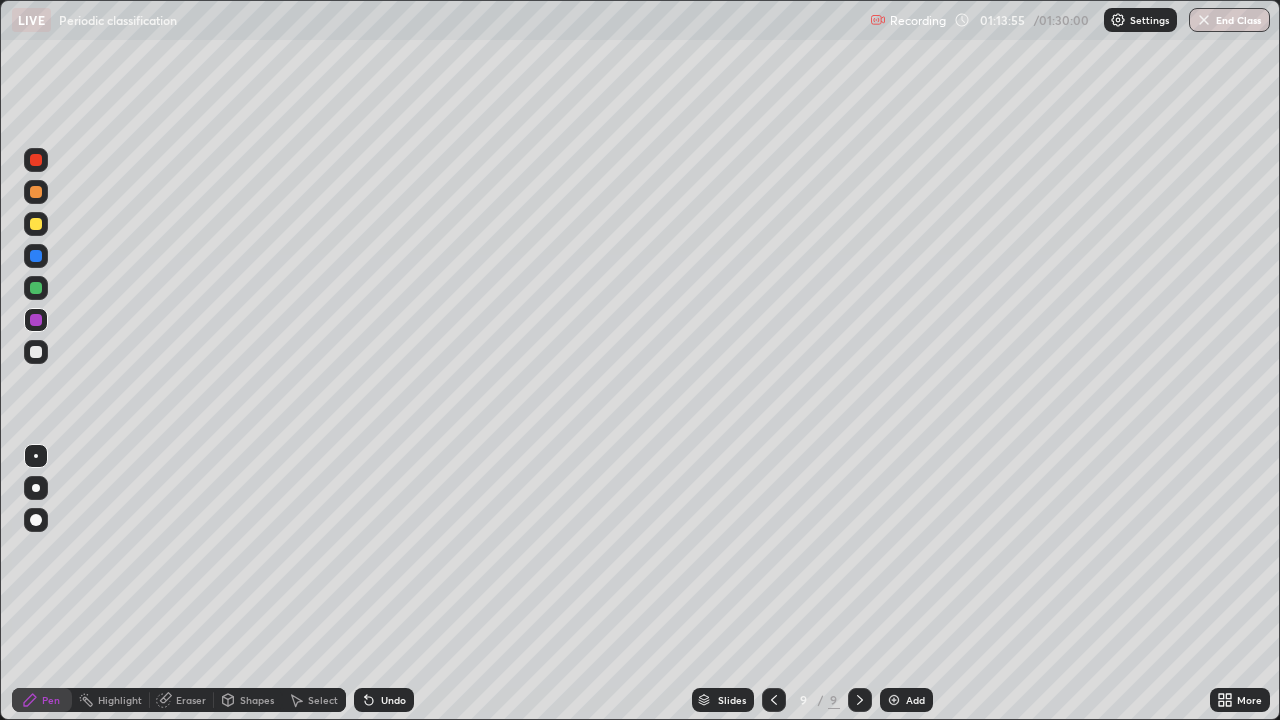 click 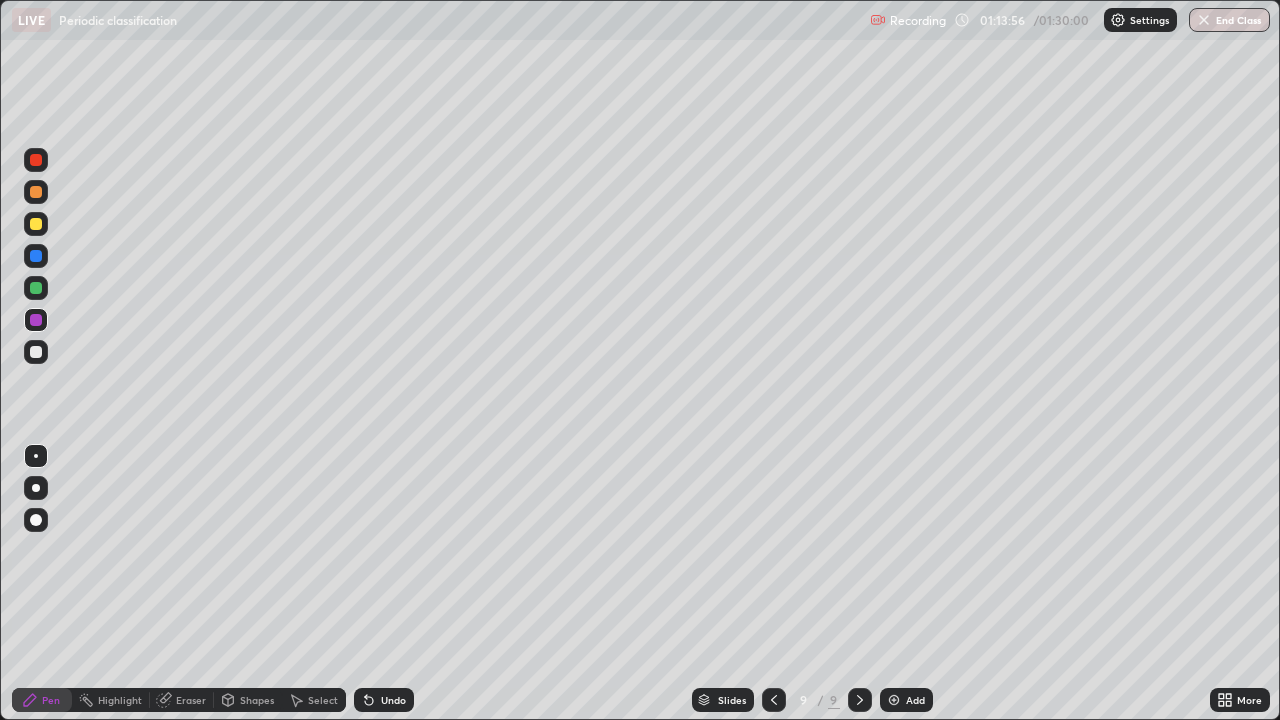 click on "Undo" at bounding box center (384, 700) 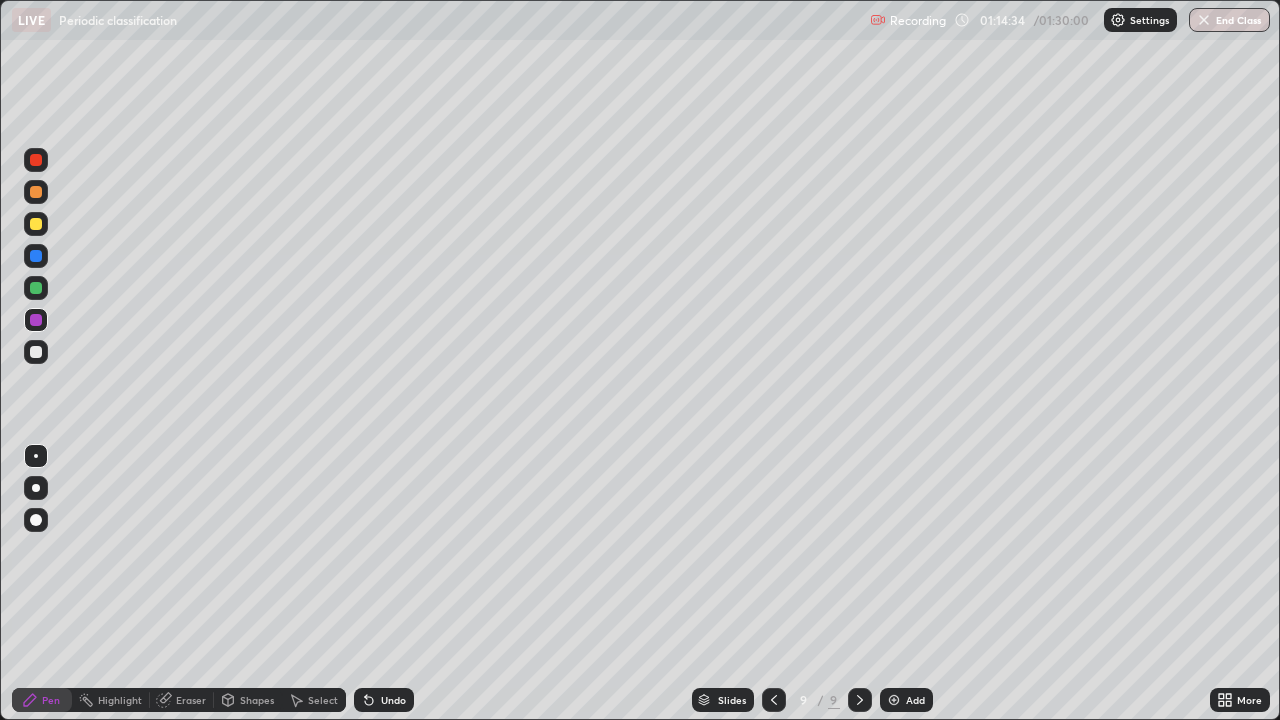 click 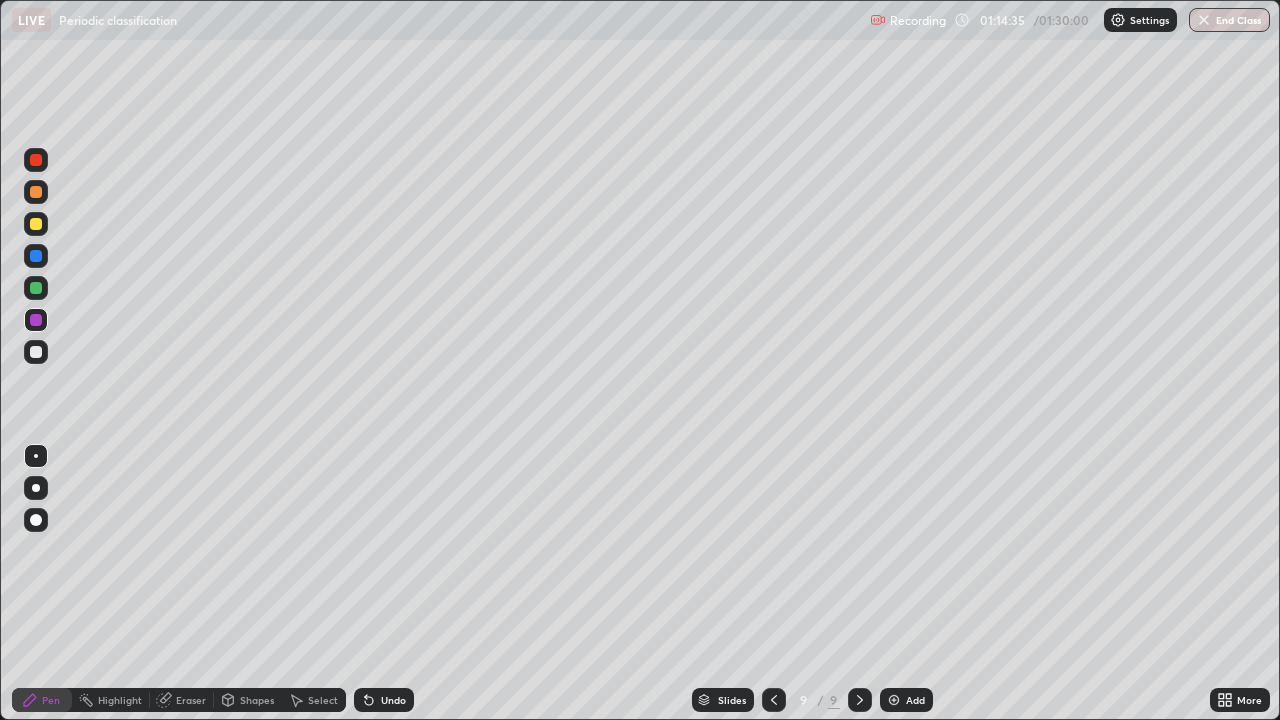 click on "Undo" at bounding box center (384, 700) 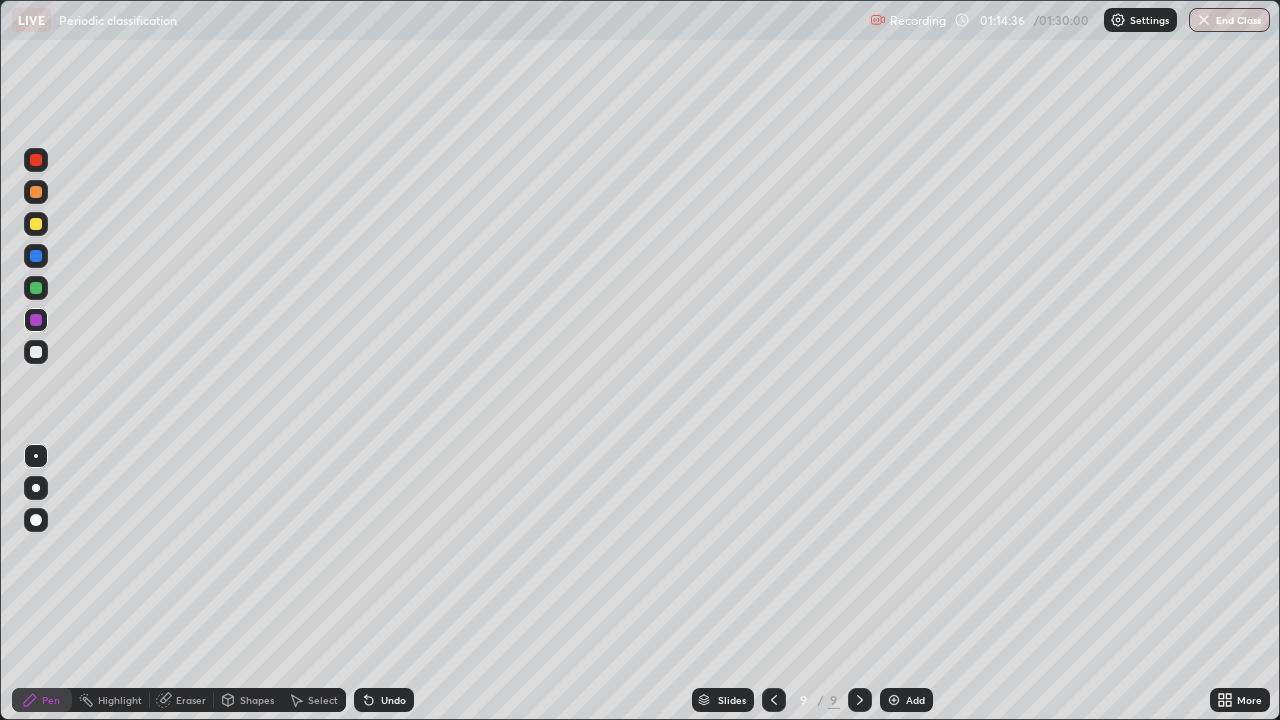 click 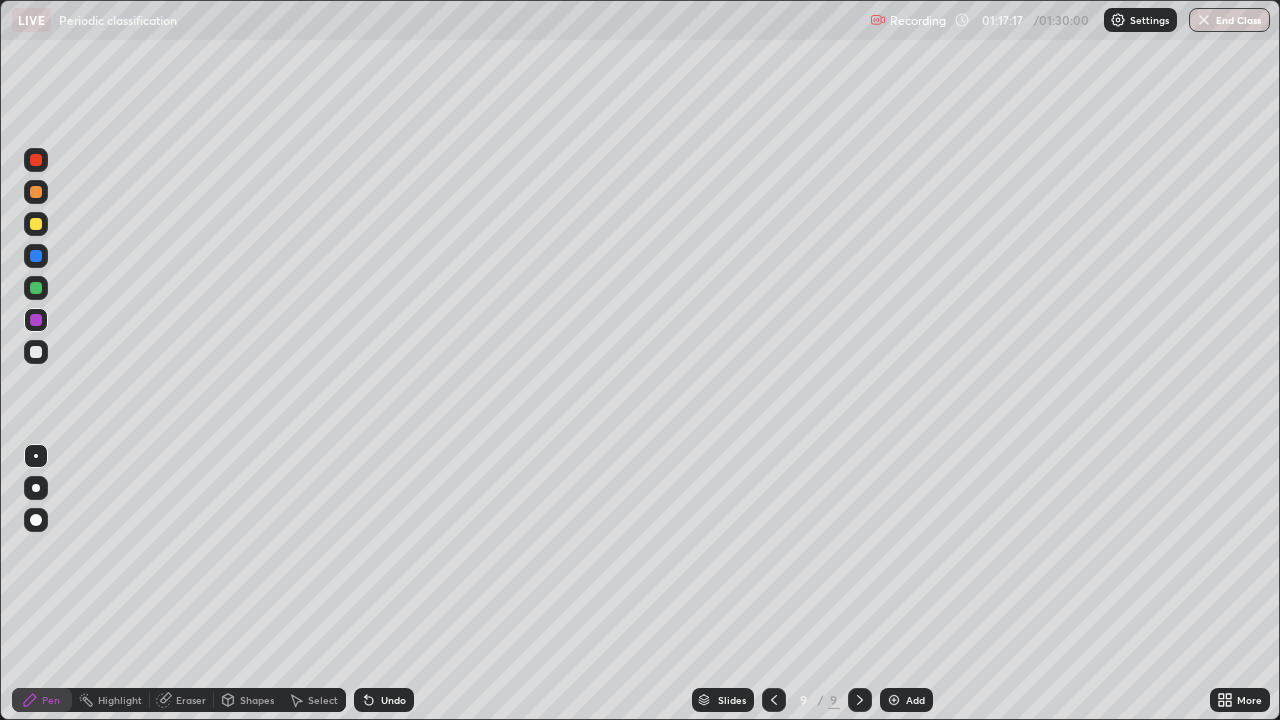 click at bounding box center [36, 352] 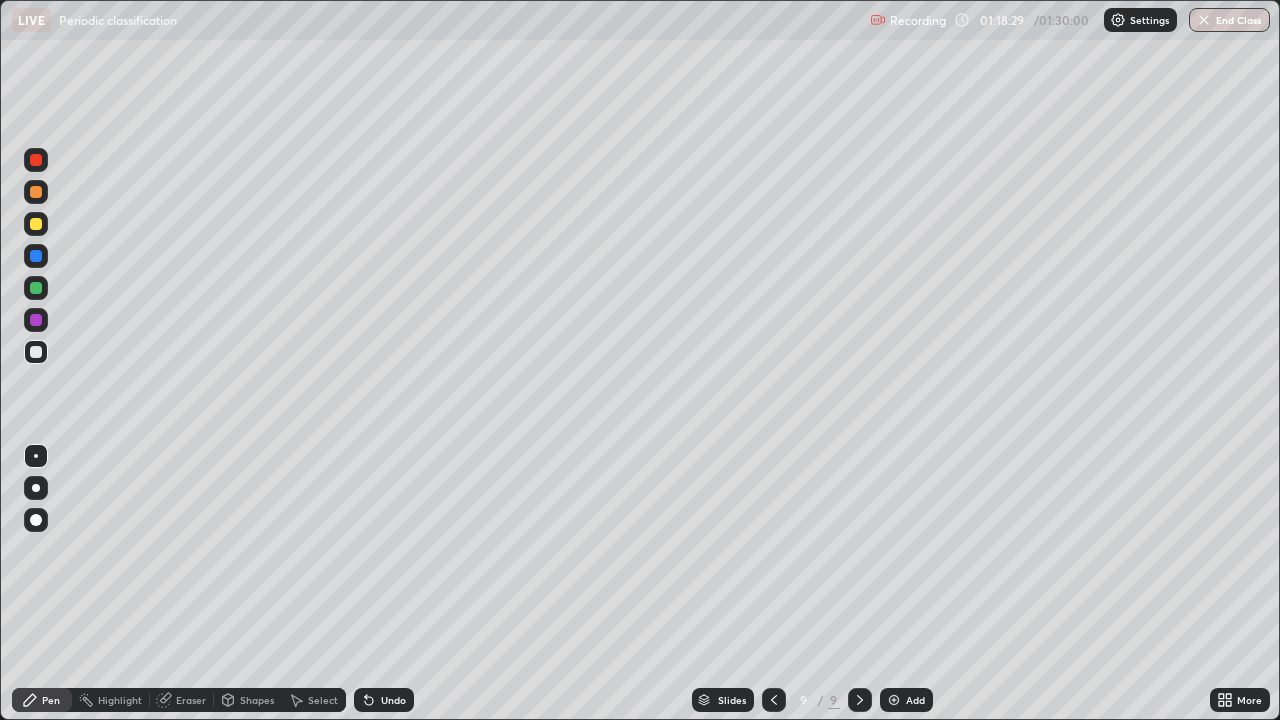 click at bounding box center (36, 320) 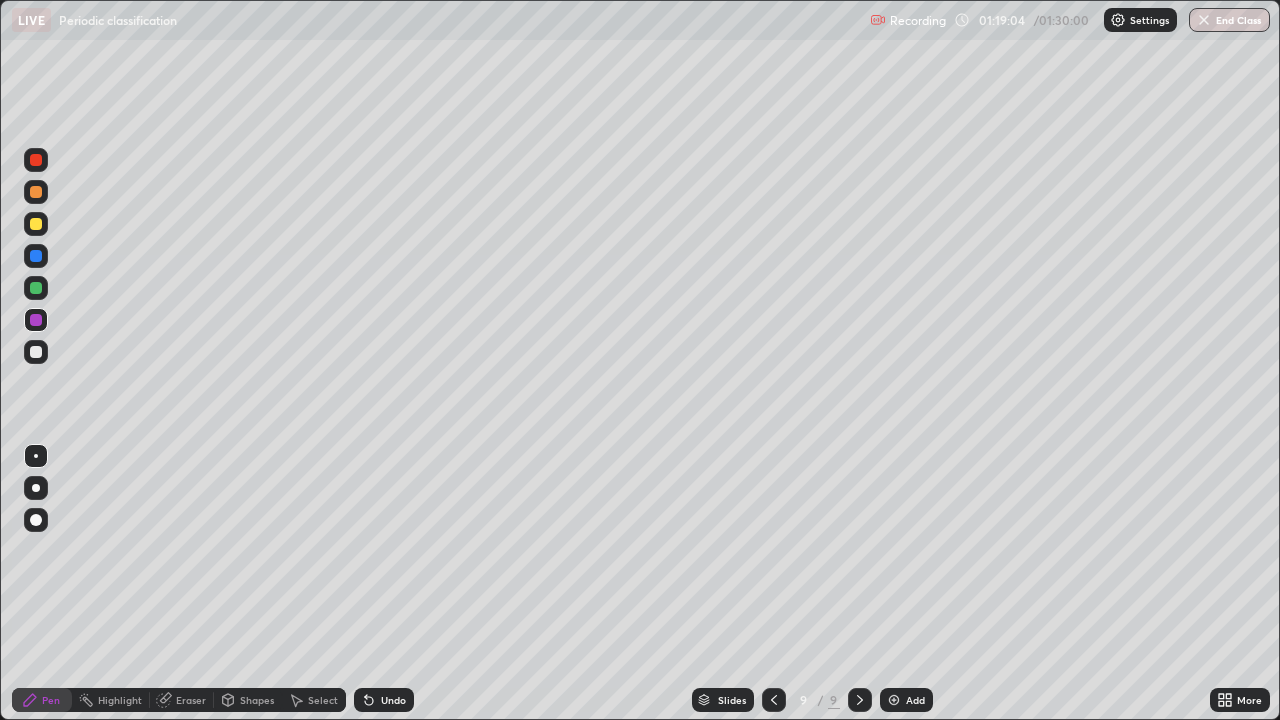 click at bounding box center (36, 352) 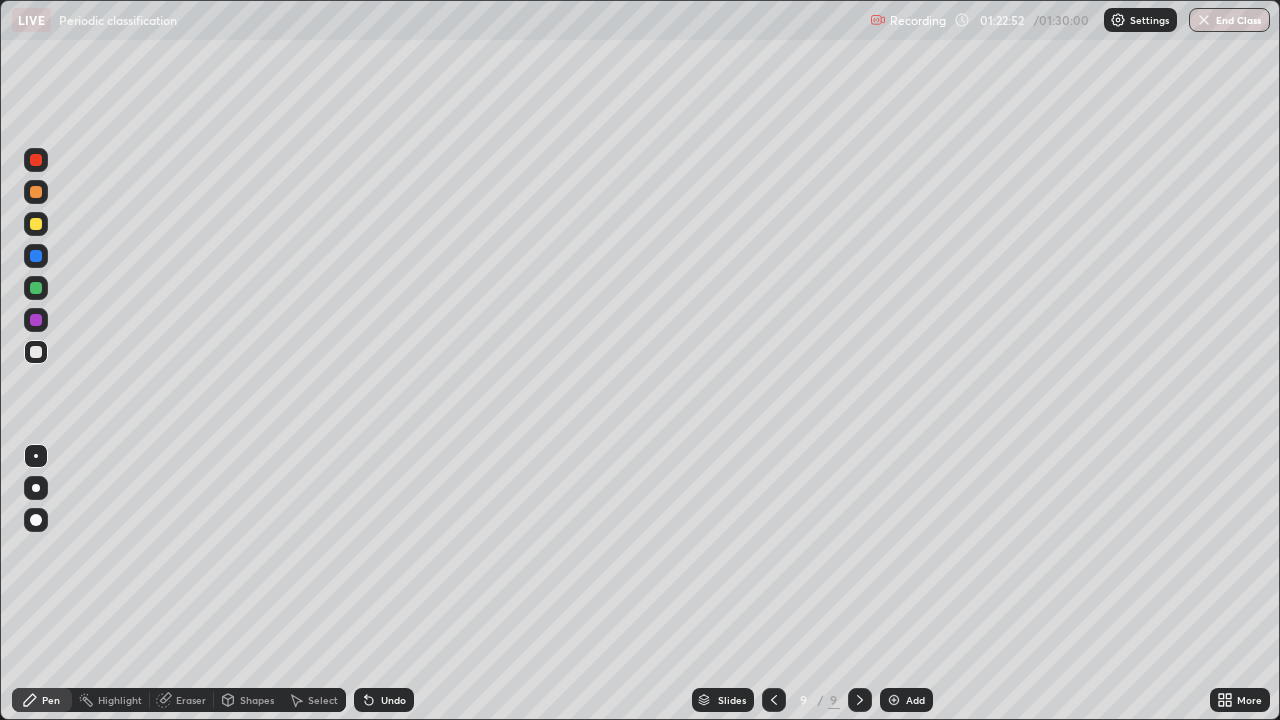 click at bounding box center [1204, 20] 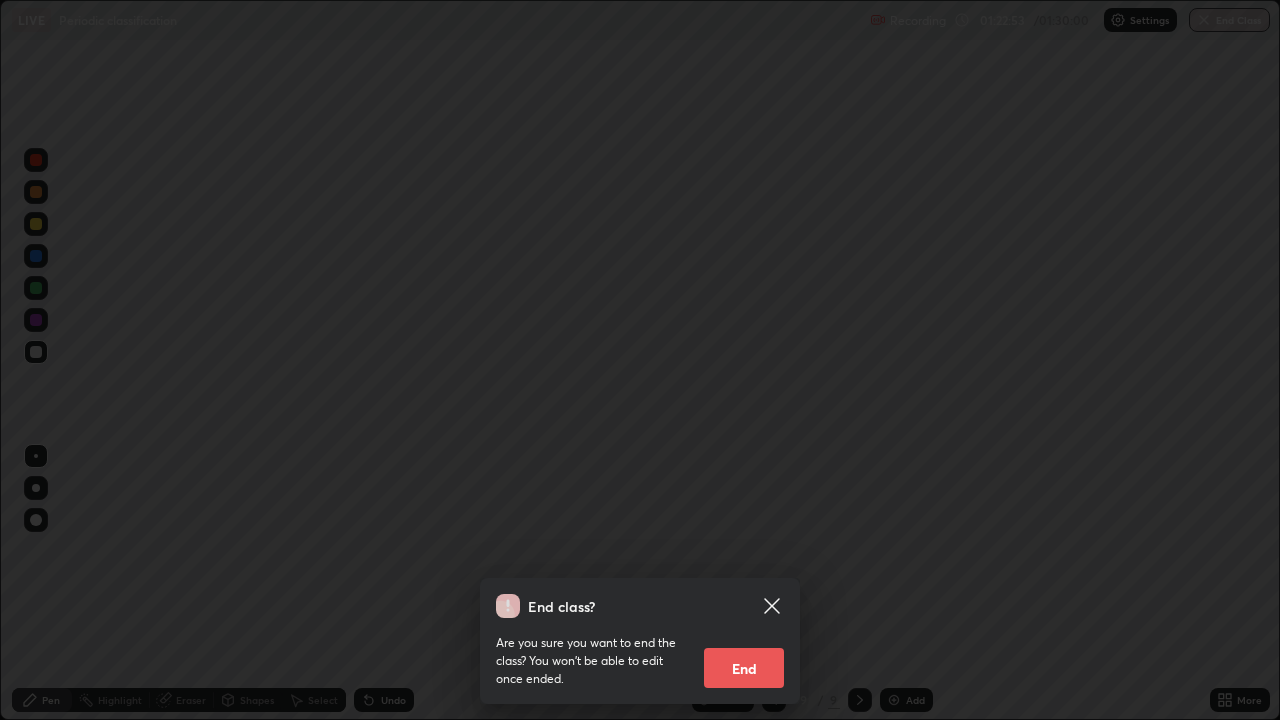 click on "End" at bounding box center (744, 668) 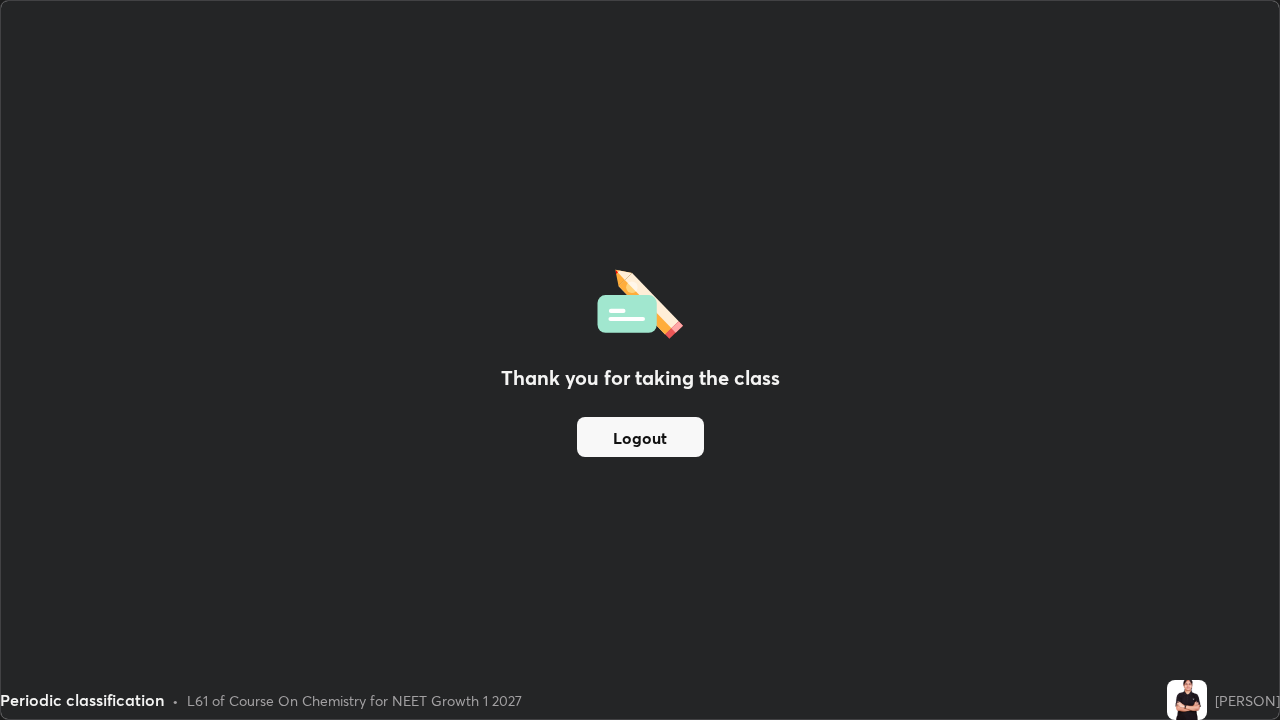 click on "Thank you for taking the class Logout" at bounding box center [640, 360] 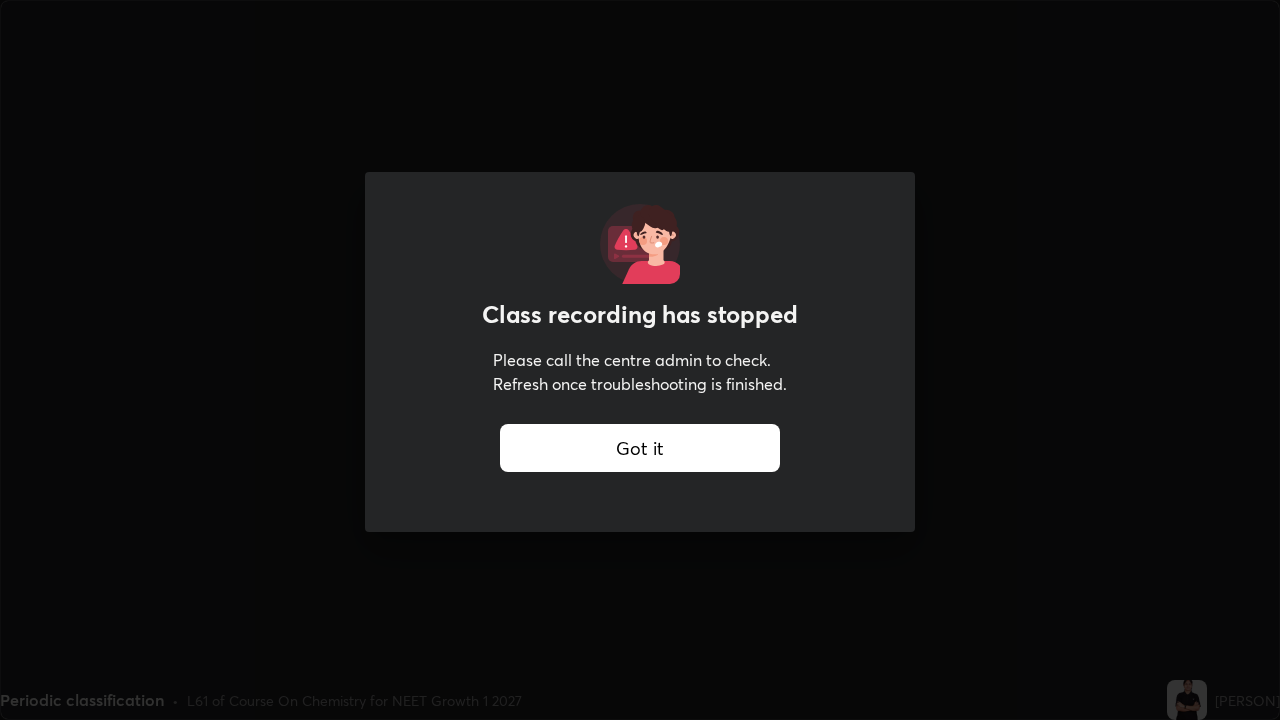 click on "Got it" at bounding box center (640, 448) 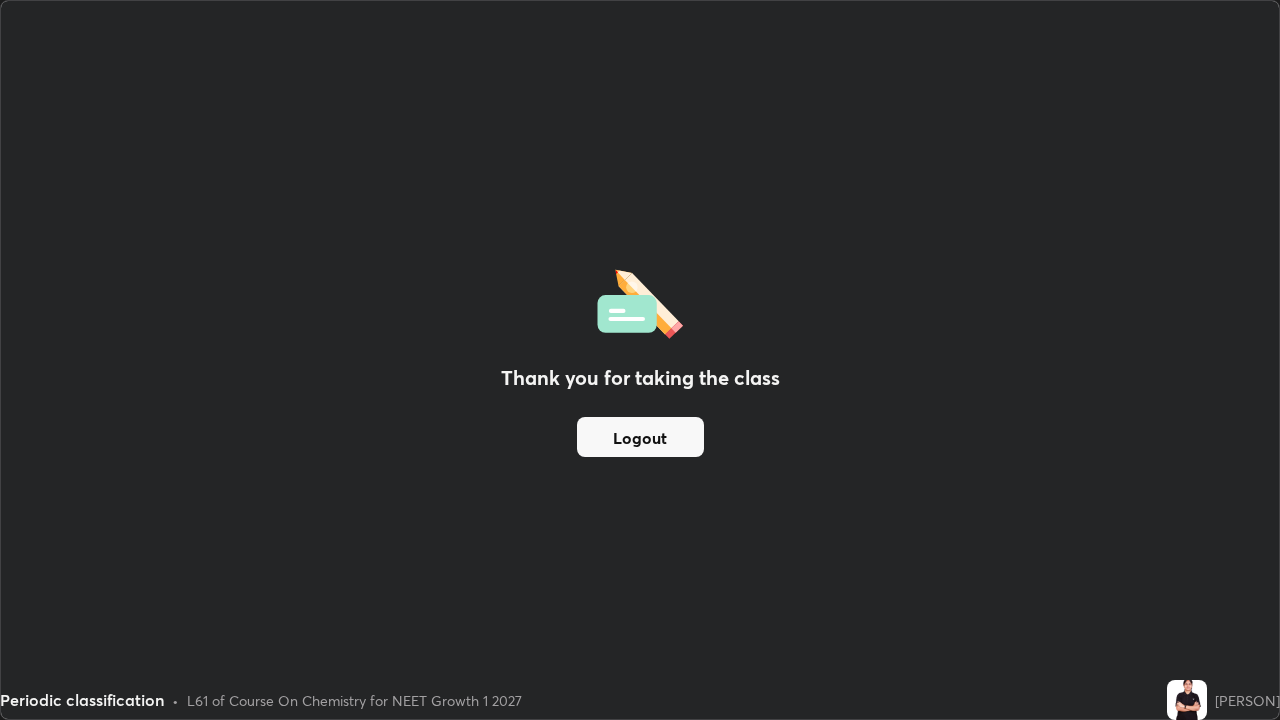 click on "Logout" at bounding box center (640, 437) 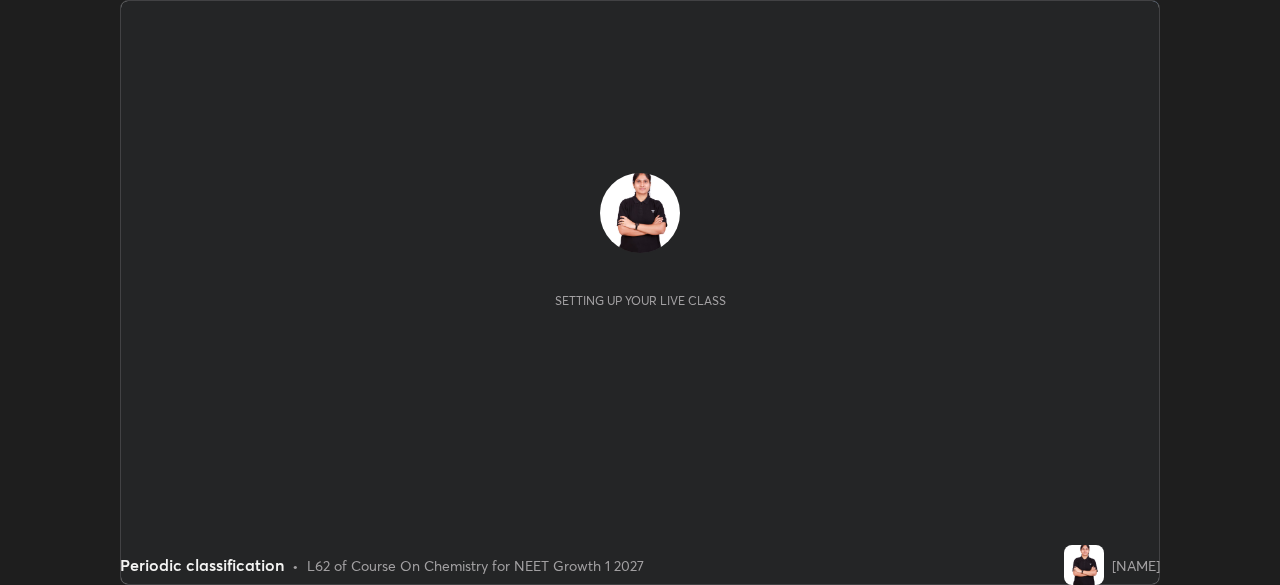 scroll, scrollTop: 0, scrollLeft: 0, axis: both 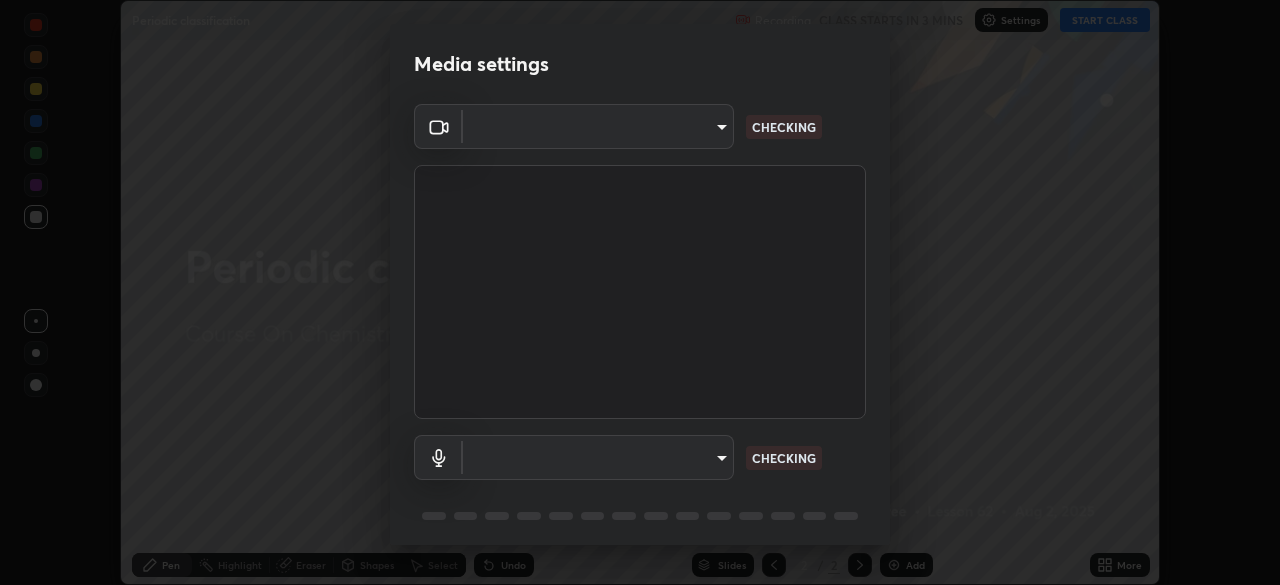 type on "[HASH]" 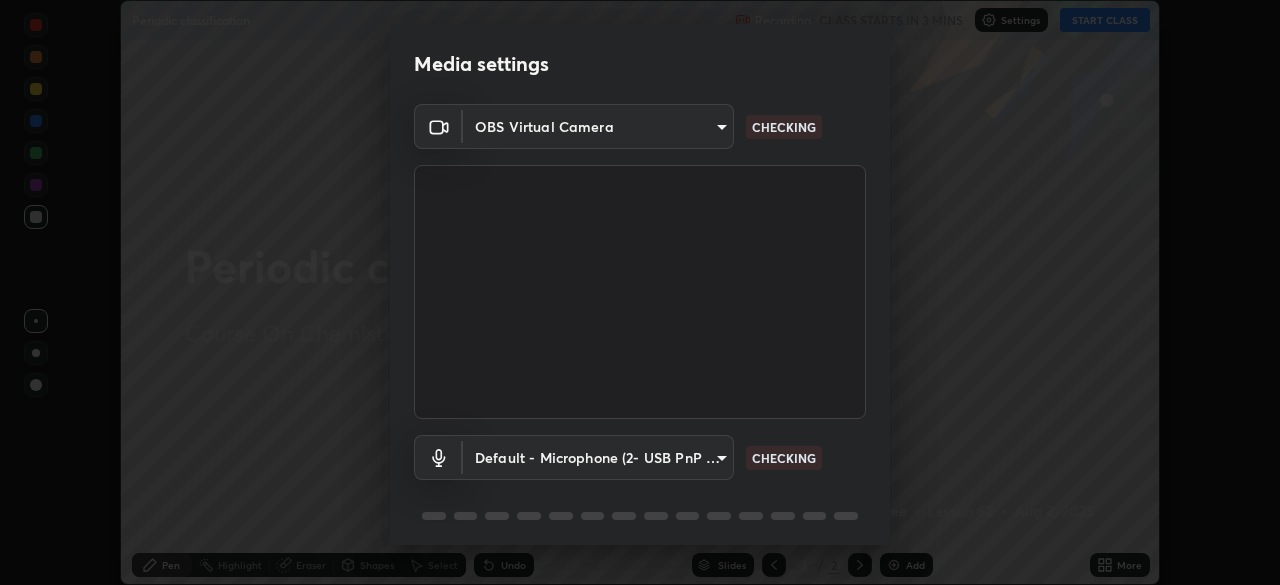 click on "Erase all Periodic classification Recording CLASS STARTS IN 3 MINS Settings START CLASS Setting up your live class Periodic classification • L62 of Course On Chemistry for NEET Growth 1 2027 [NAME] Pen Highlight Eraser Shapes Select Undo Slides 2 / 2 Add More No doubts shared Encourage your learners to ask a doubt for better clarity Report an issue Reason for reporting Buffering Chat not working Audio - Video sync issue Educator video quality low ​ Attach an image Report Media settings OBS Virtual Camera [HASH] CHECKING Default - Microphone (2- USB PnP Sound Device) default CHECKING 1 / 5 Next" at bounding box center (640, 292) 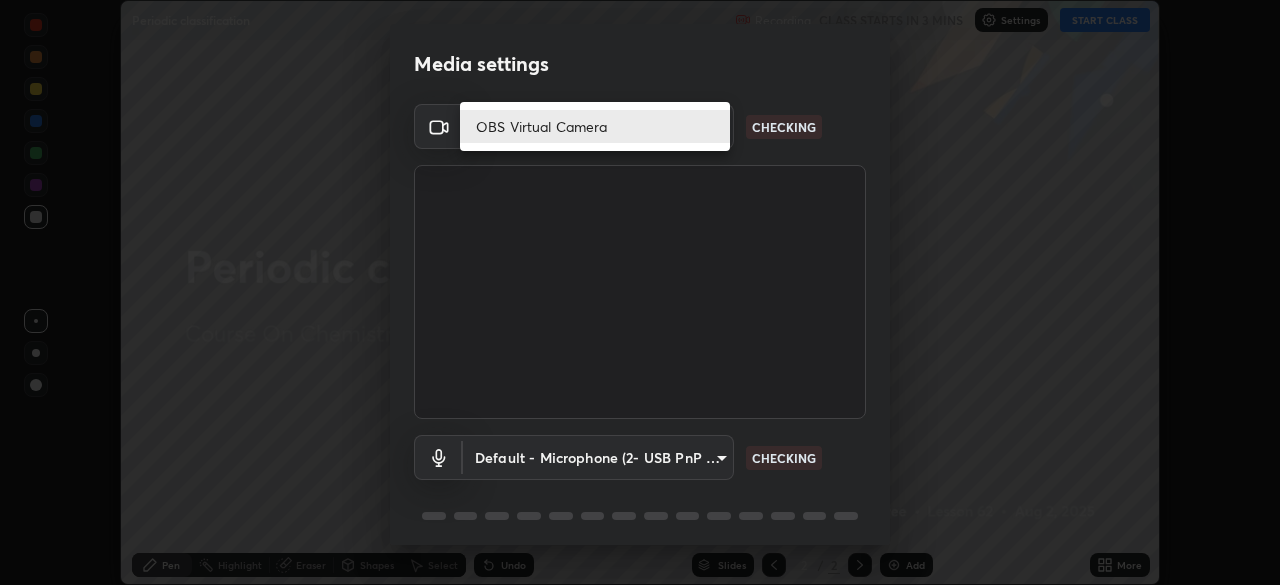 click at bounding box center (640, 292) 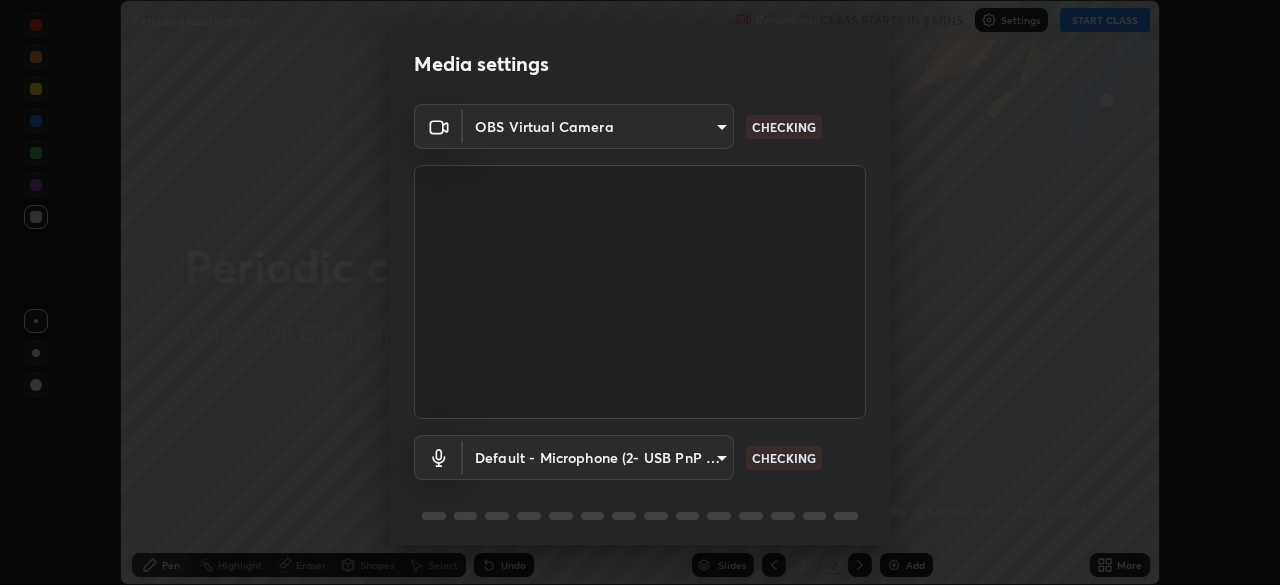 click on "Erase all Periodic classification Recording CLASS STARTS IN 2 MINS Settings START CLASS Setting up your live class Periodic classification • L62 of Course On Chemistry for NEET Growth 1 2027 [NAME] Pen Highlight Eraser Shapes Select Undo Slides 2 / 2 Add More No doubts shared Encourage your learners to ask a doubt for better clarity Report an issue Reason for reporting Buffering Chat not working Audio - Video sync issue Educator video quality low ​ Attach an image Report Media settings OBS Virtual Camera [HASH] CHECKING Default - Microphone (2- USB PnP Sound Device) default CHECKING 1 / 5 Next" at bounding box center (640, 292) 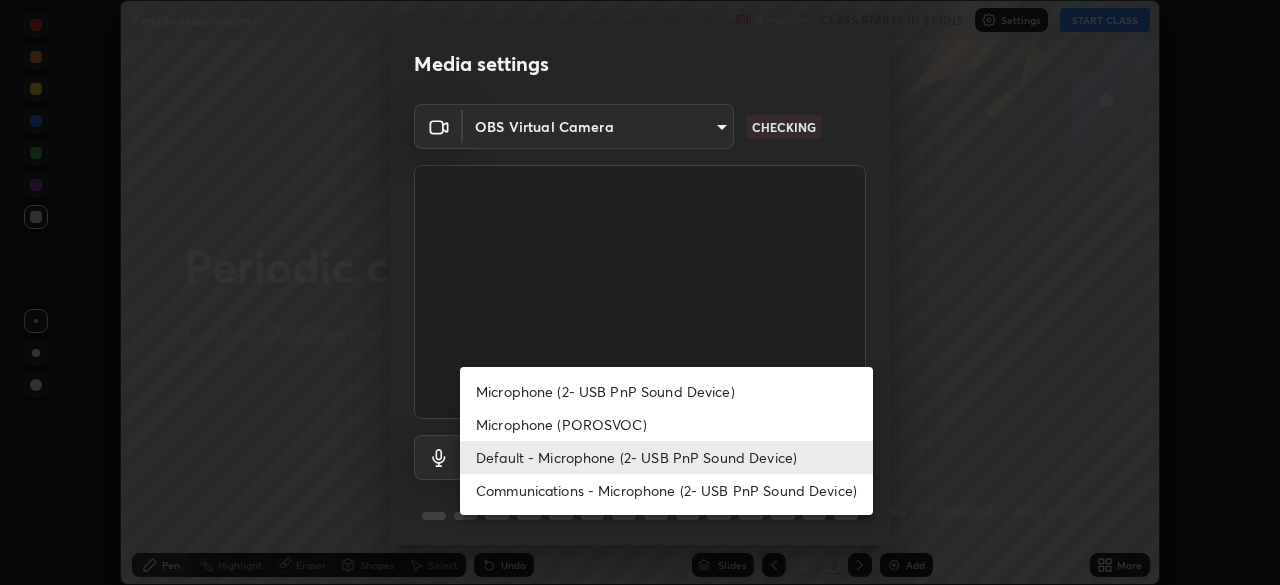 click on "Microphone (POROSVOC)" at bounding box center [666, 424] 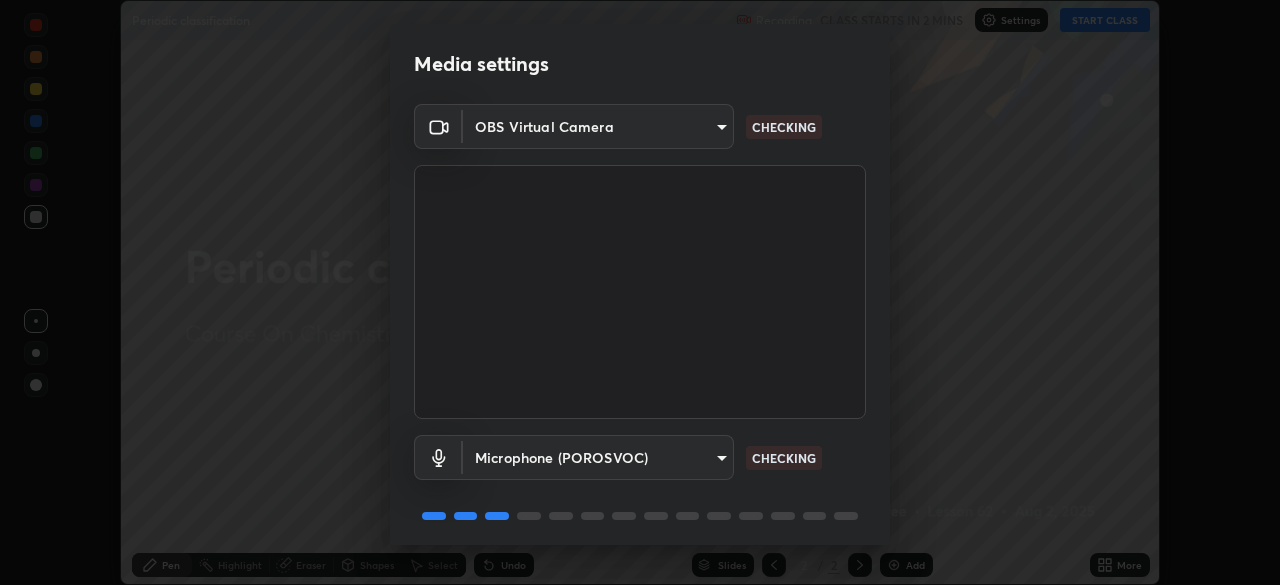 click on "Erase all Periodic classification Recording CLASS STARTS IN 2 MINS Settings START CLASS Setting up your live class Periodic classification • L62 of Course On Chemistry for NEET Growth 1 2027 [NAME] Pen Highlight Eraser Shapes Select Undo Slides 2 / 2 Add More No doubts shared Encourage your learners to ask a doubt for better clarity Report an issue Reason for reporting Buffering Chat not working Audio - Video sync issue Educator video quality low ​ Attach an image Report Media settings OBS Virtual Camera [HASH] CHECKING Microphone (POROSVOC) [HASH] CHECKING 1 / 5 Next" at bounding box center (640, 292) 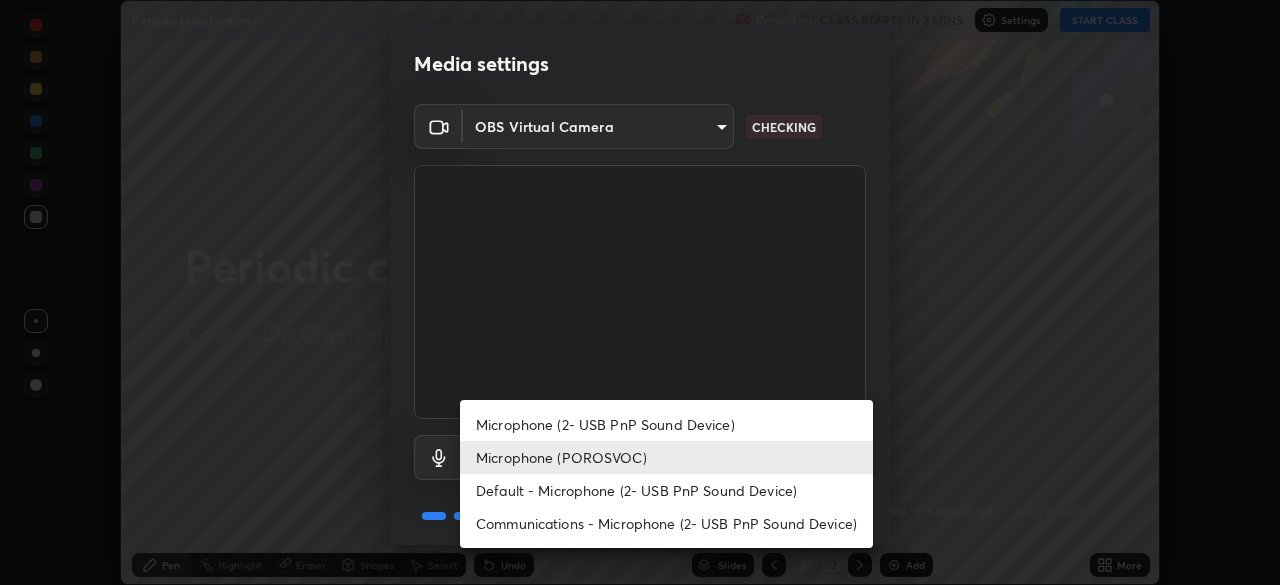 click on "Default - Microphone (2- USB PnP Sound Device)" at bounding box center (666, 490) 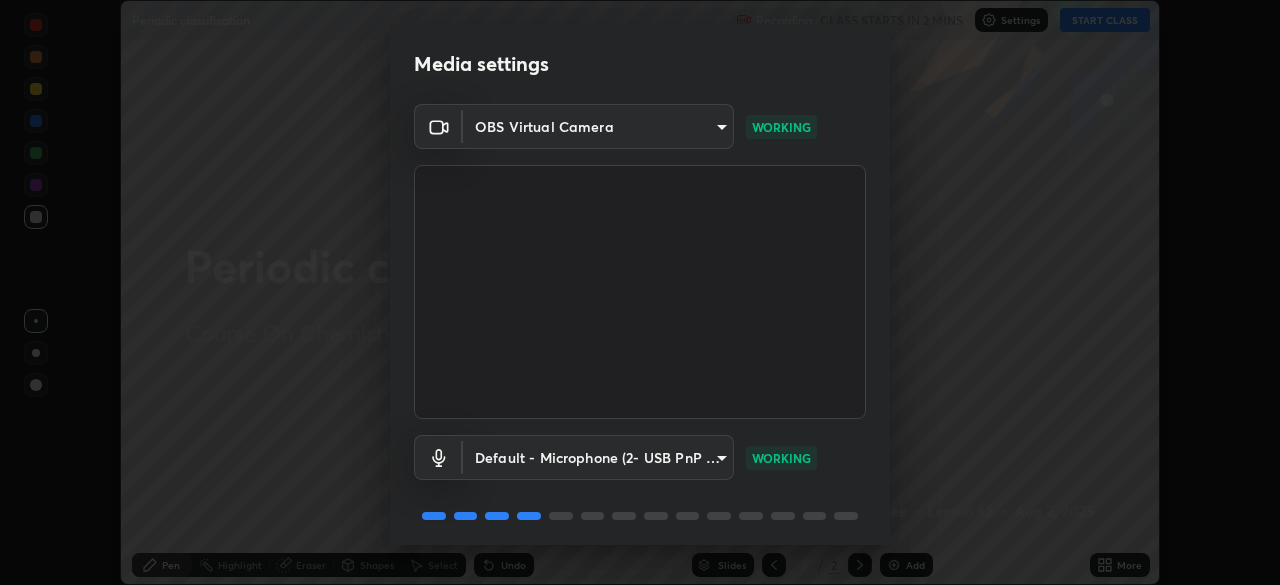 scroll, scrollTop: 71, scrollLeft: 0, axis: vertical 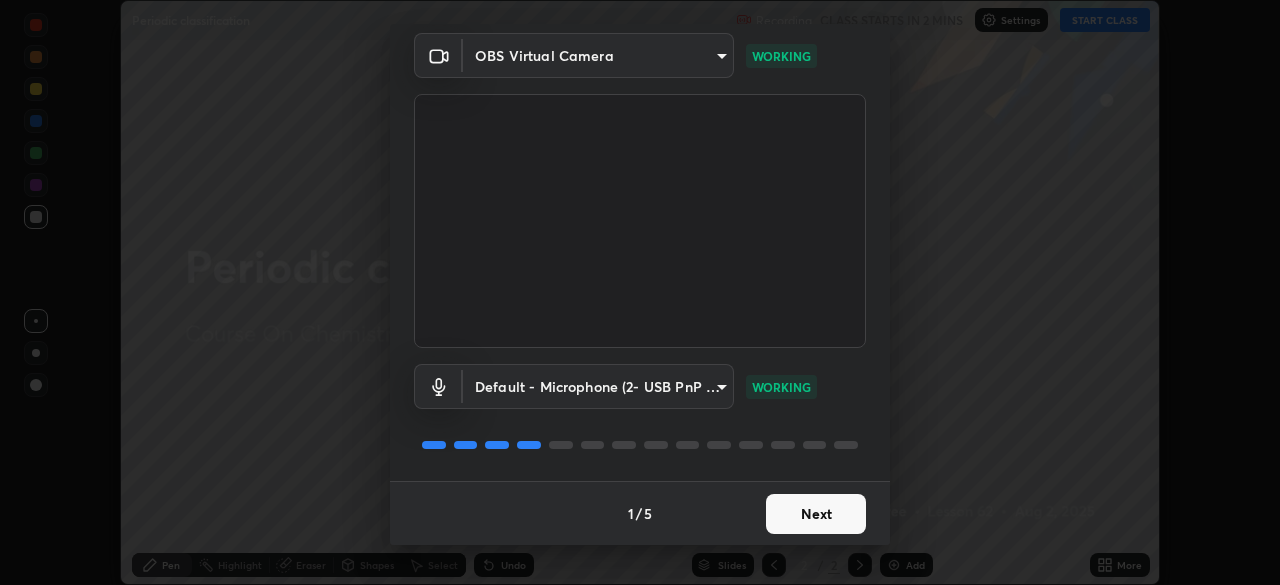 click on "Next" at bounding box center (816, 514) 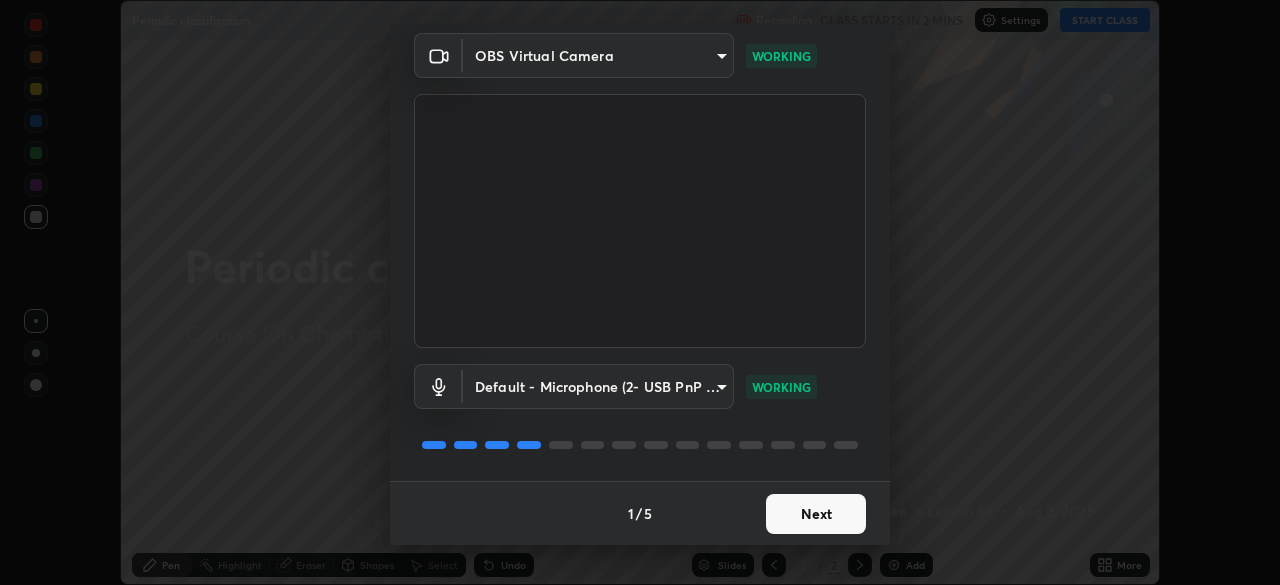 scroll, scrollTop: 0, scrollLeft: 0, axis: both 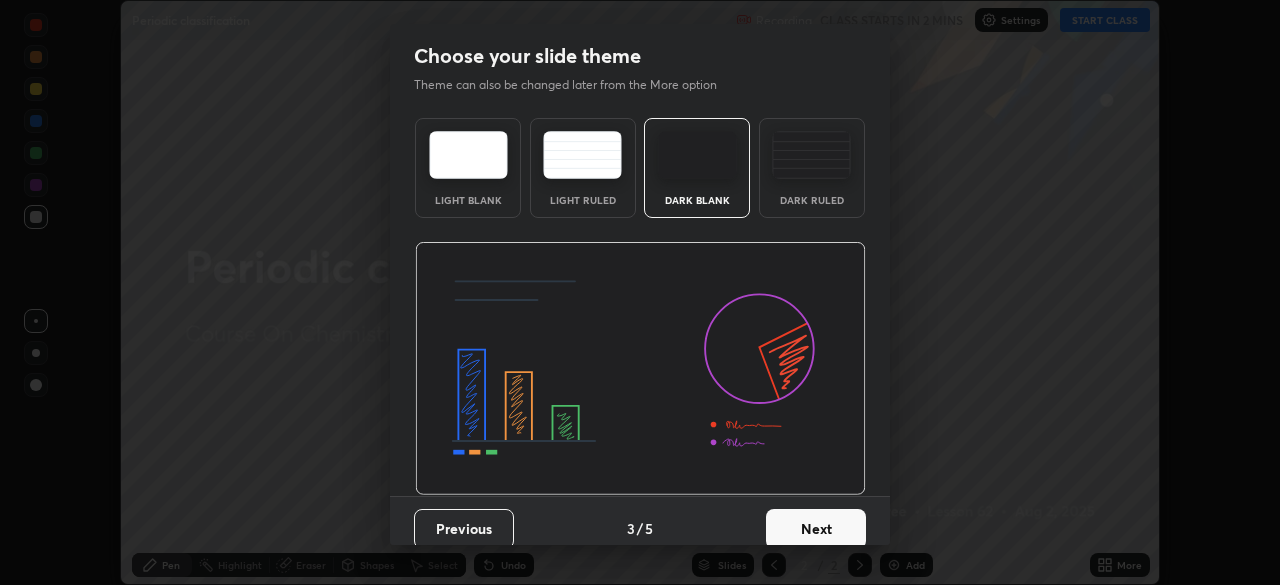 click on "Next" at bounding box center [816, 529] 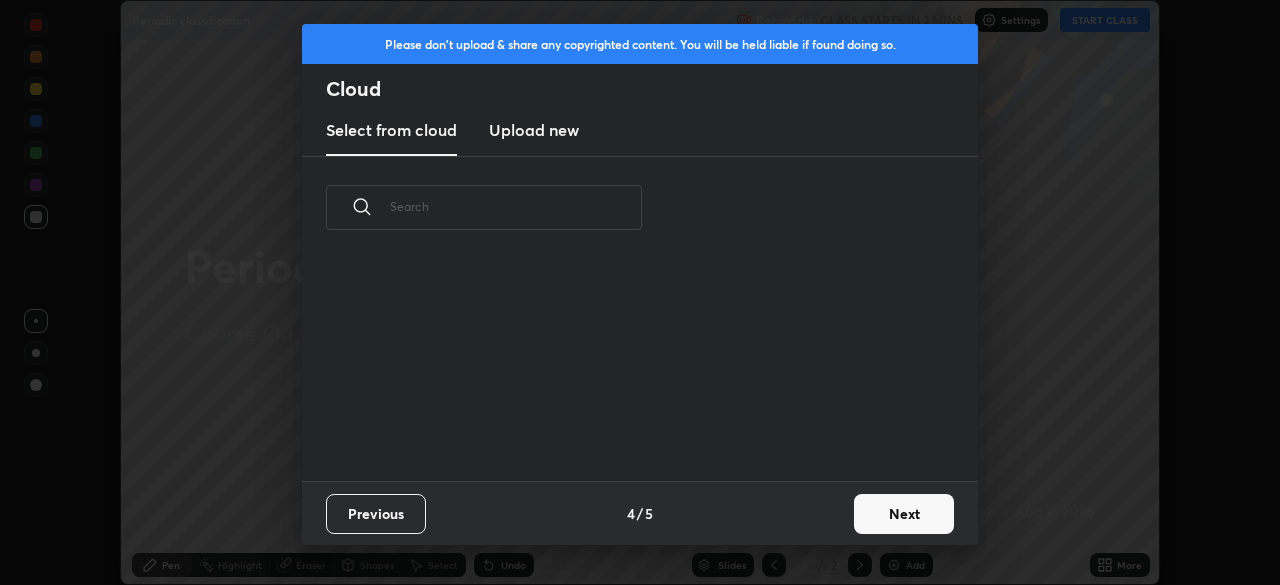click on "Next" at bounding box center [904, 514] 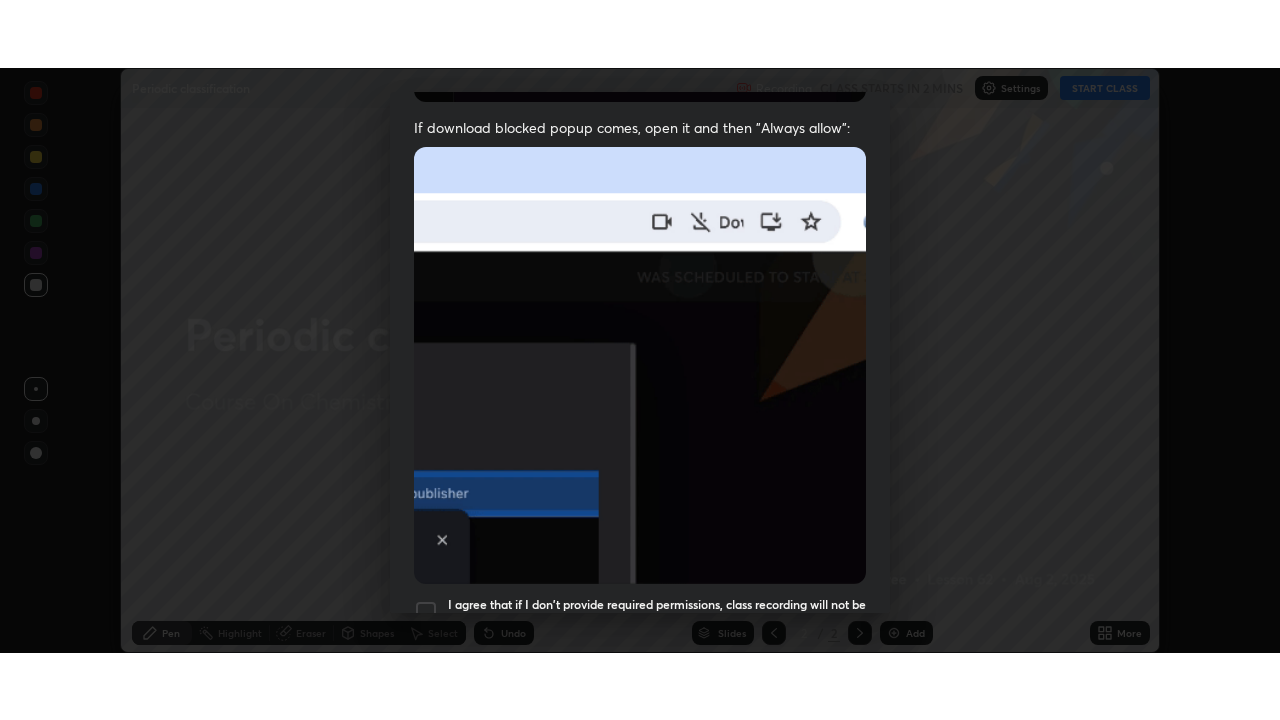 scroll, scrollTop: 479, scrollLeft: 0, axis: vertical 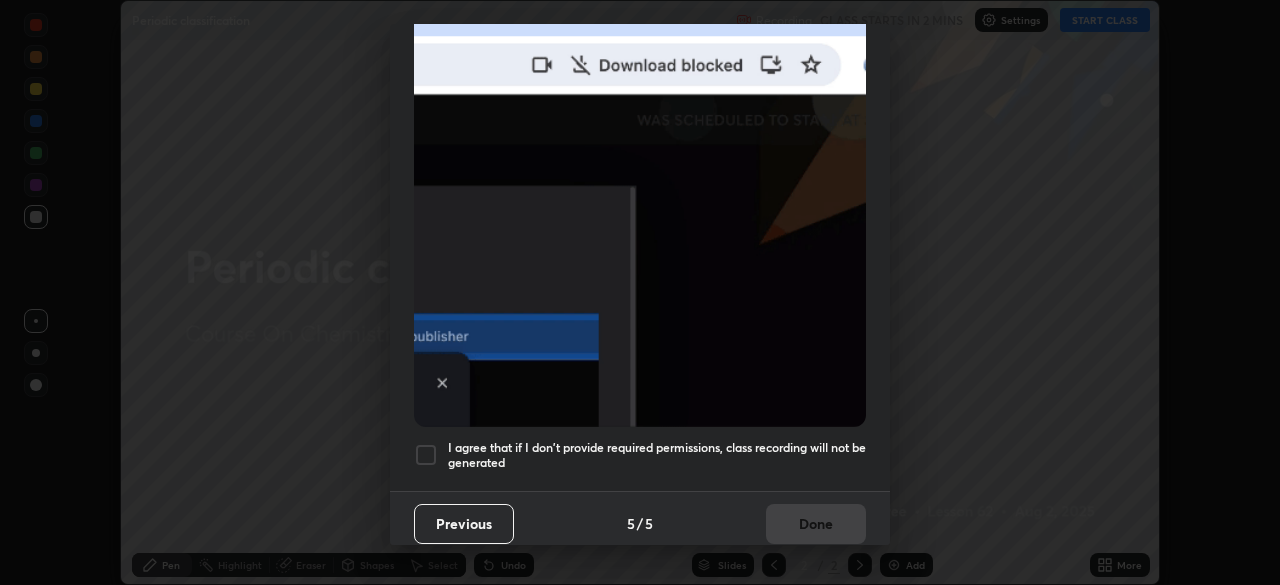 click at bounding box center (426, 455) 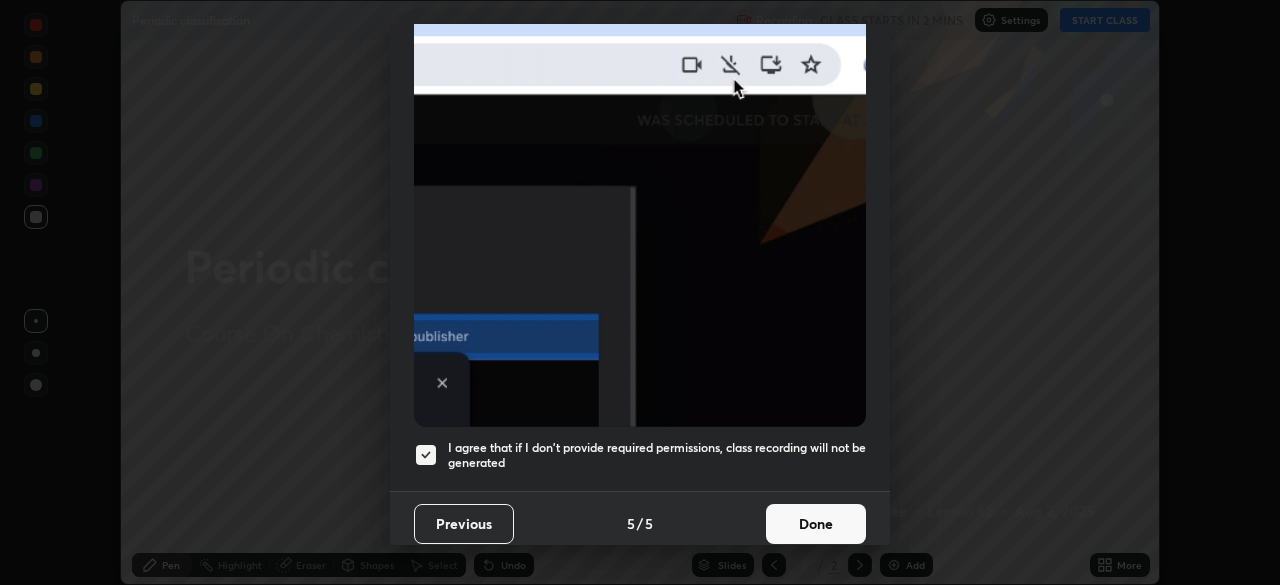 click on "Done" at bounding box center [816, 524] 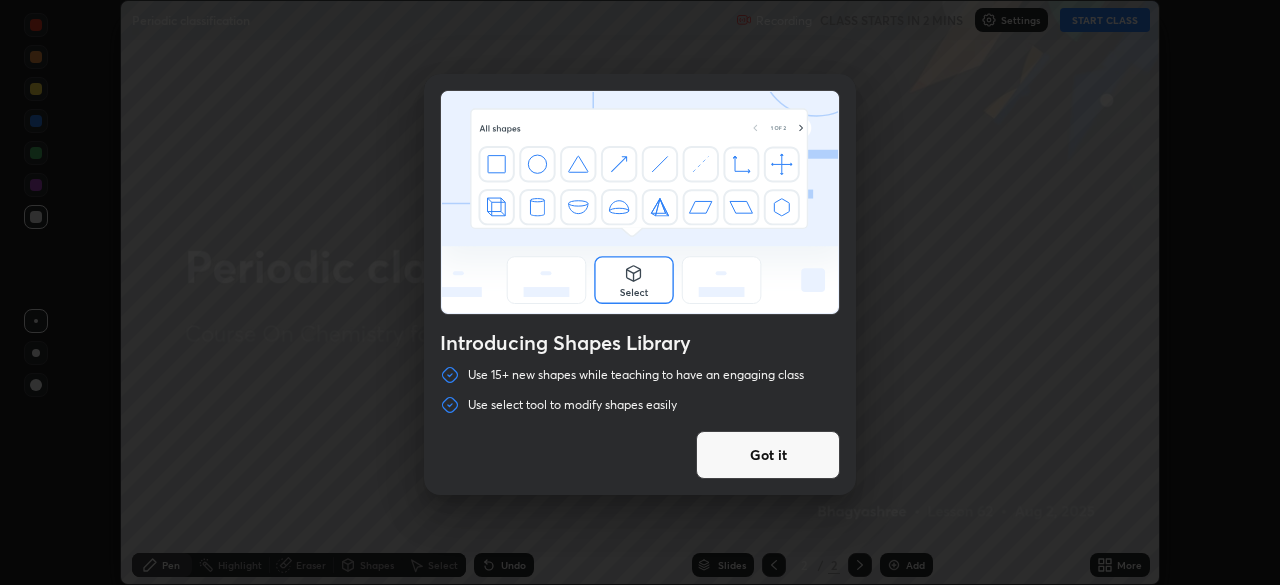 click on "Introducing Shapes Library Use 15+ new shapes while teaching to have an engaging class Use select tool to modify shapes easily Got it" at bounding box center (640, 292) 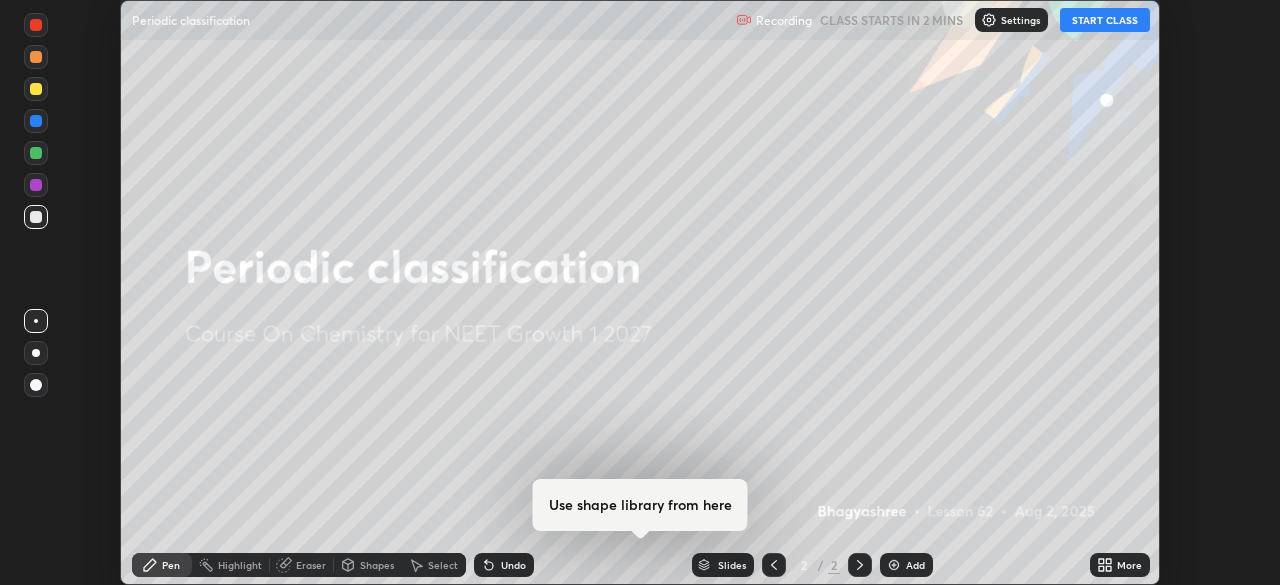 click at bounding box center [894, 565] 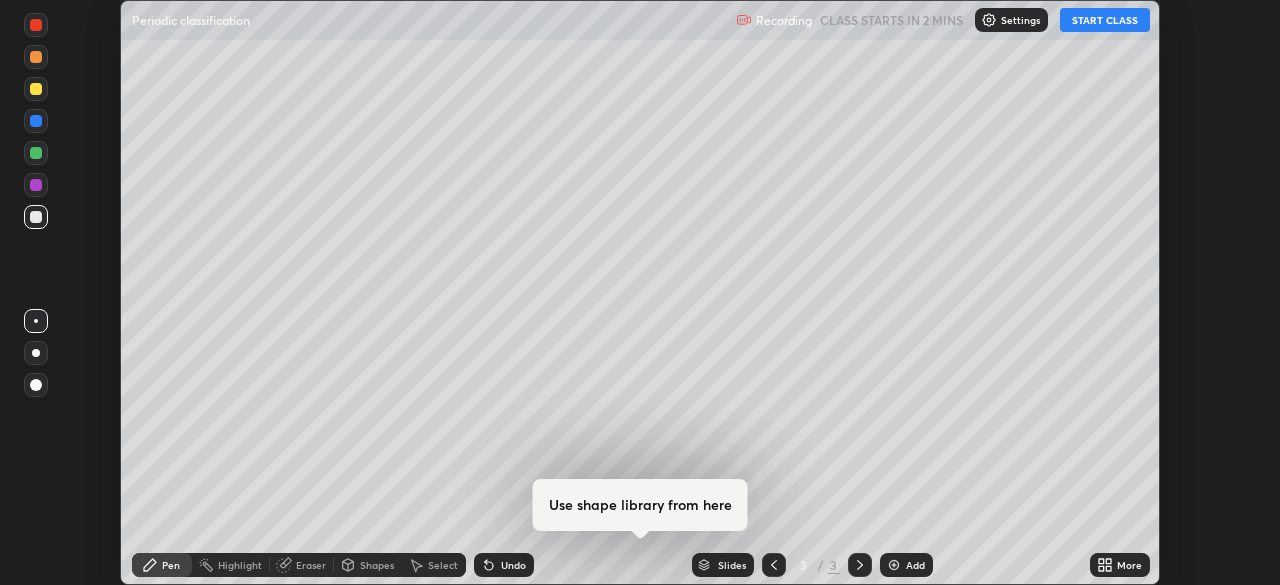 click 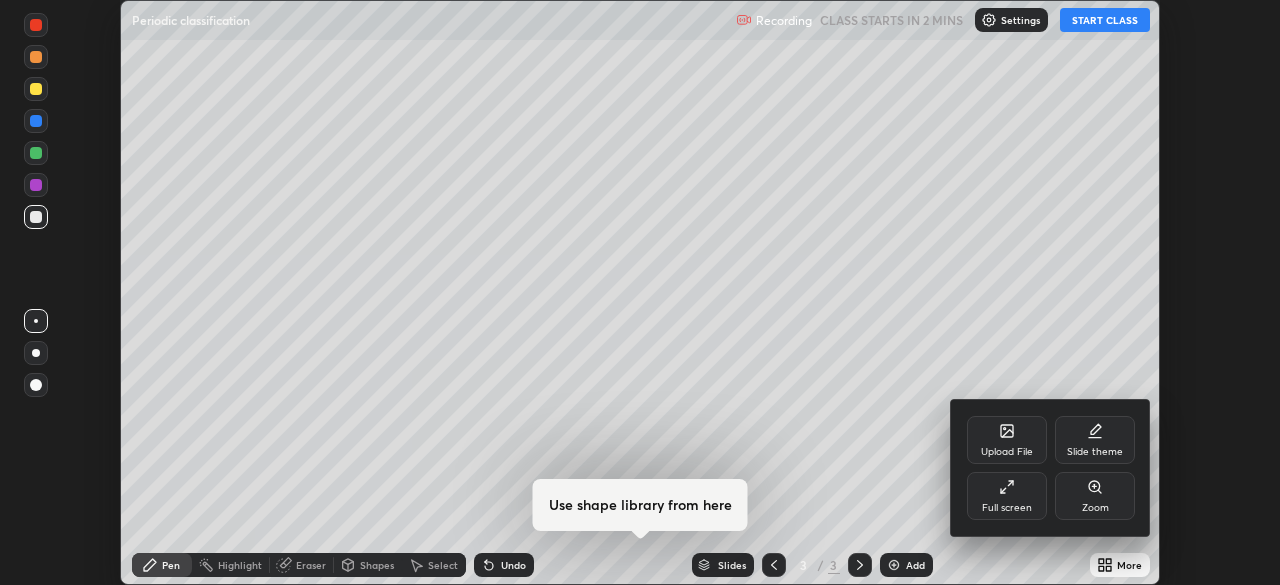 click on "Full screen" at bounding box center (1007, 508) 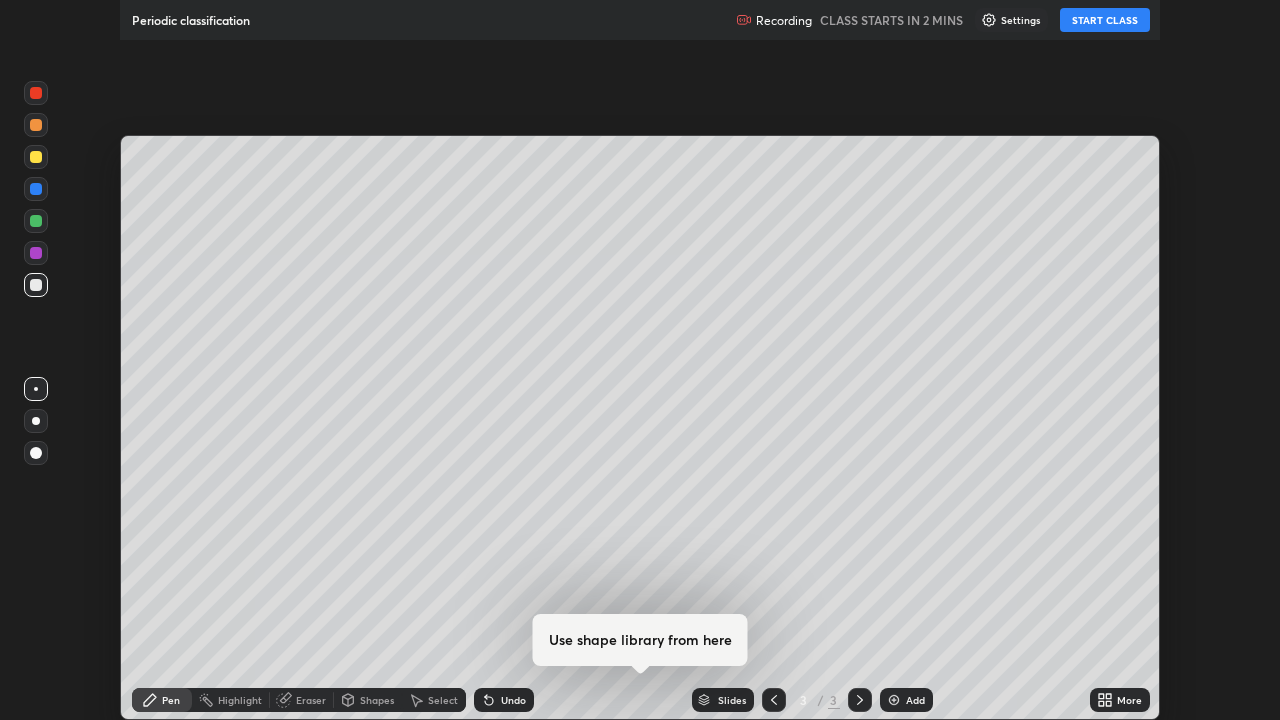 scroll, scrollTop: 99280, scrollLeft: 98720, axis: both 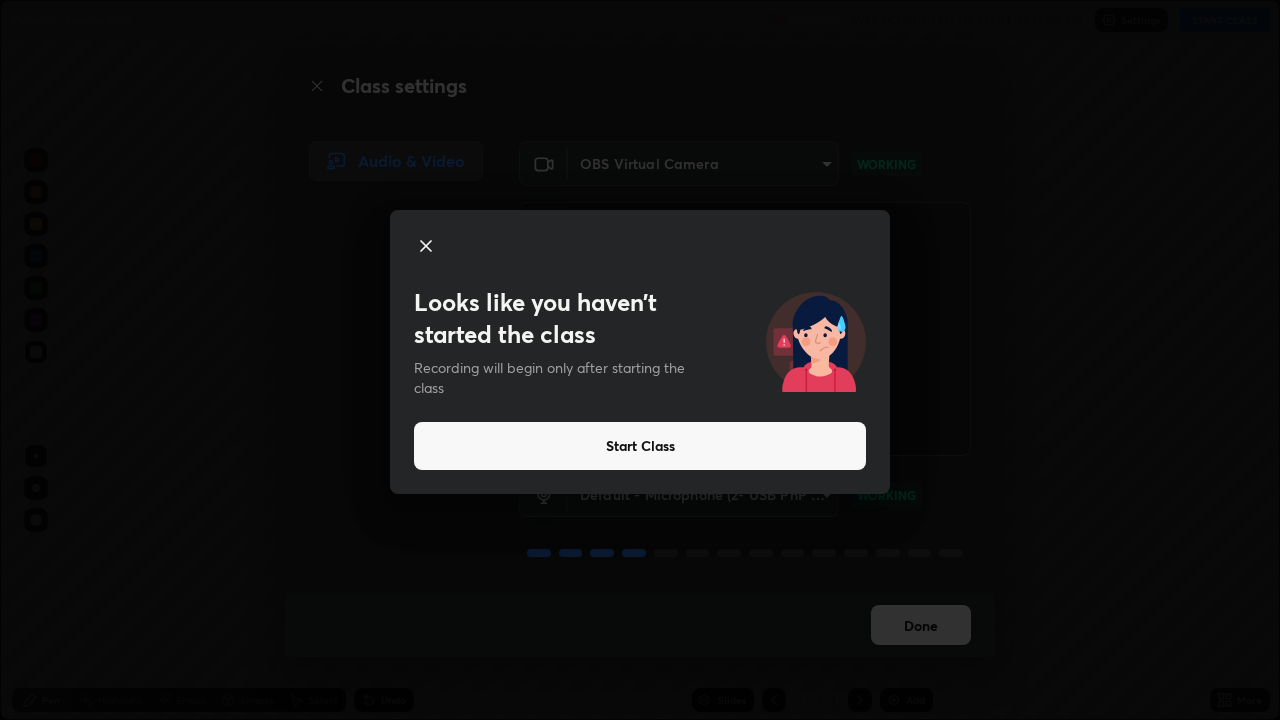 click on "Start Class" at bounding box center (640, 446) 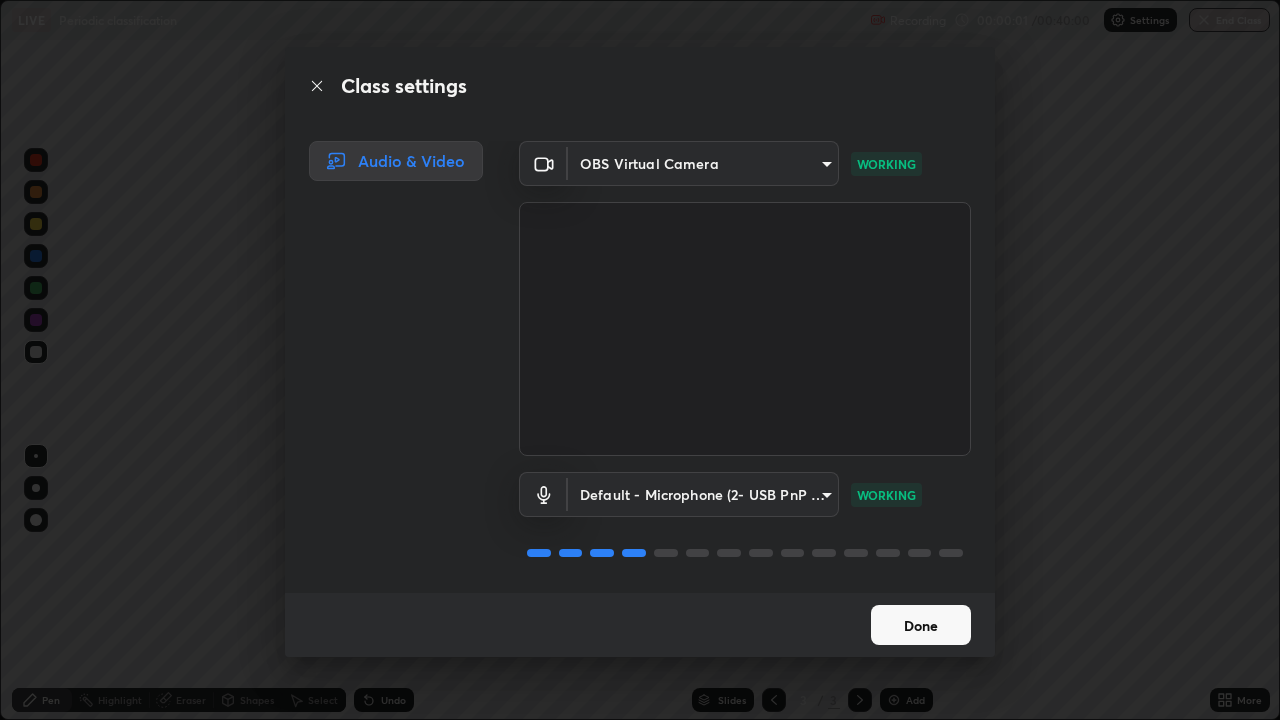 click on "Done" at bounding box center (921, 625) 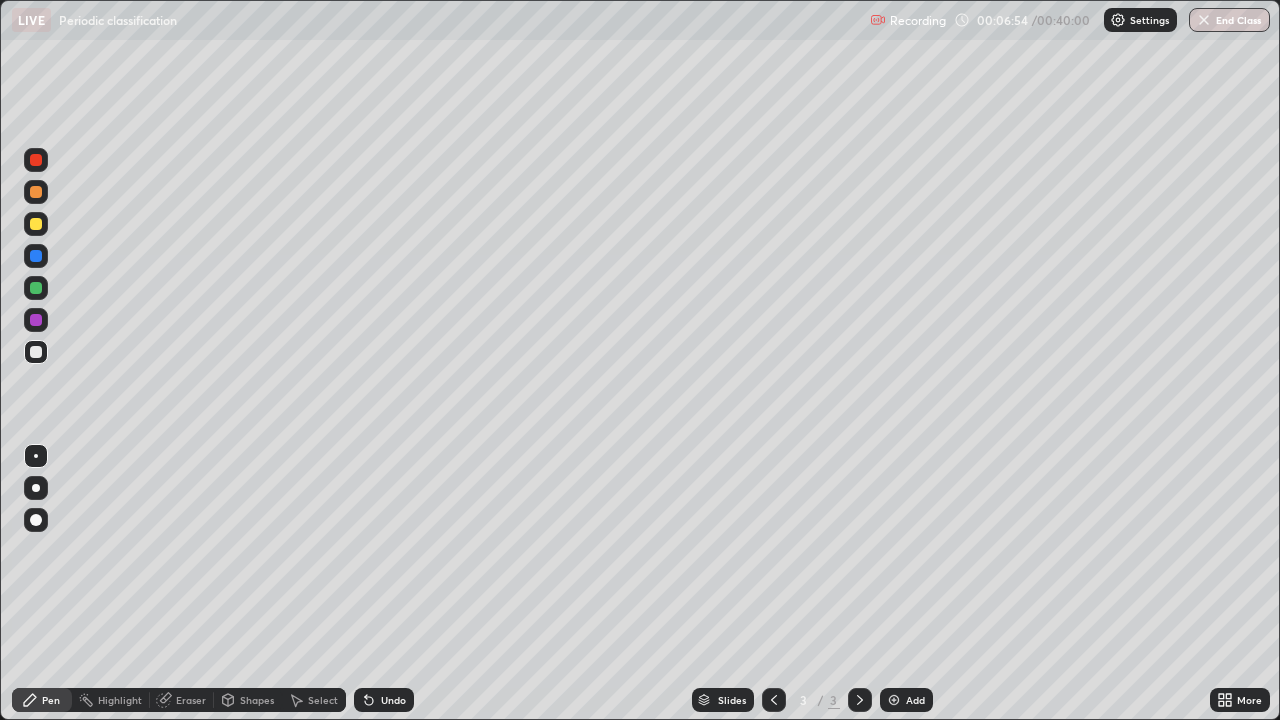 click on "Select" at bounding box center [323, 700] 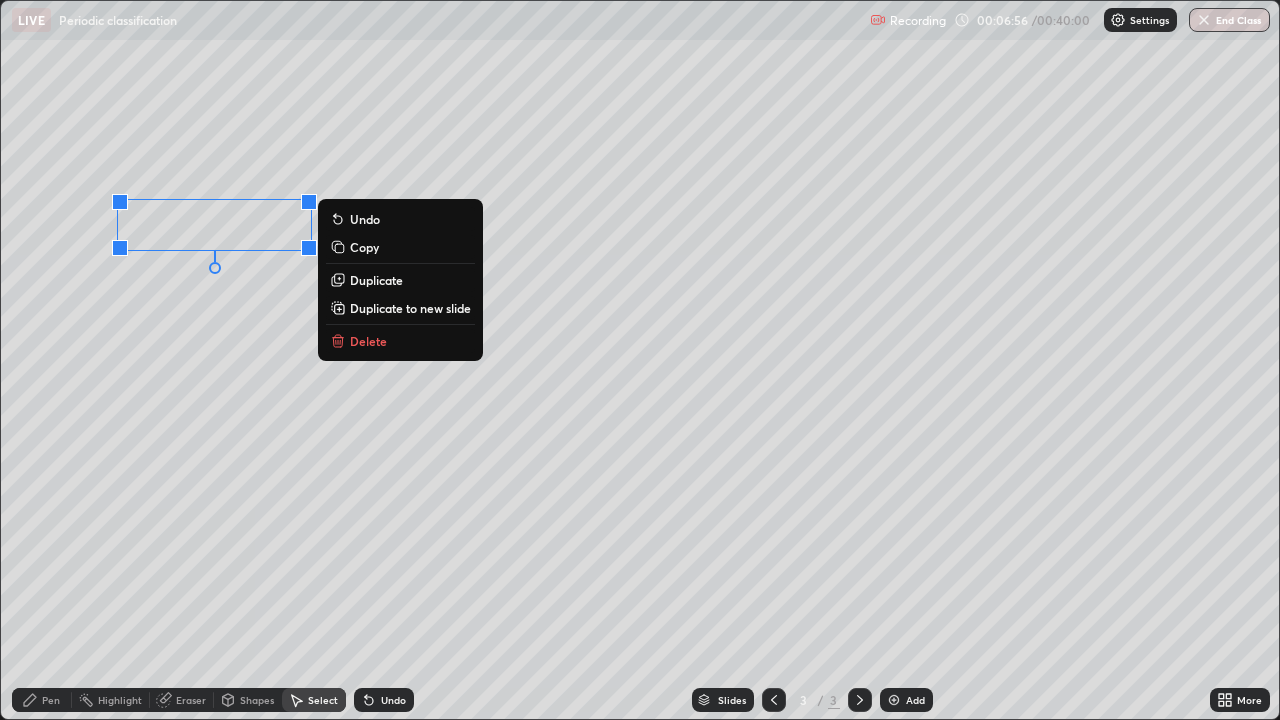 click on "Delete" at bounding box center (400, 341) 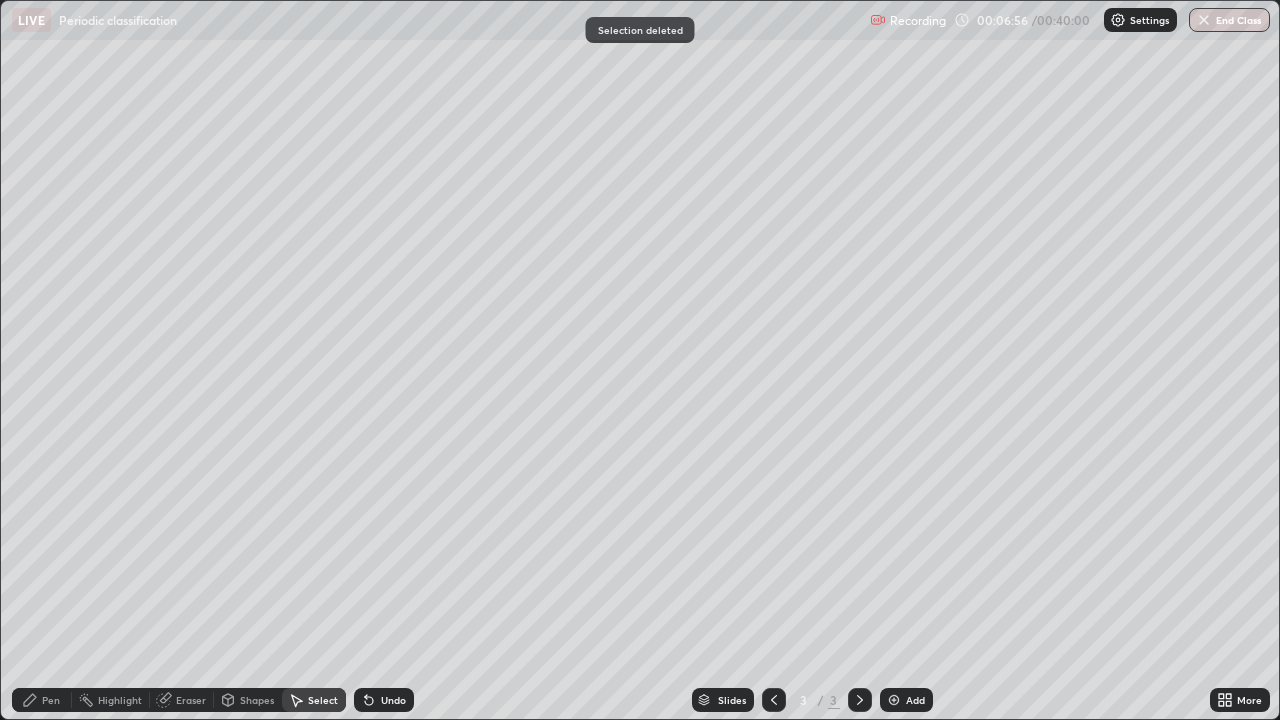 click on "Pen" at bounding box center (42, 700) 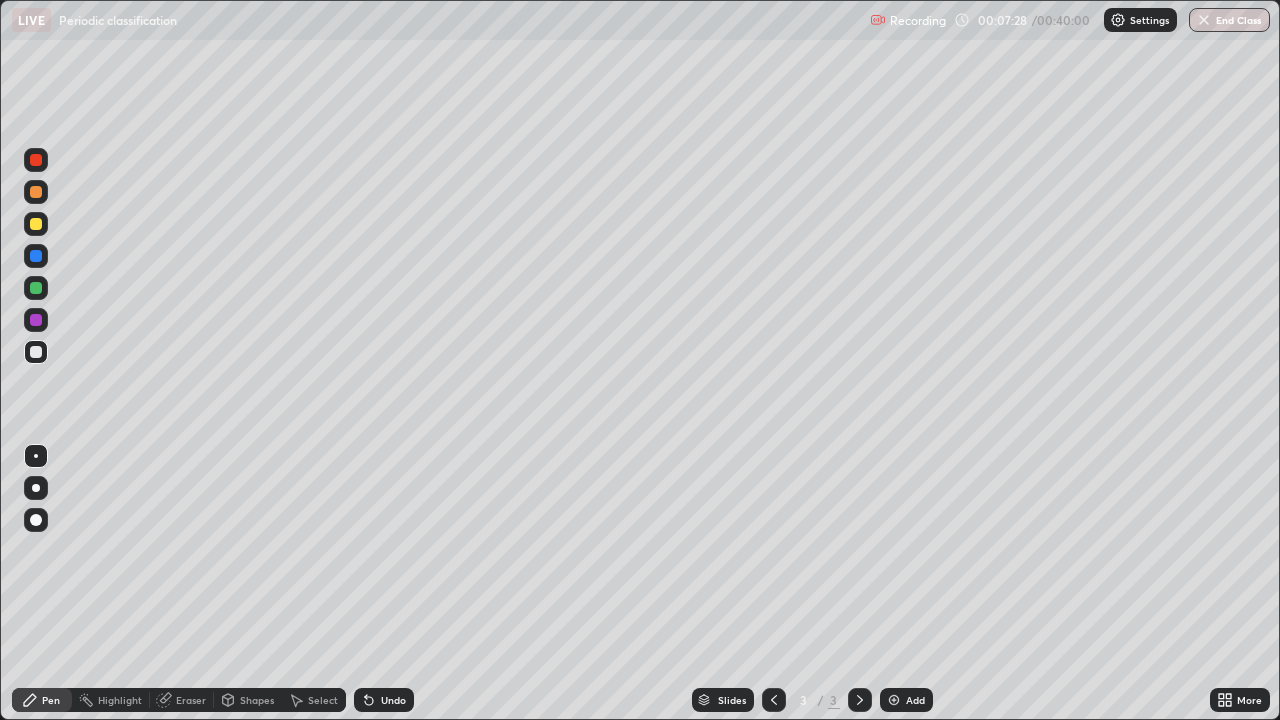 click on "Undo" at bounding box center [384, 700] 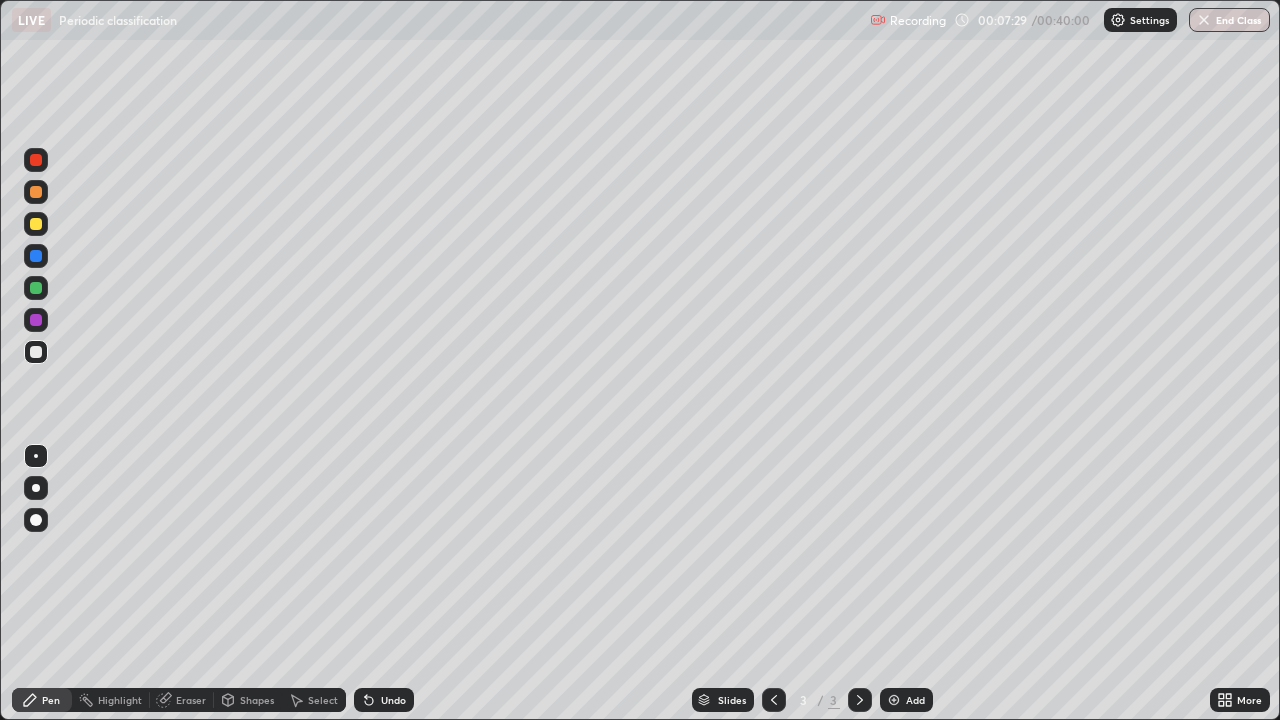 click 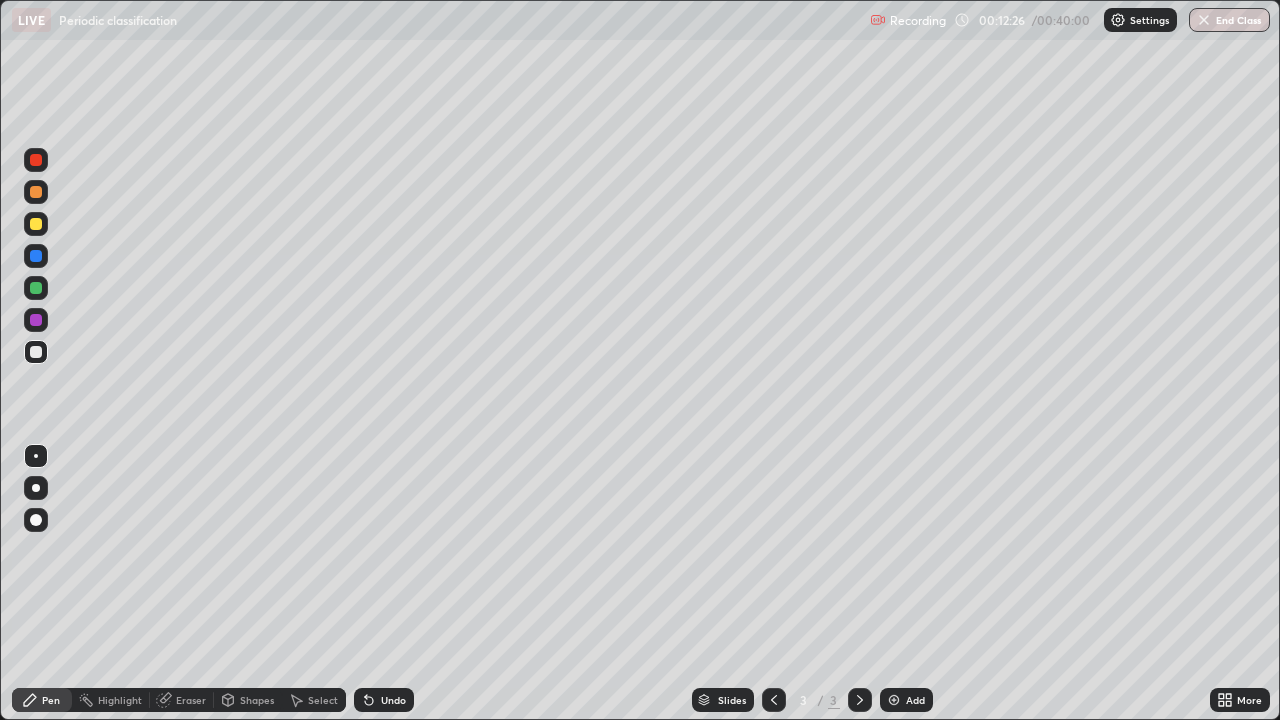 click at bounding box center [36, 320] 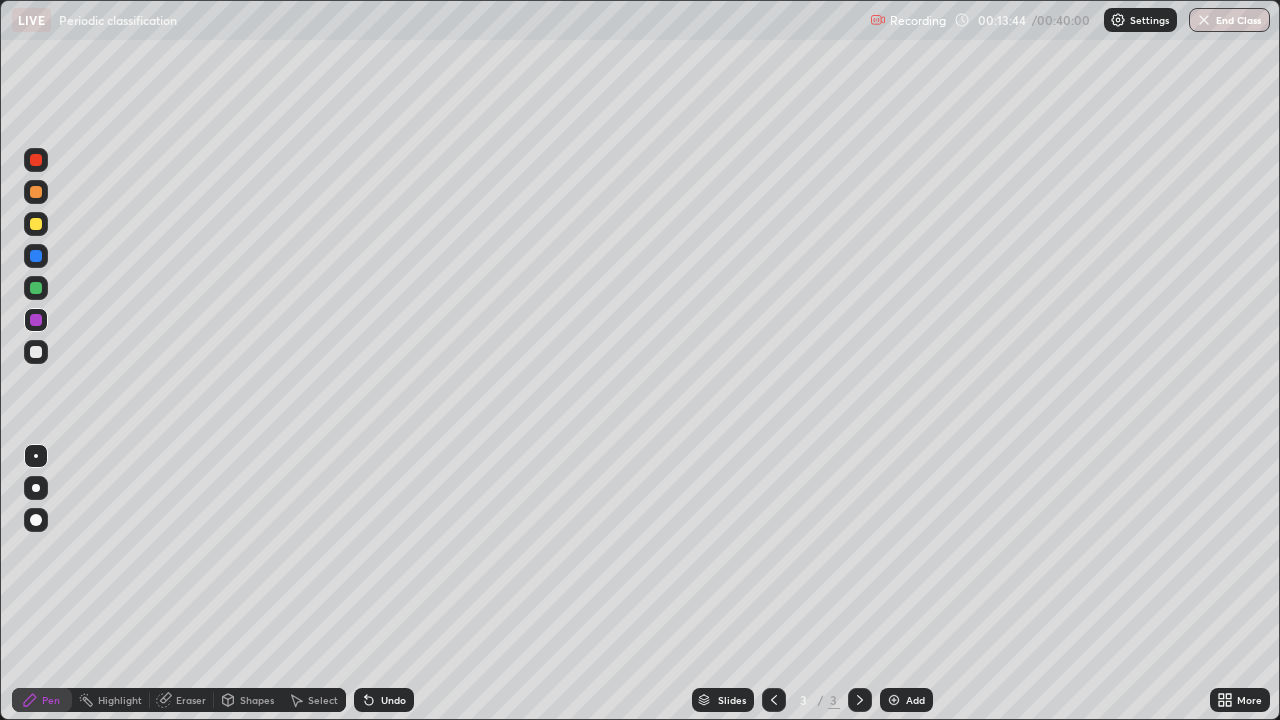 click at bounding box center (36, 288) 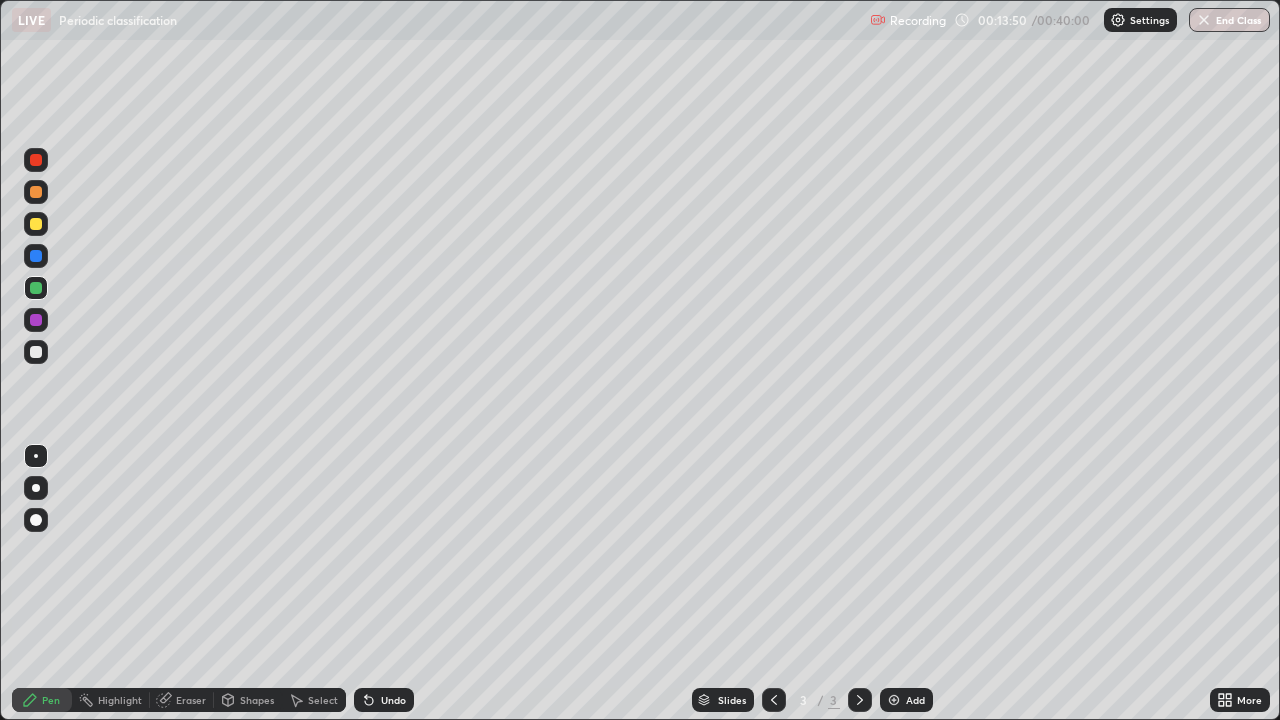 click at bounding box center [36, 320] 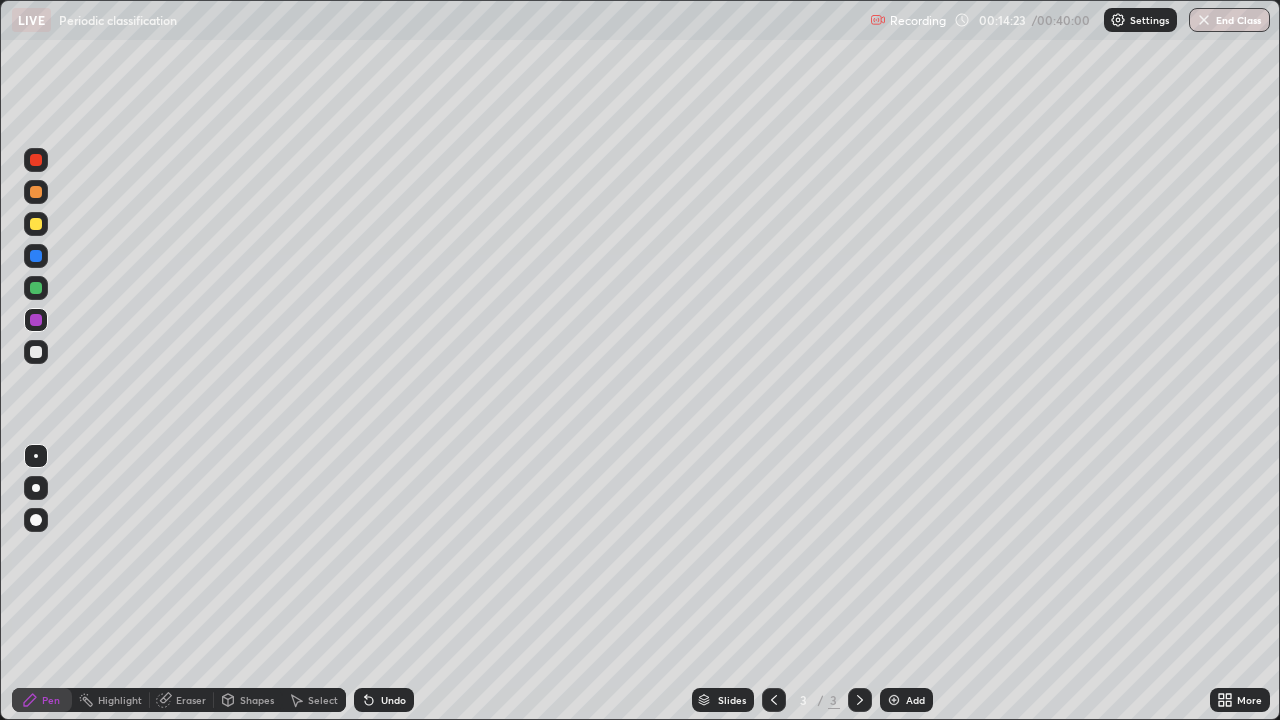click 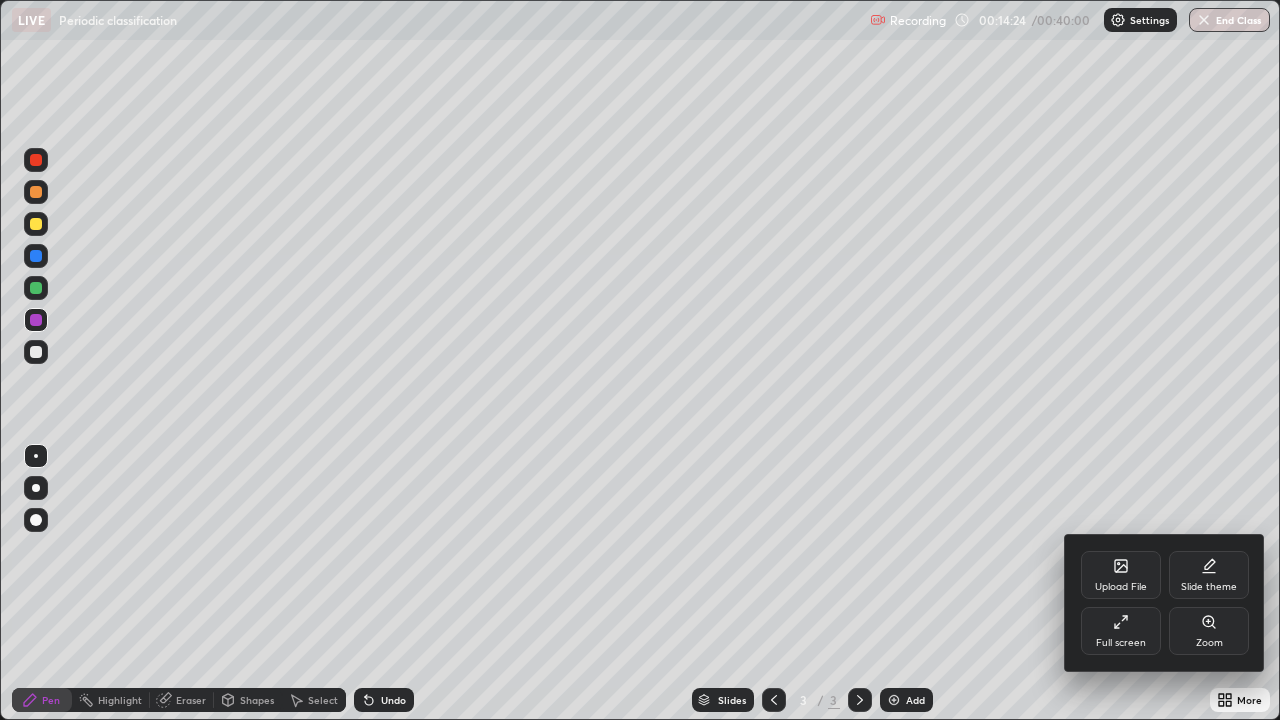 click on "Full screen" at bounding box center (1121, 631) 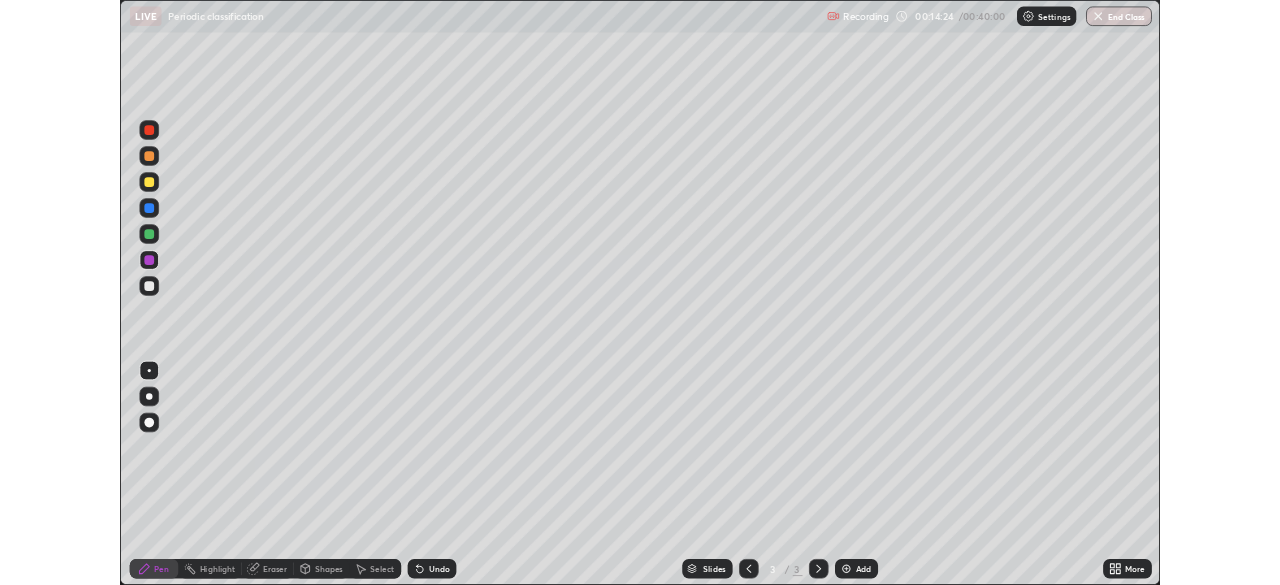 scroll, scrollTop: 585, scrollLeft: 1280, axis: both 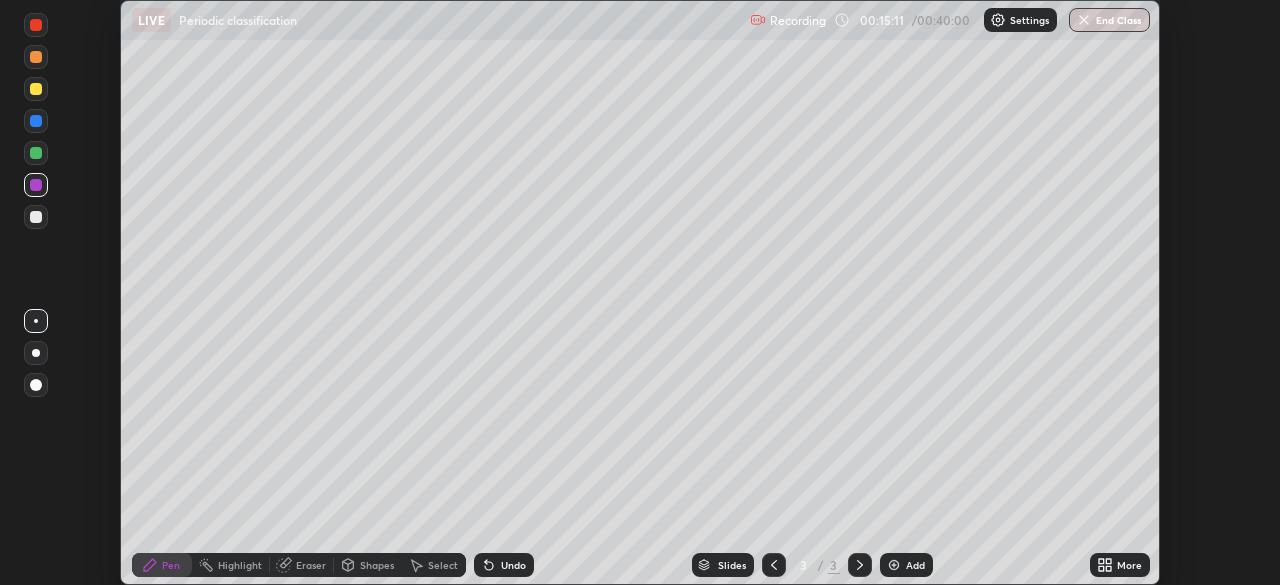 click 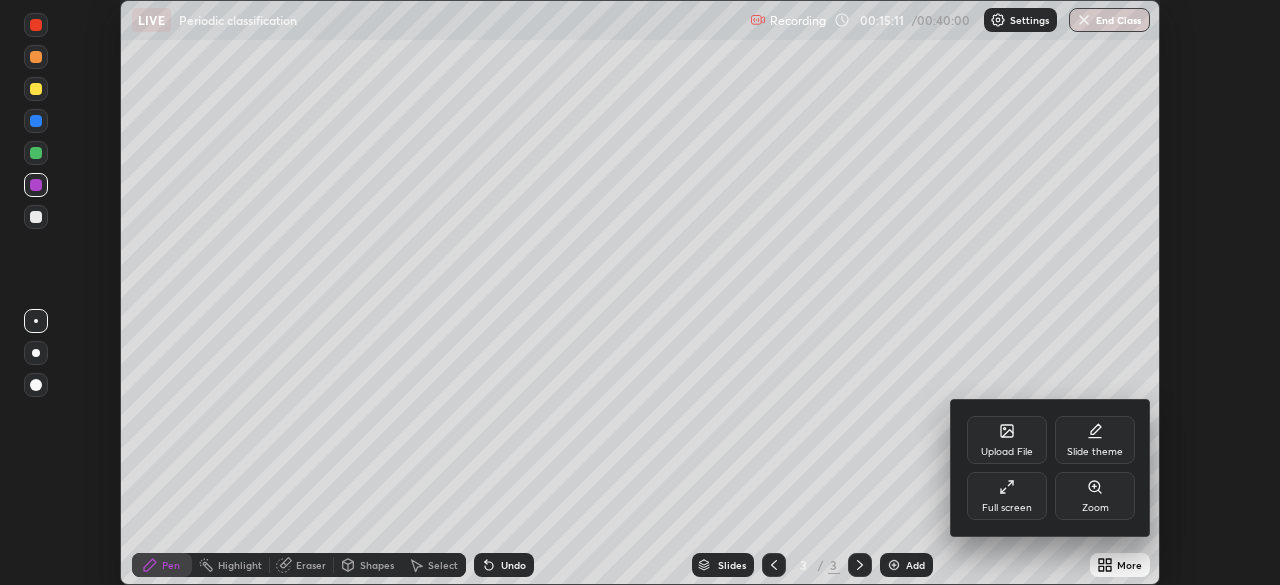 click on "Full screen" at bounding box center [1007, 496] 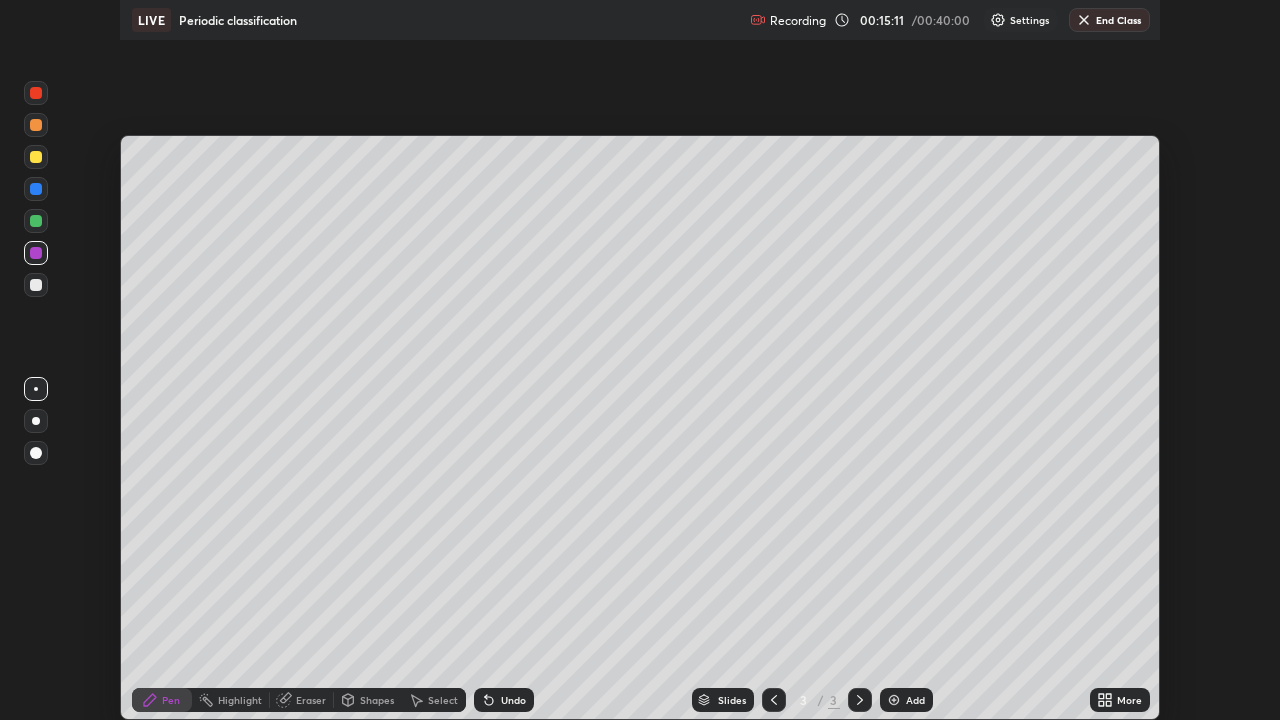 scroll, scrollTop: 99280, scrollLeft: 98720, axis: both 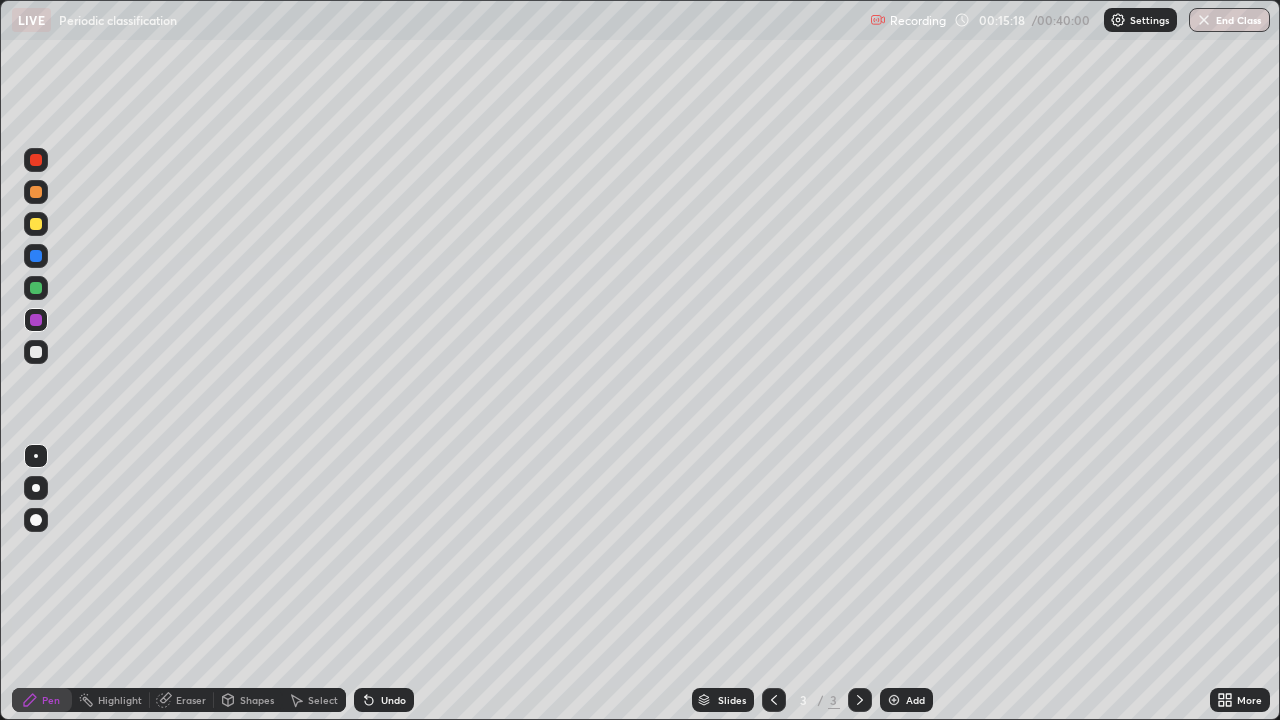 click at bounding box center (36, 352) 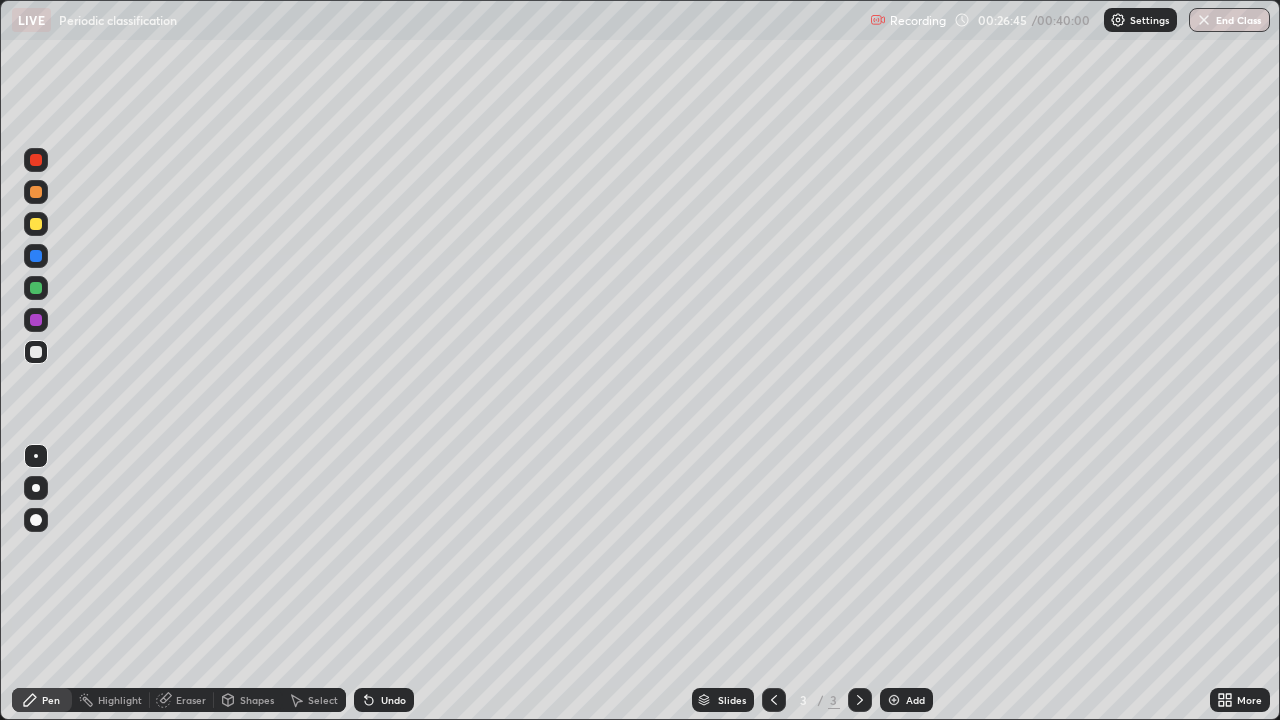 click at bounding box center (894, 700) 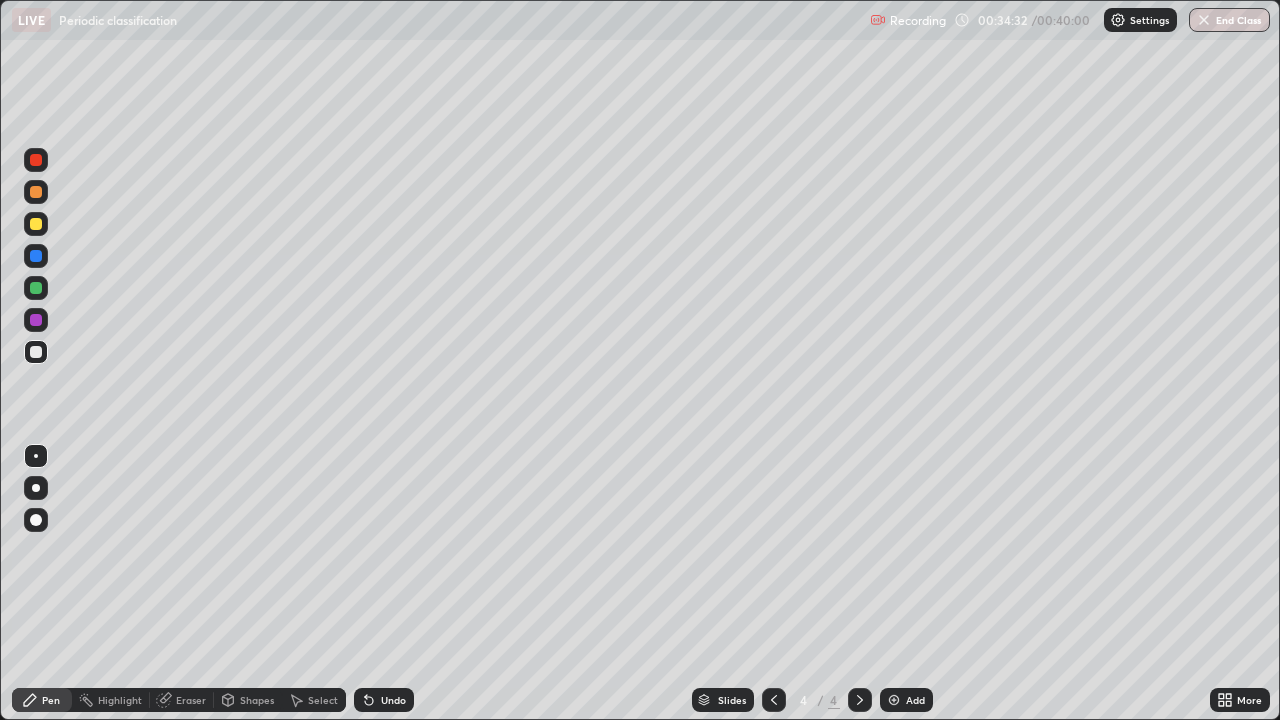 click on "Undo" at bounding box center (393, 700) 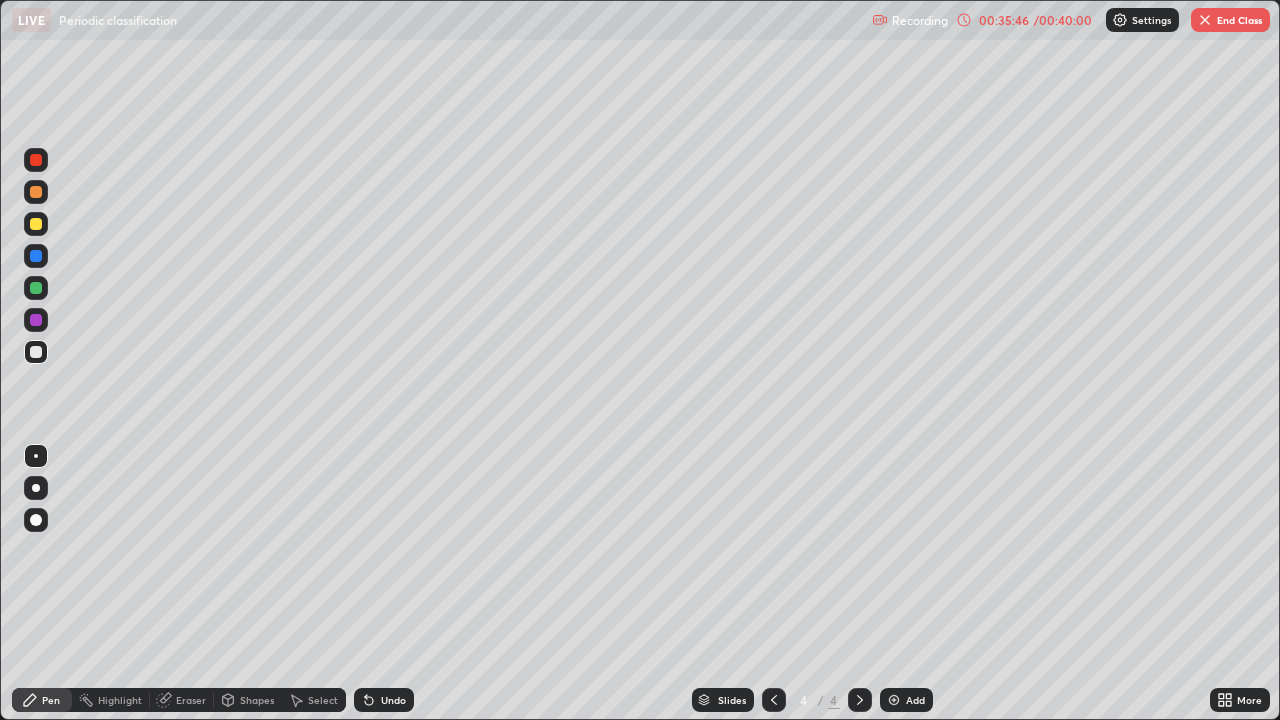 click at bounding box center [36, 256] 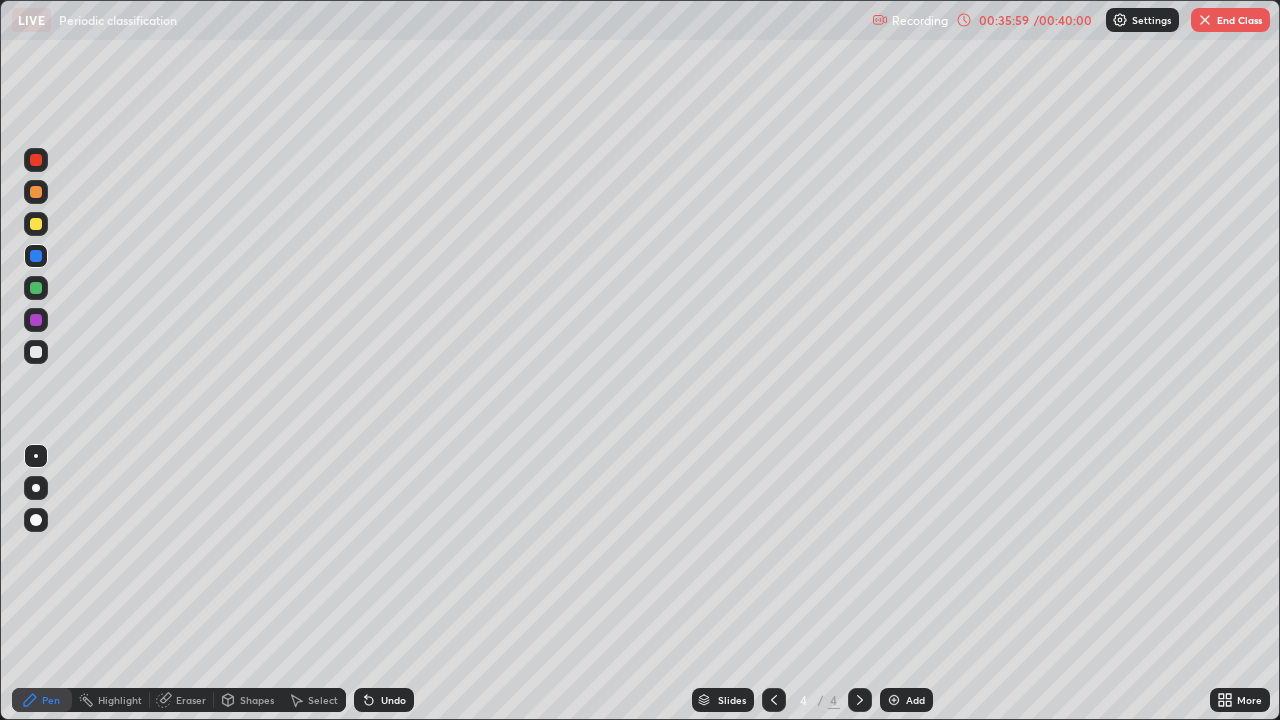 click at bounding box center [36, 320] 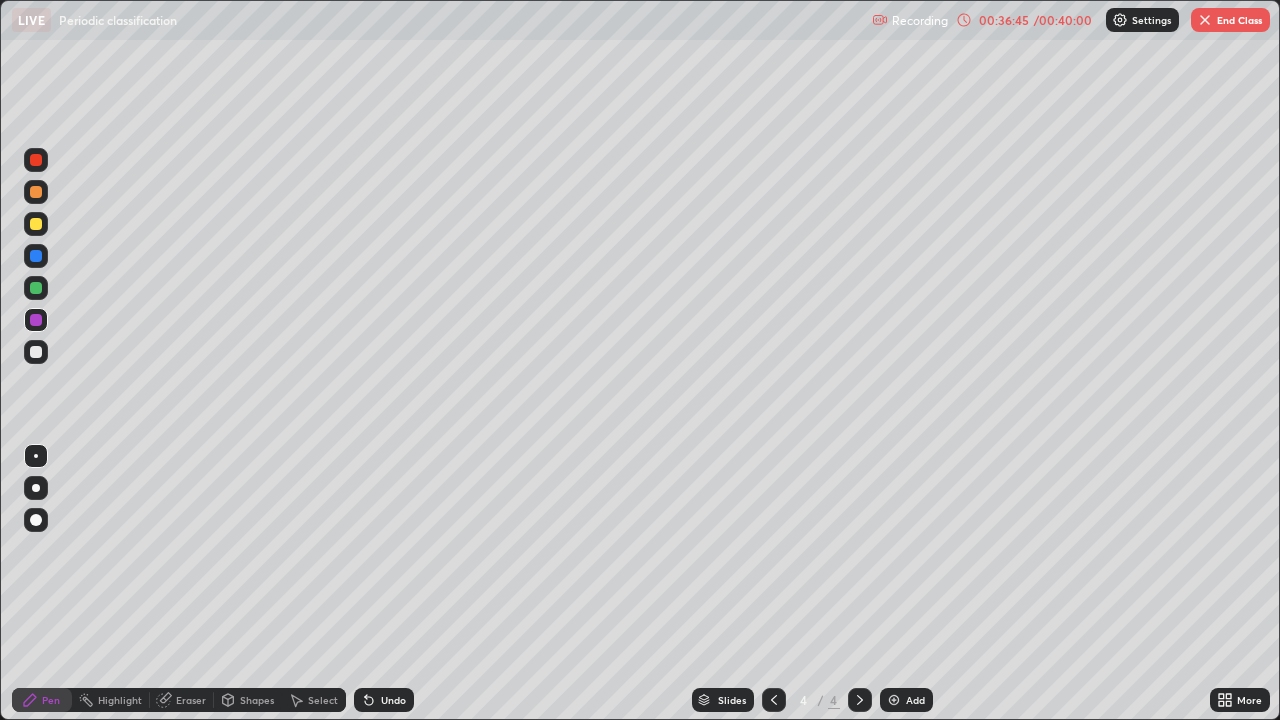 click at bounding box center (36, 224) 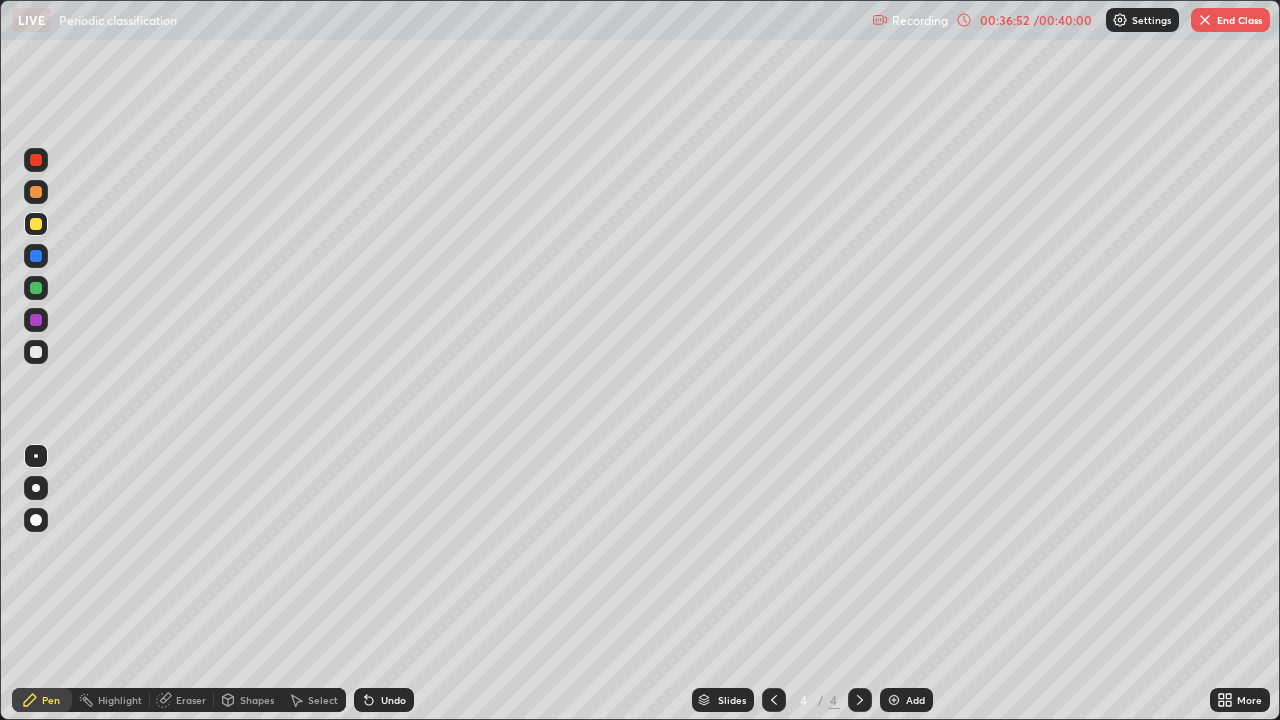 click at bounding box center [36, 320] 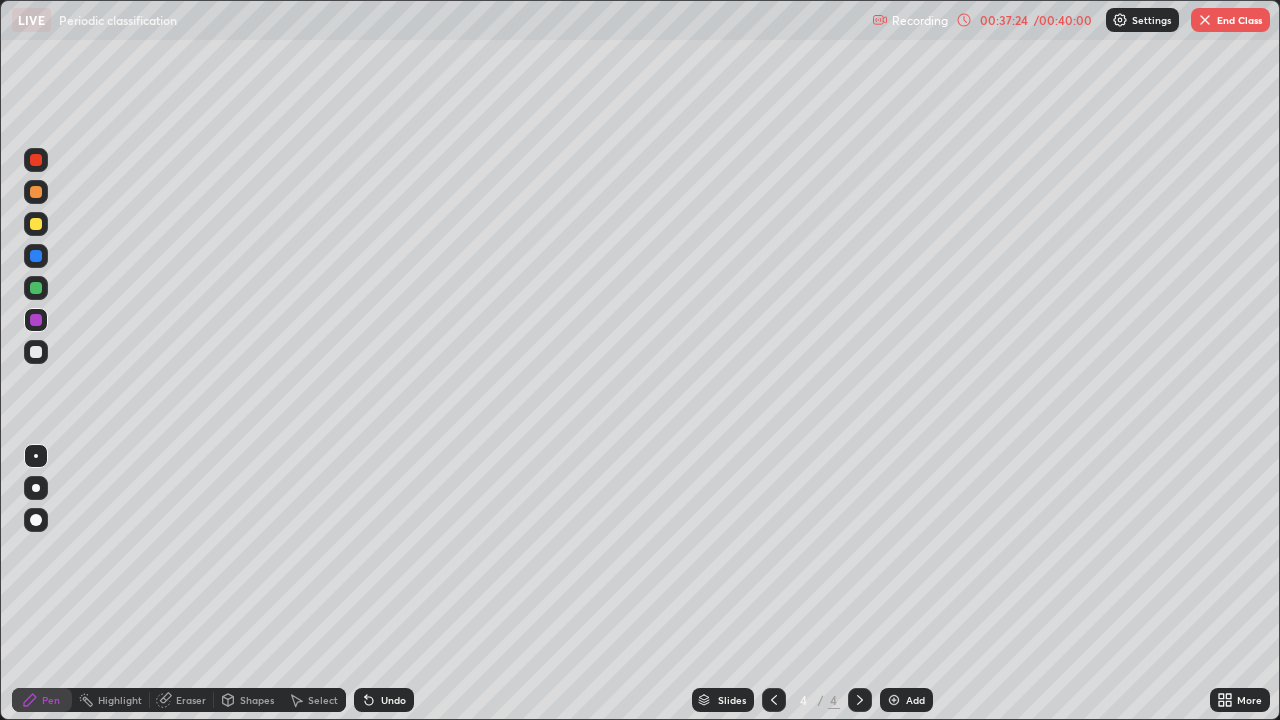 click at bounding box center [36, 352] 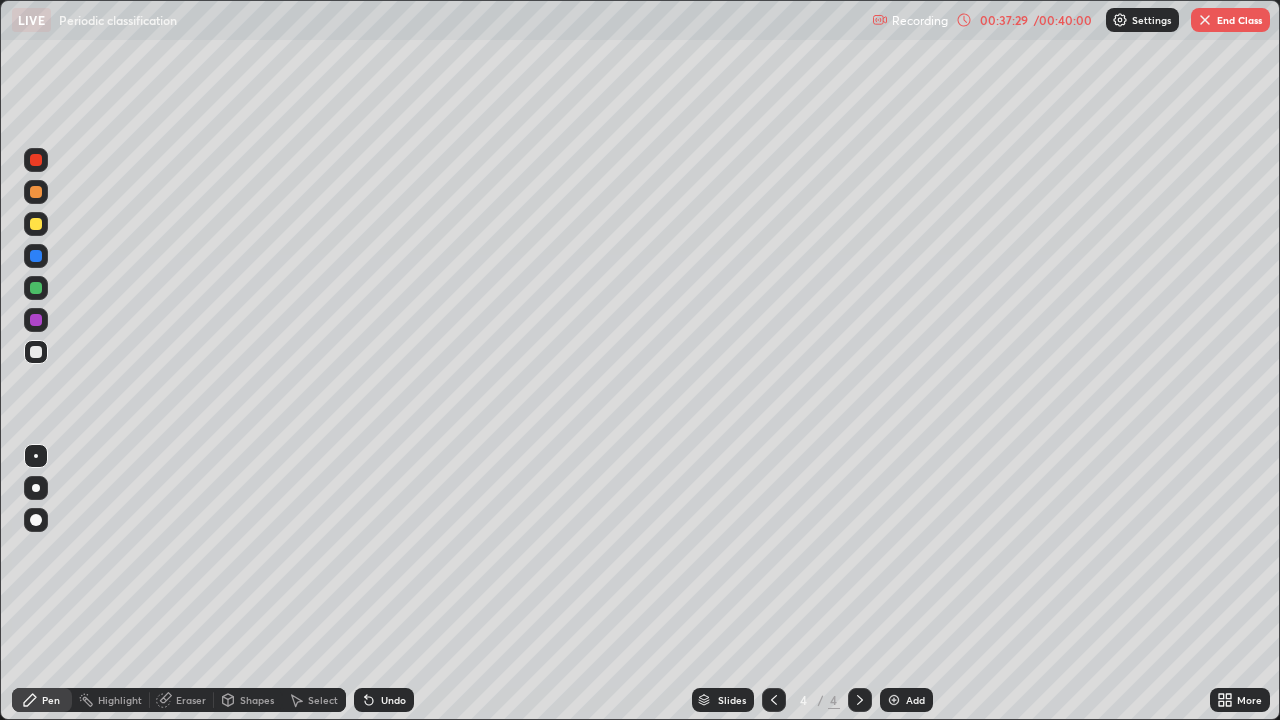 click on "Undo" at bounding box center [384, 700] 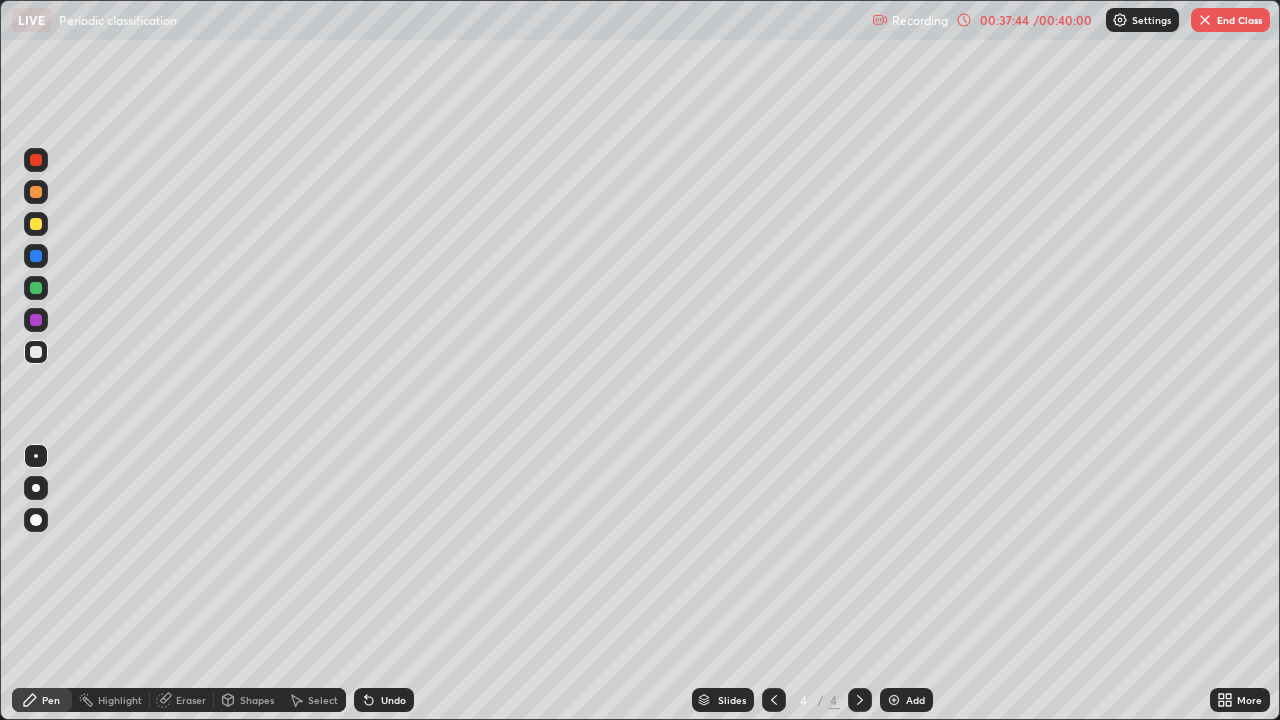 click on "Undo" at bounding box center [384, 700] 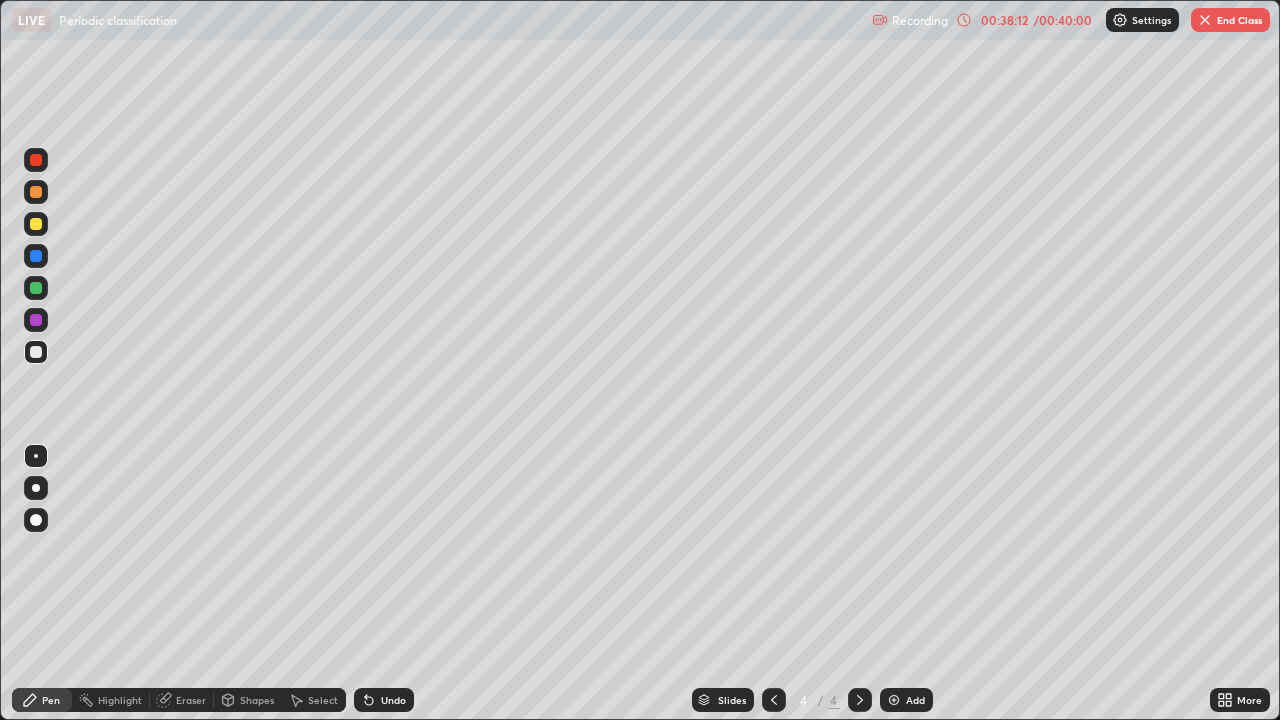 click at bounding box center [36, 320] 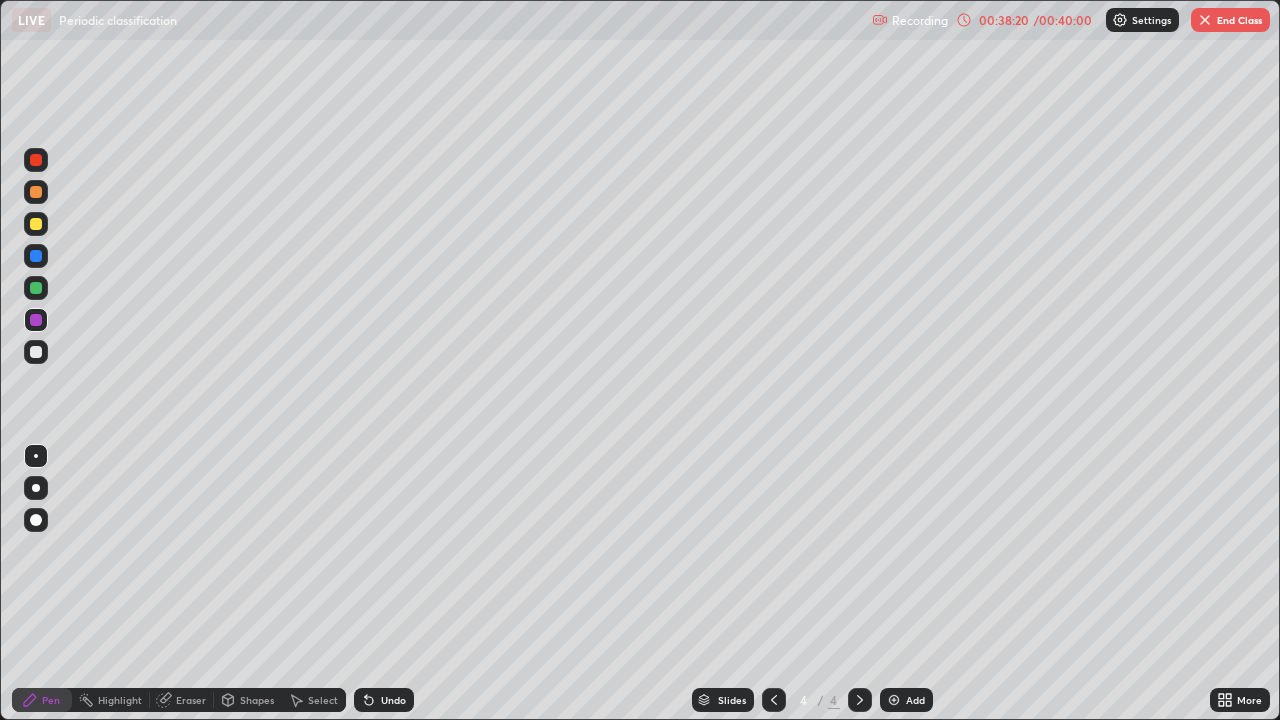click at bounding box center [36, 256] 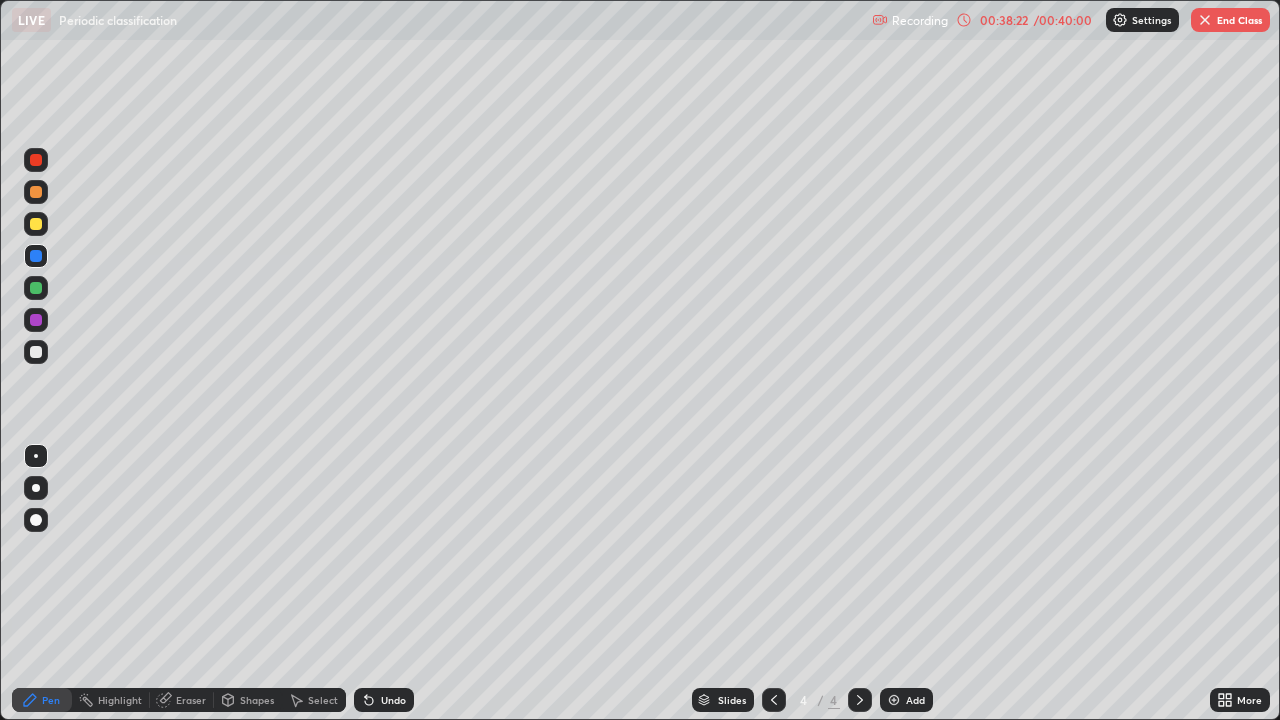 click on "Undo" at bounding box center [393, 700] 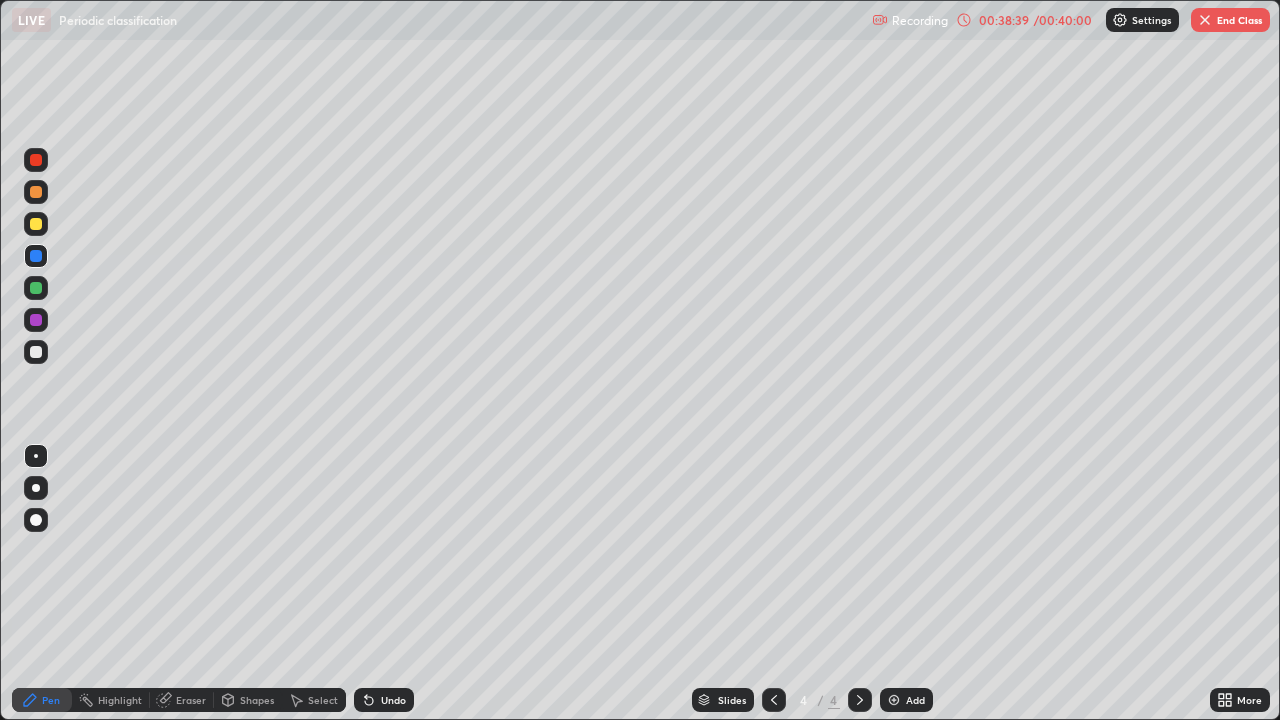 click 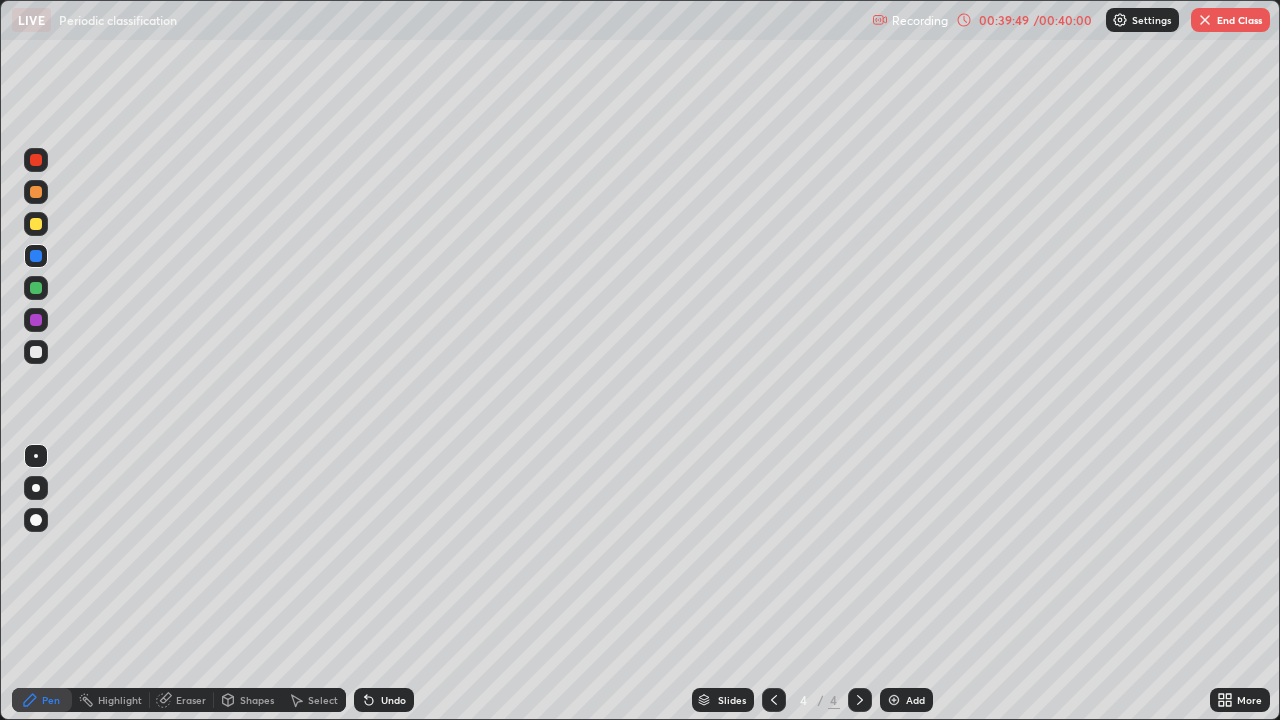 click at bounding box center (1205, 20) 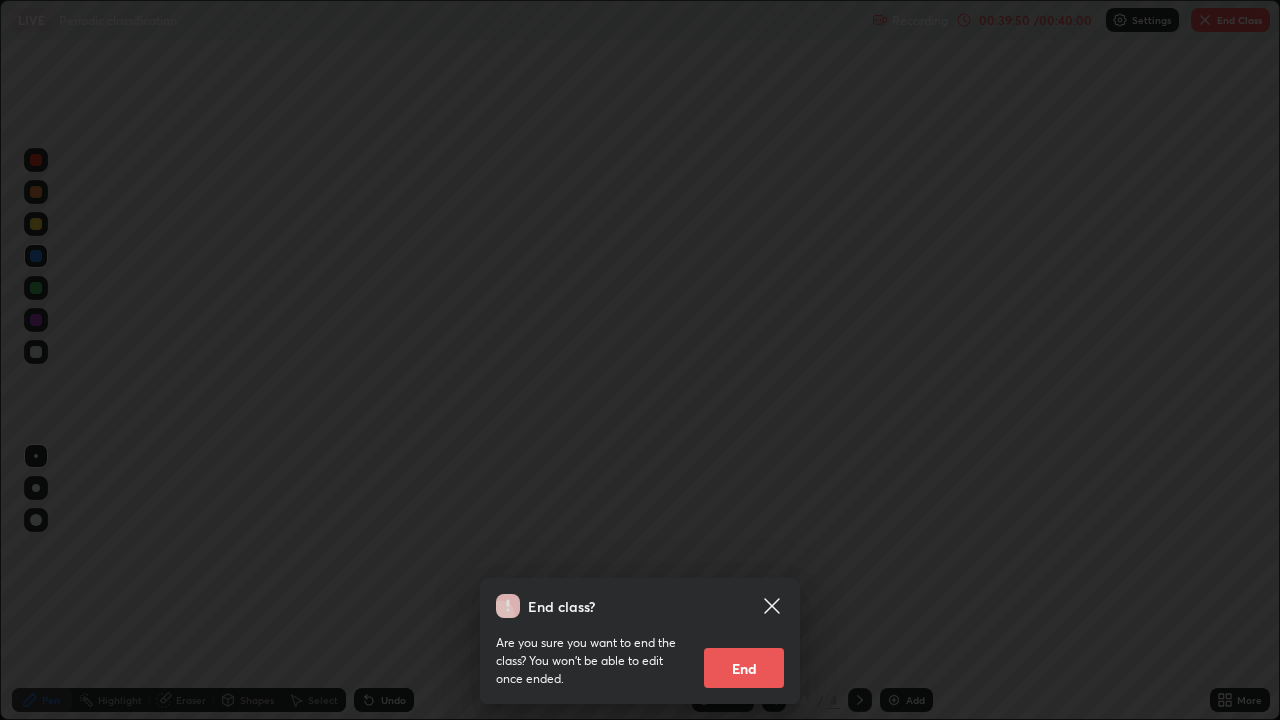 click on "End" at bounding box center (744, 668) 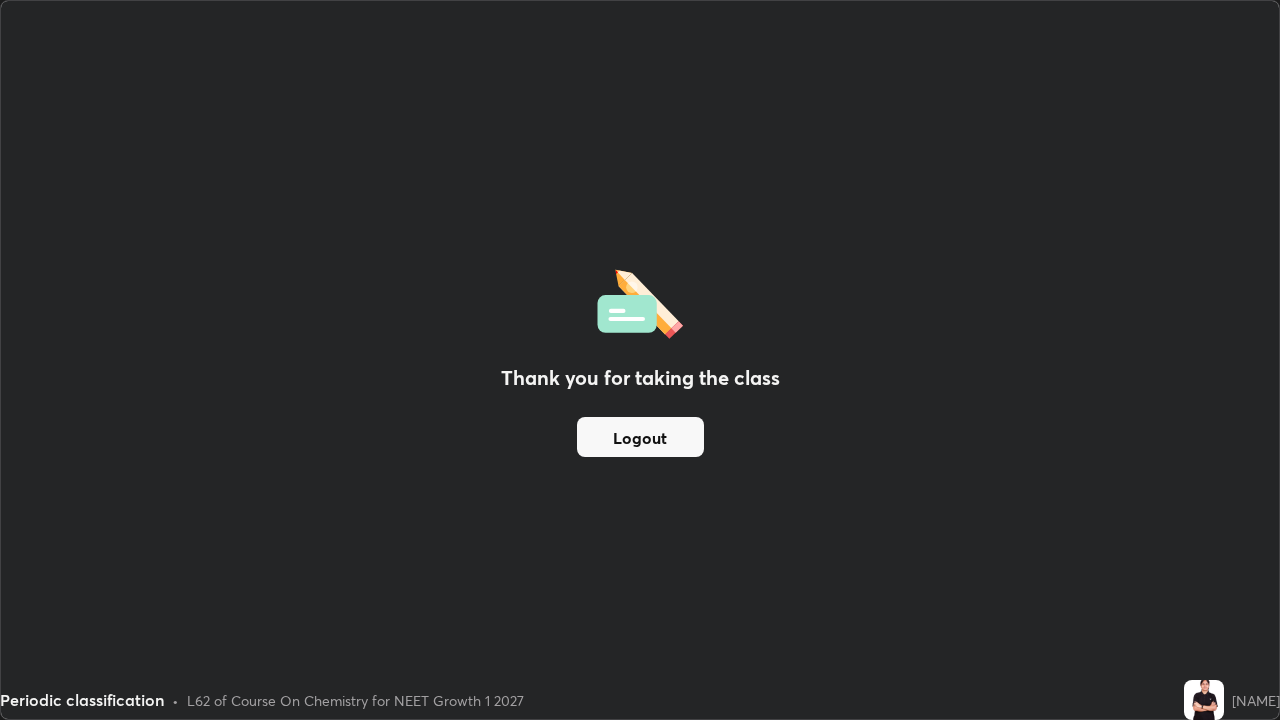 click on "Logout" at bounding box center [640, 437] 